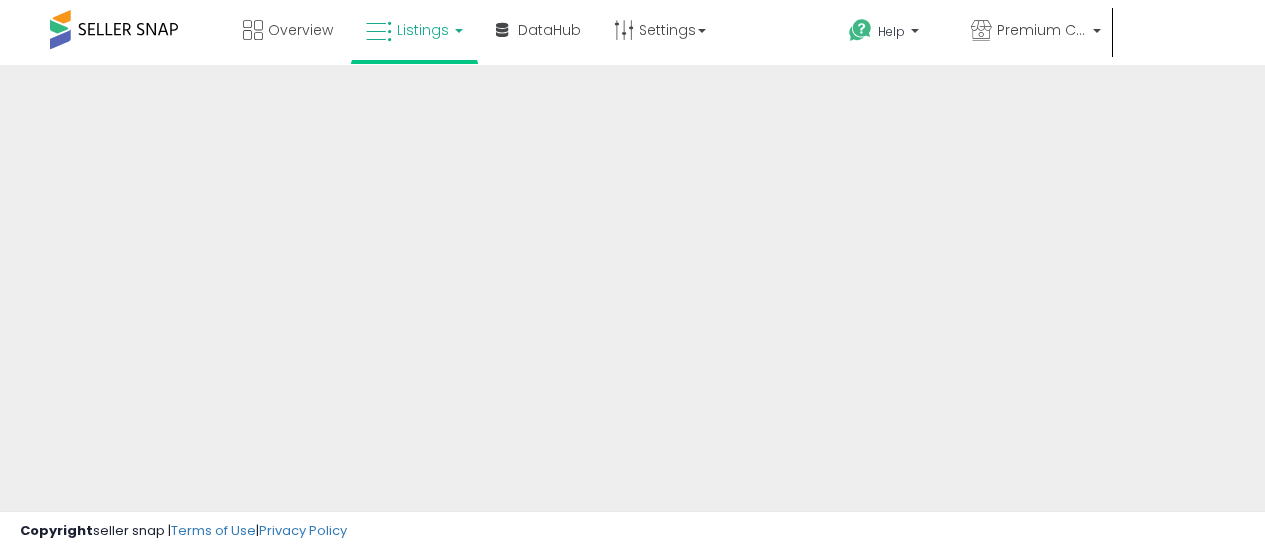 scroll, scrollTop: 0, scrollLeft: 0, axis: both 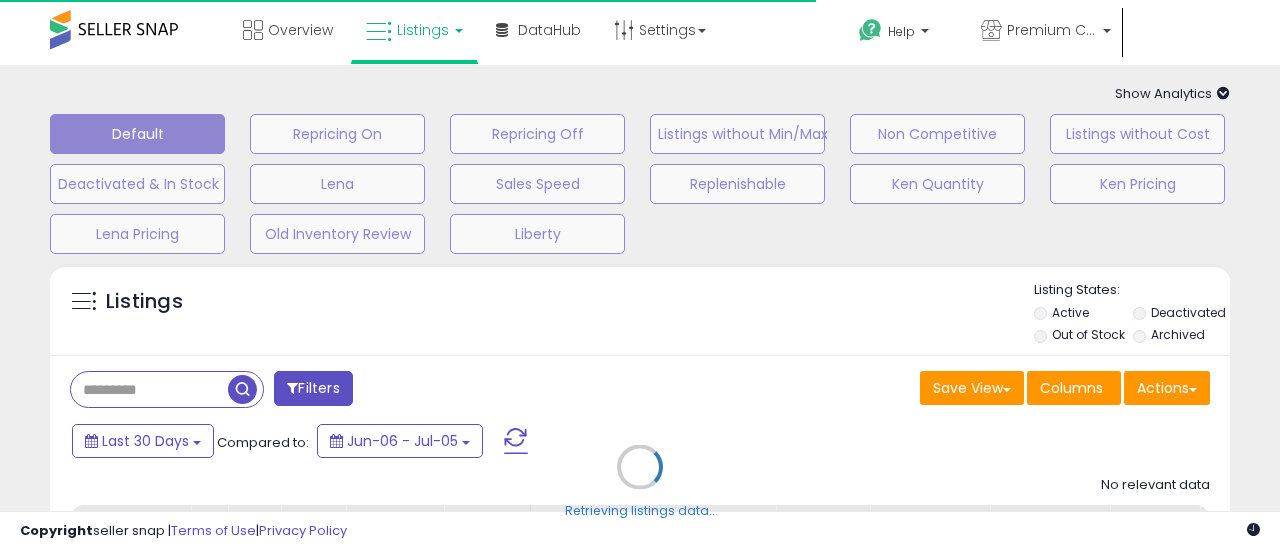 type on "*****" 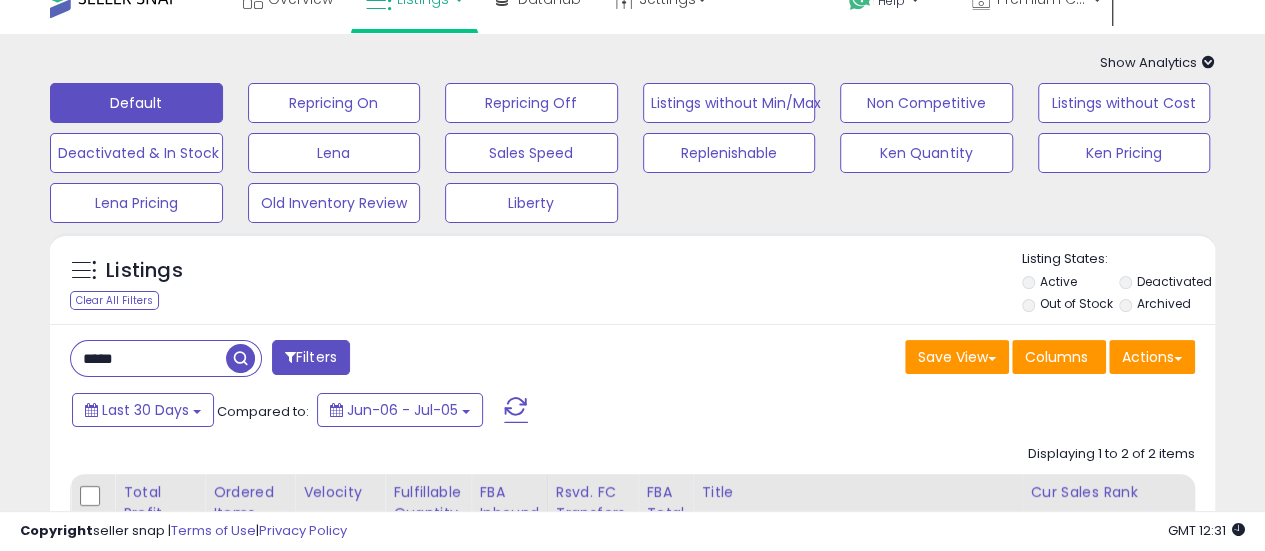 scroll, scrollTop: 0, scrollLeft: 0, axis: both 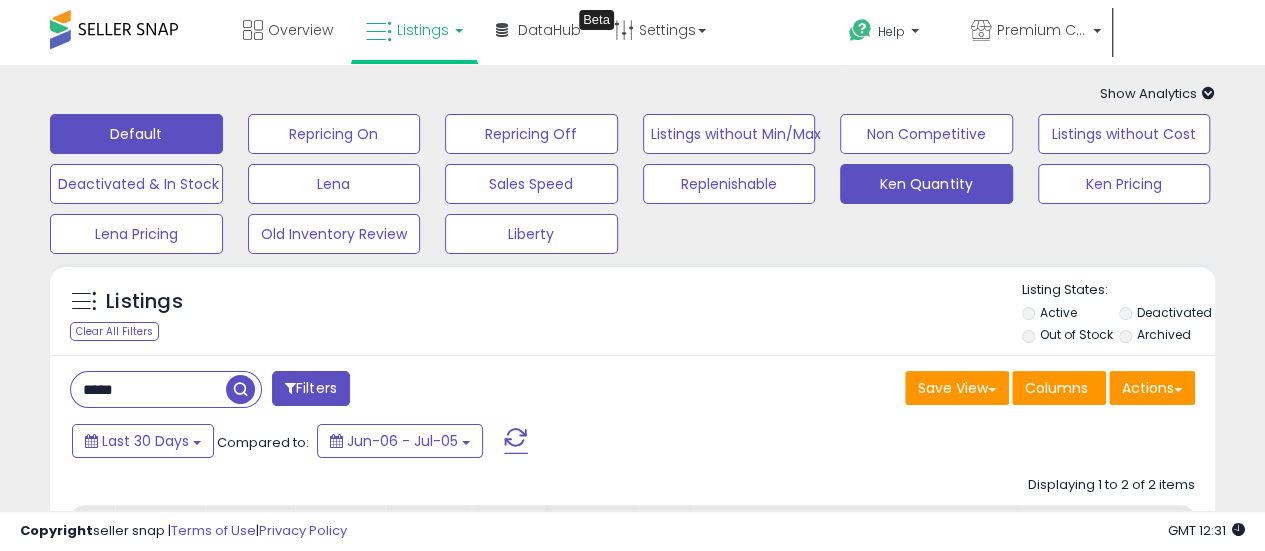 click on "Ken Quantity" at bounding box center (334, 134) 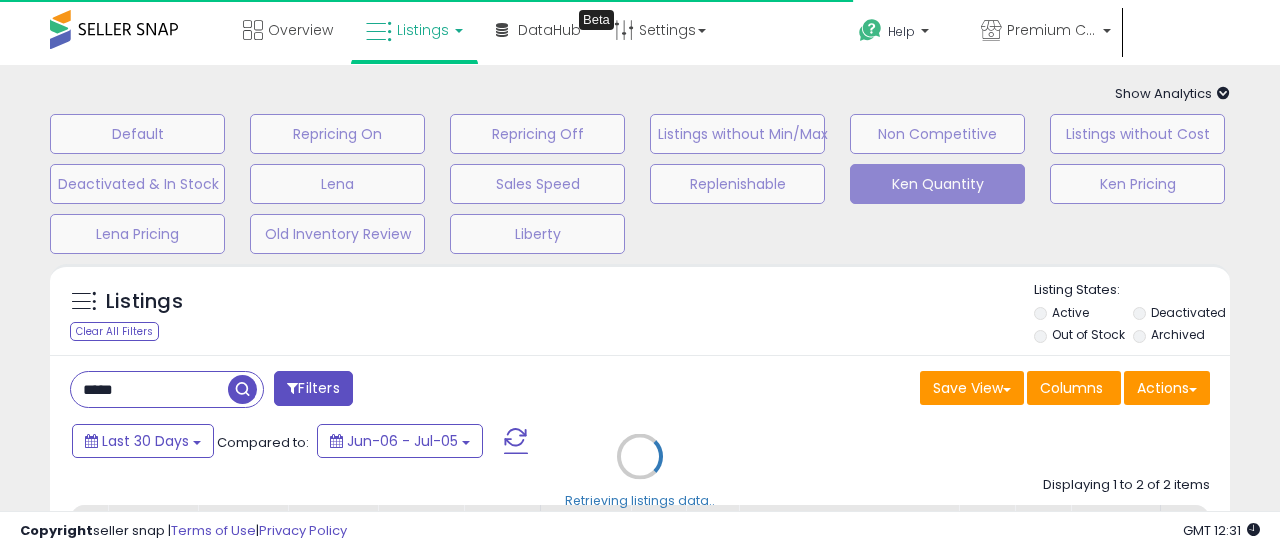 type 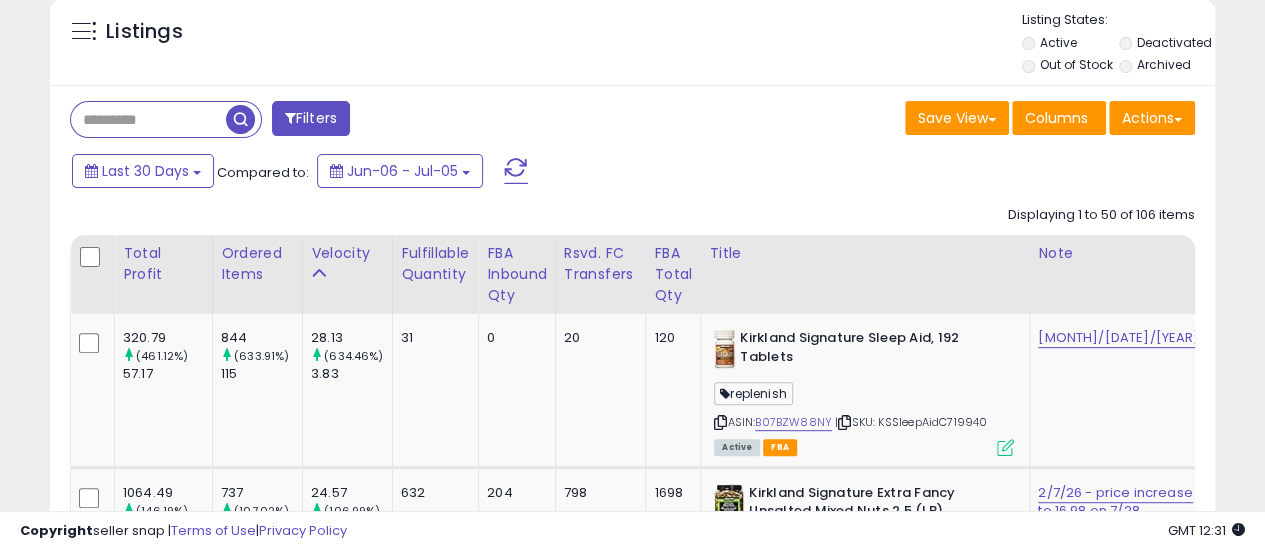 scroll, scrollTop: 300, scrollLeft: 0, axis: vertical 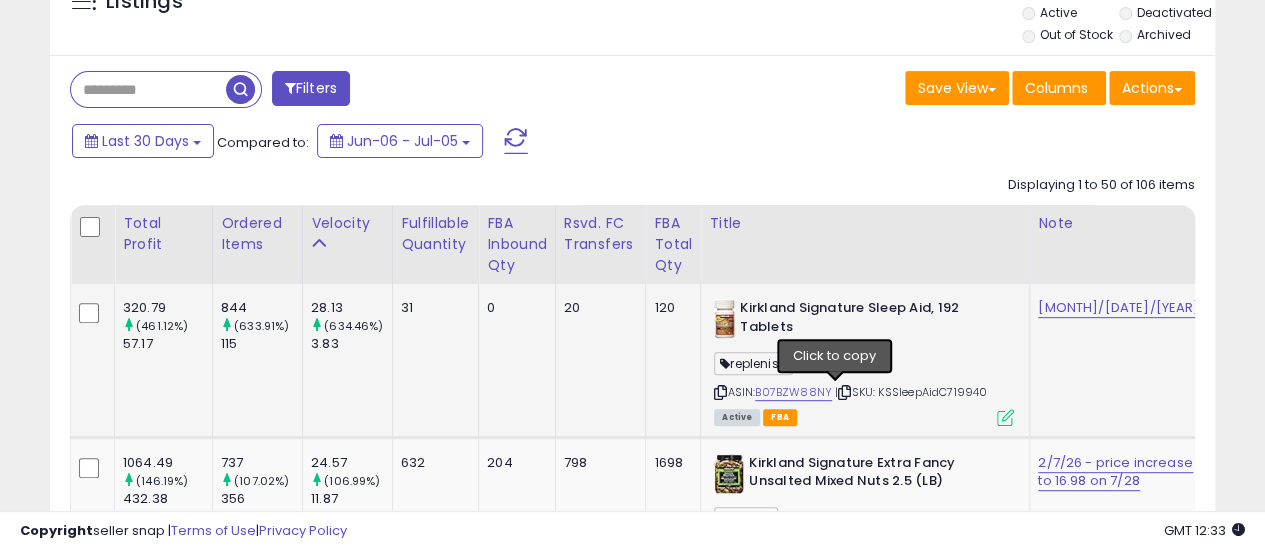 click at bounding box center (844, 392) 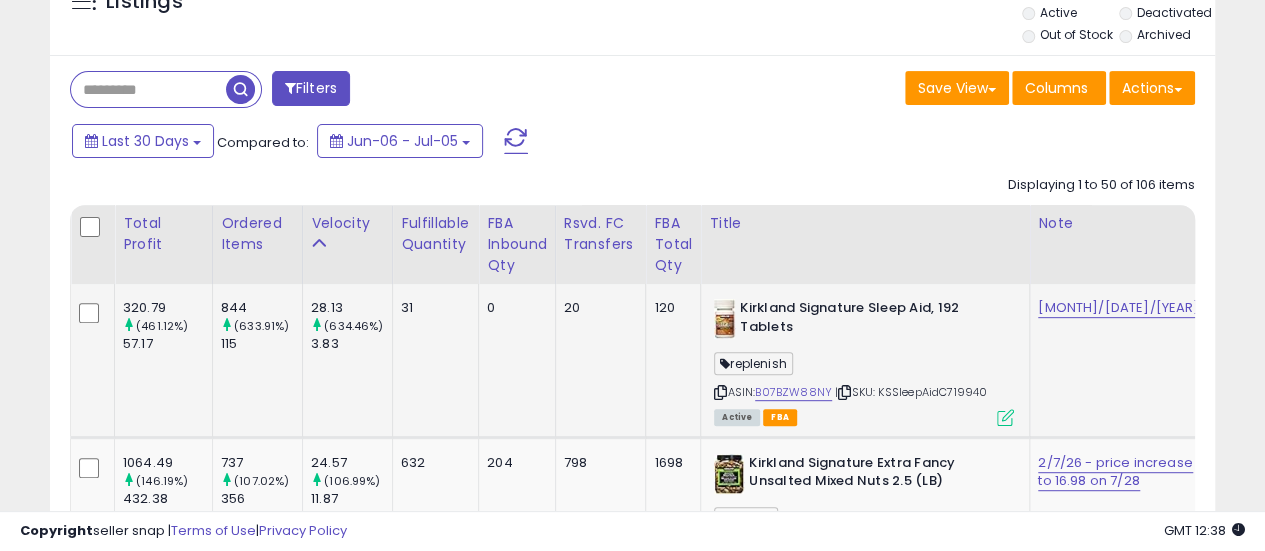 click at bounding box center [844, 392] 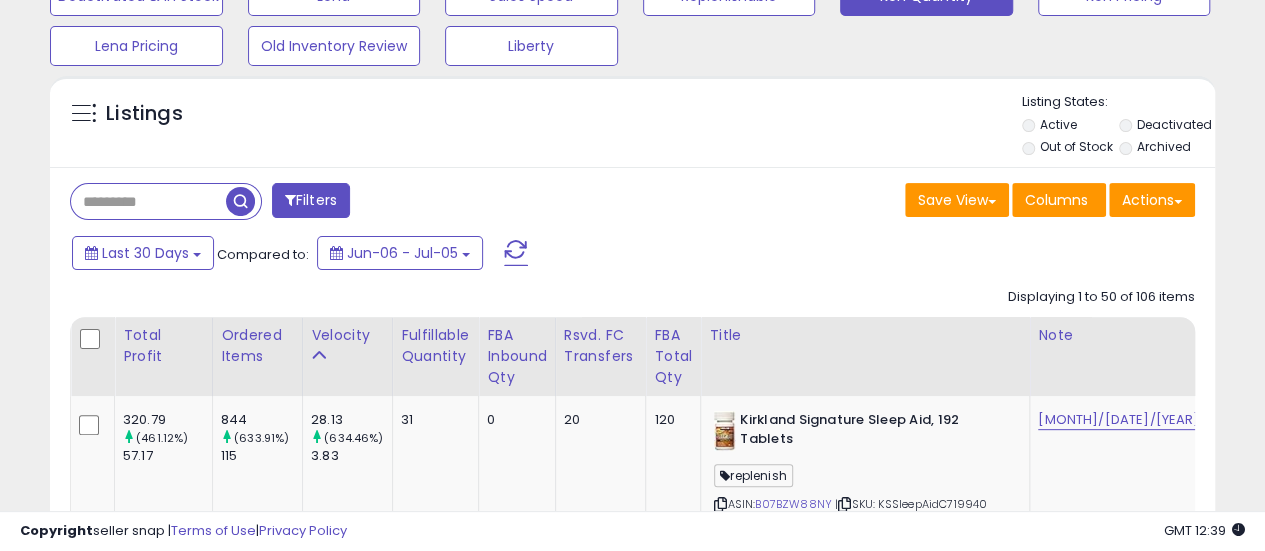 scroll, scrollTop: 0, scrollLeft: 0, axis: both 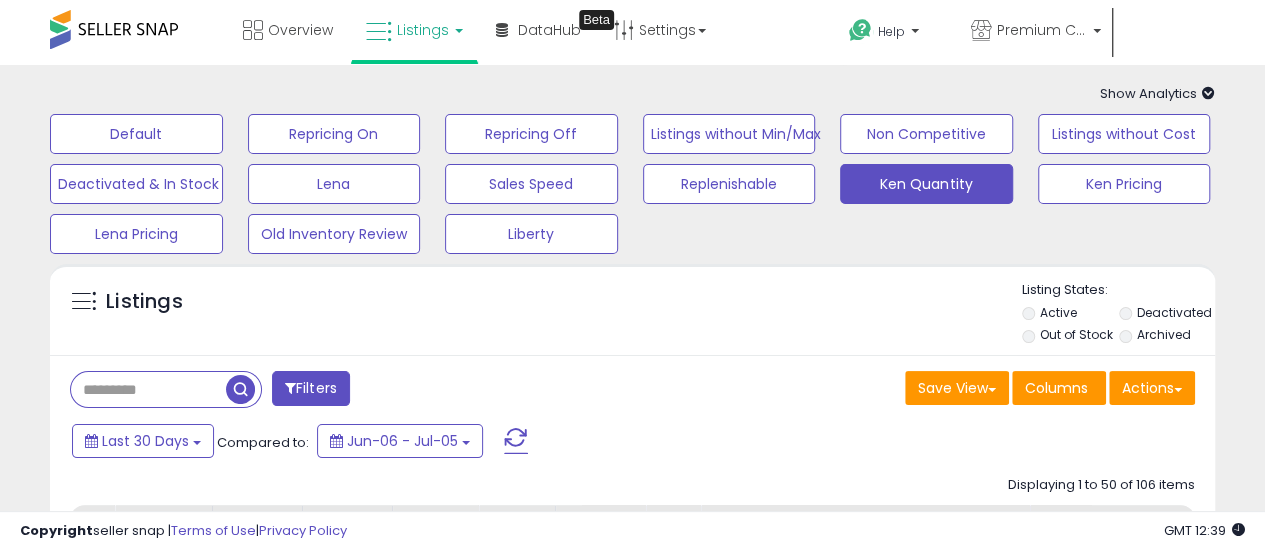 click at bounding box center (148, 389) 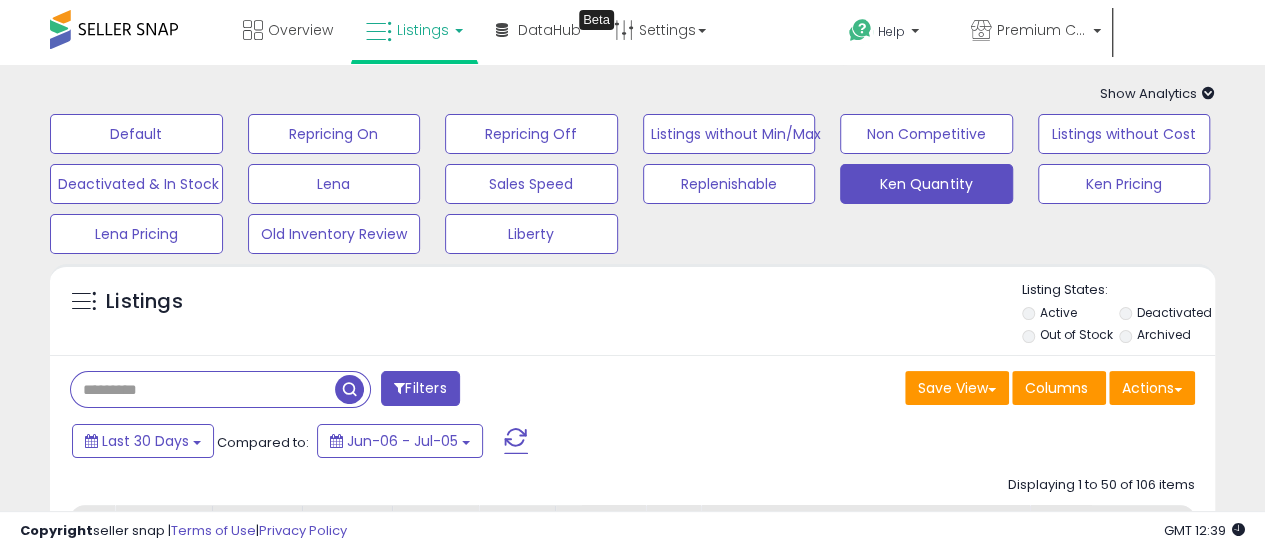 paste on "******" 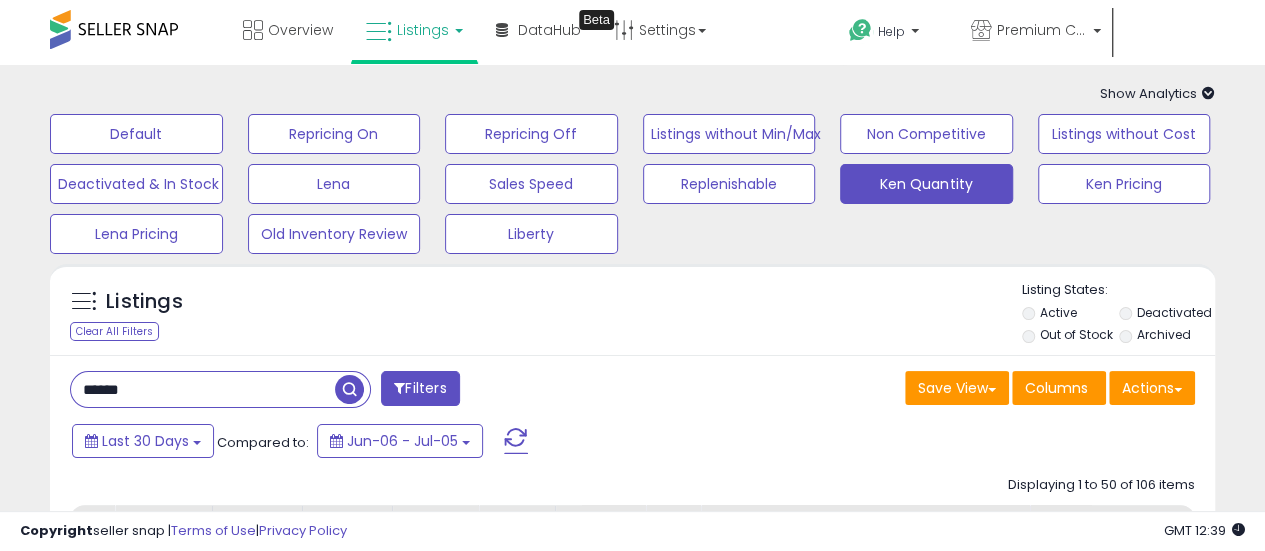 type on "******" 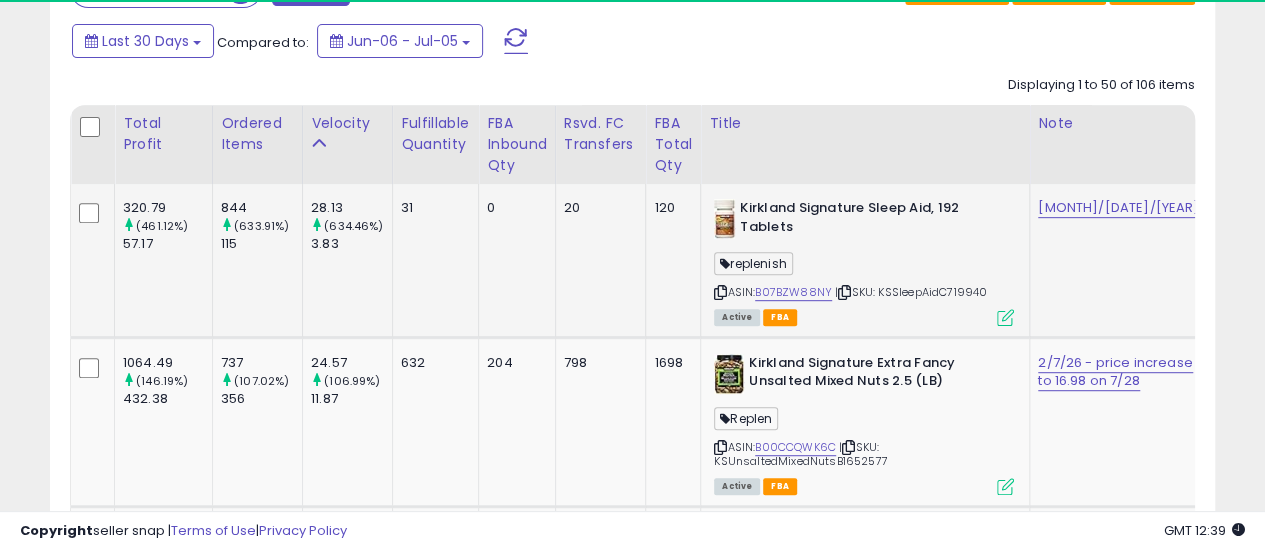 scroll, scrollTop: 200, scrollLeft: 0, axis: vertical 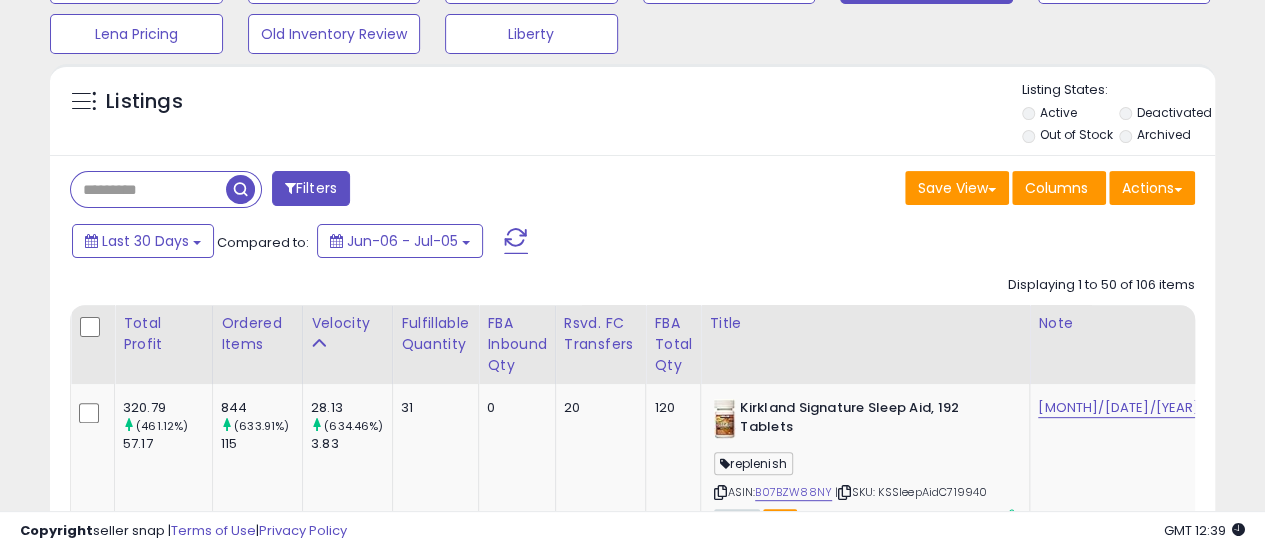click at bounding box center [148, 189] 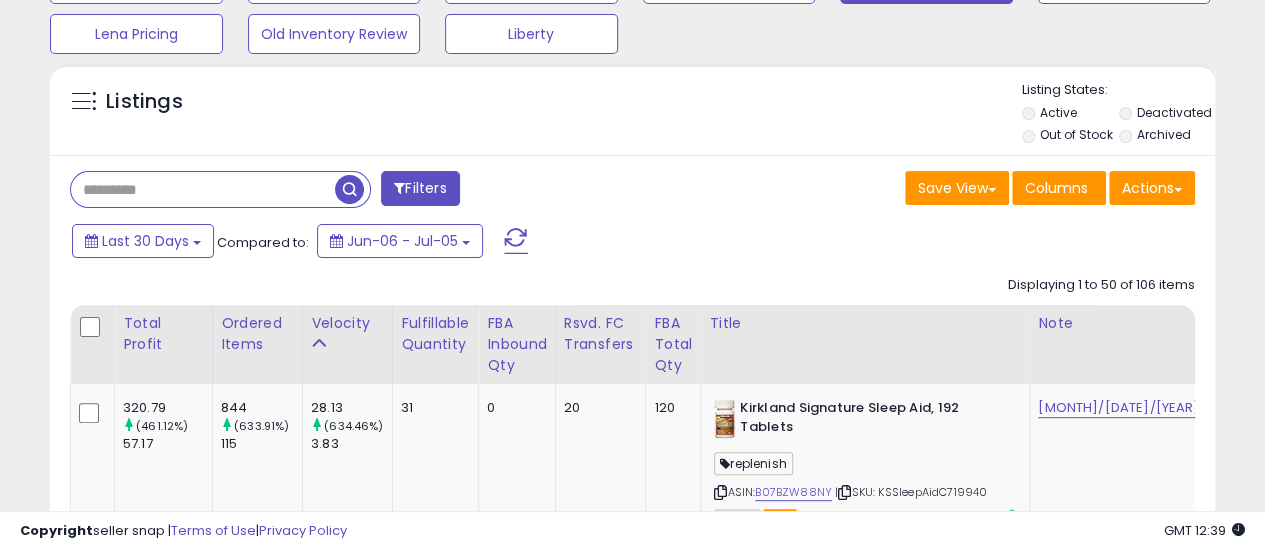 paste on "******" 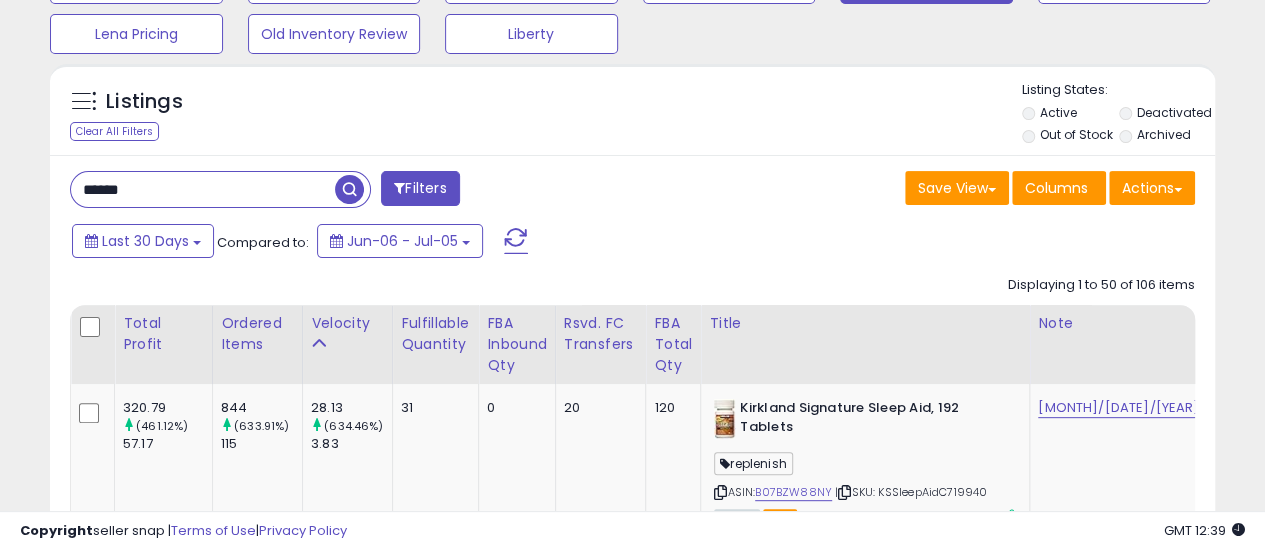 type on "******" 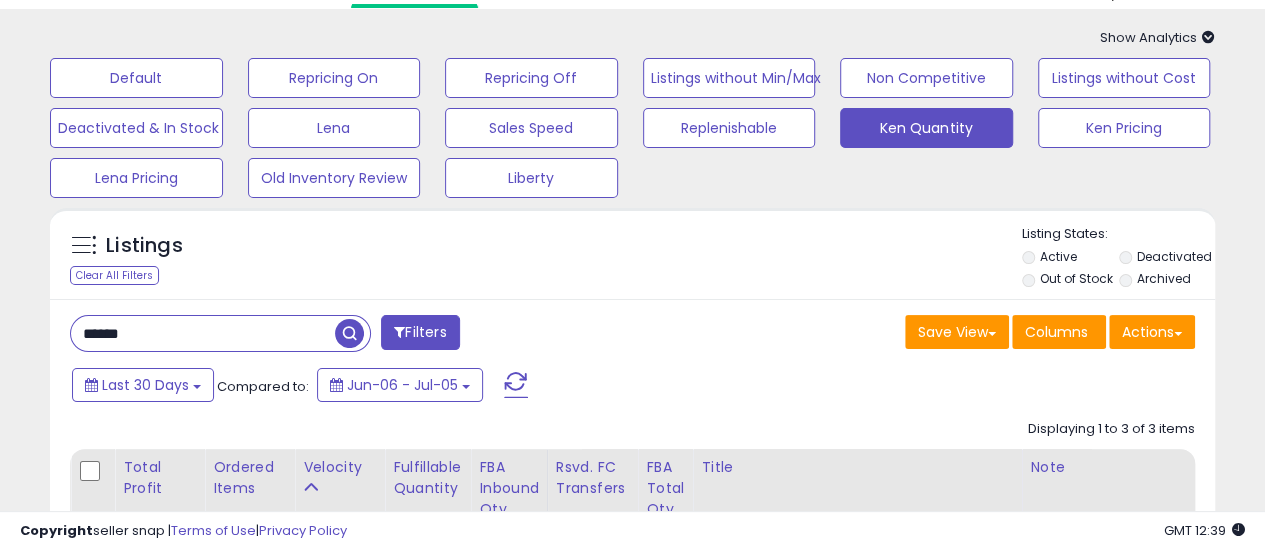 scroll, scrollTop: 0, scrollLeft: 0, axis: both 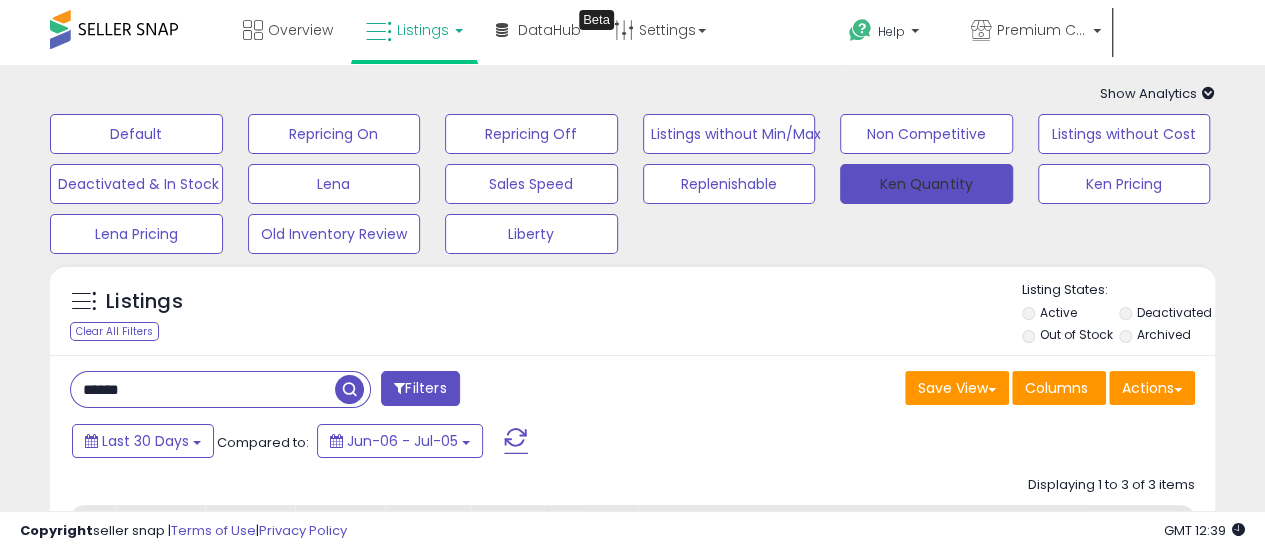 click on "Ken Quantity" at bounding box center [926, 184] 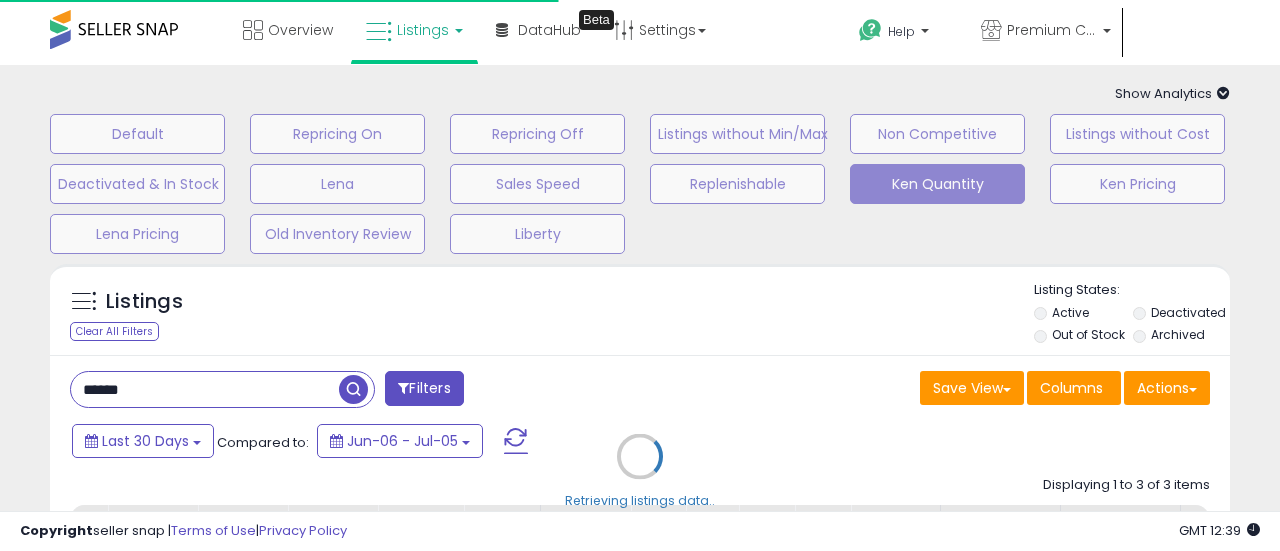 type 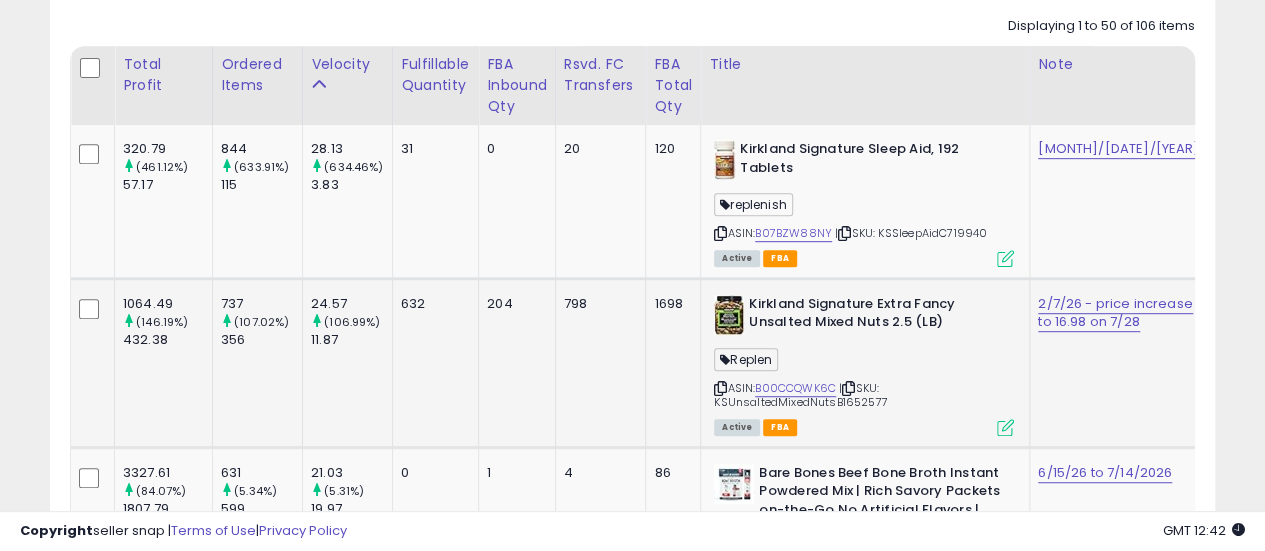 scroll, scrollTop: 500, scrollLeft: 0, axis: vertical 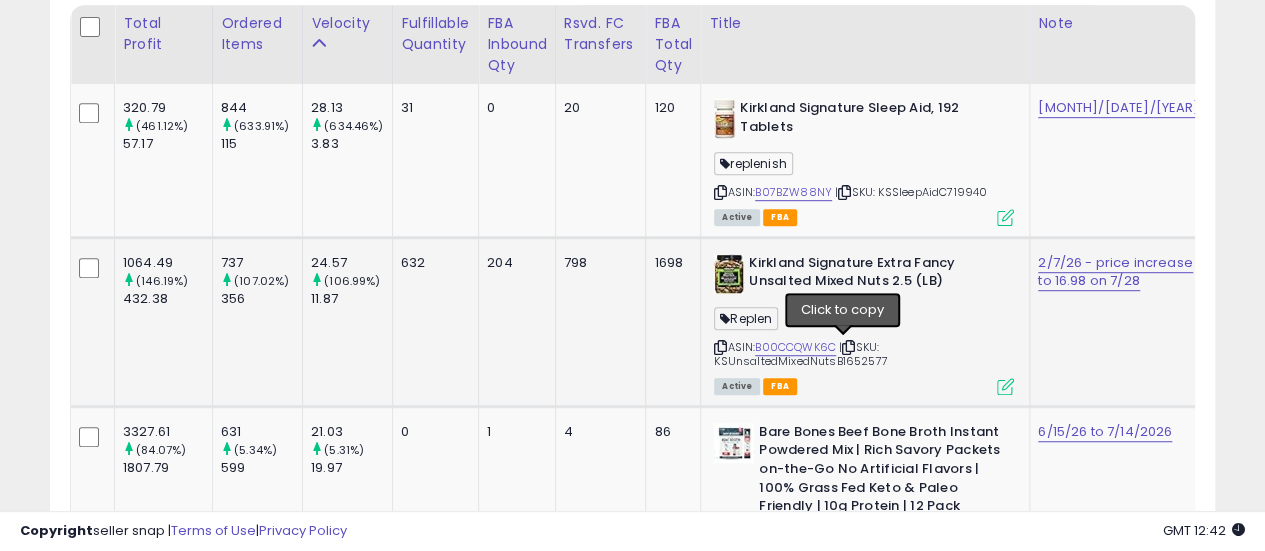 click at bounding box center [848, 347] 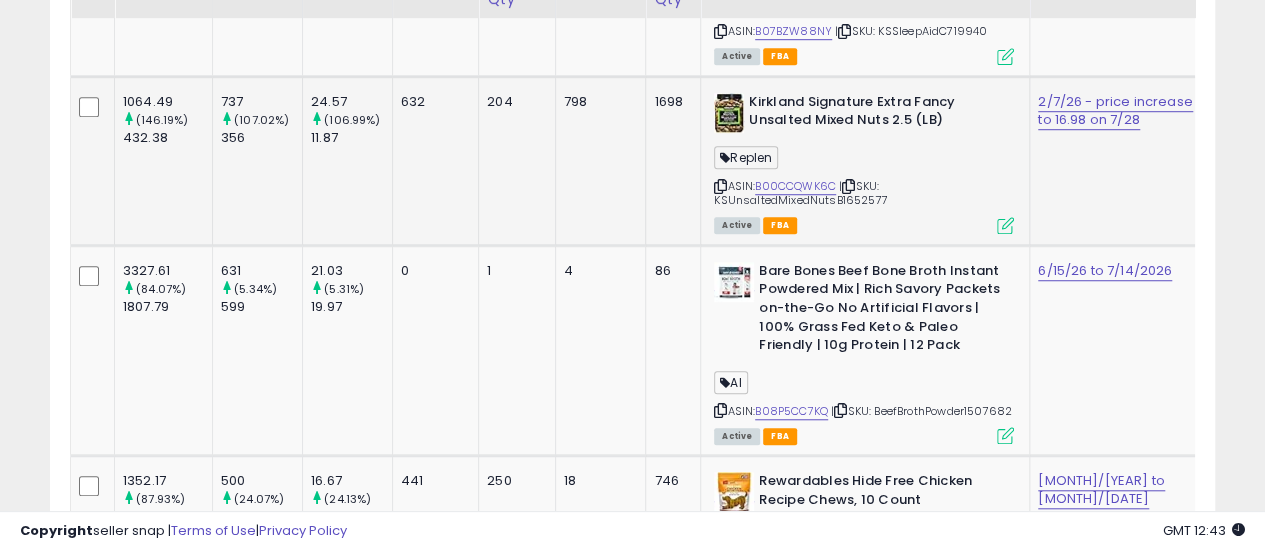 scroll, scrollTop: 700, scrollLeft: 0, axis: vertical 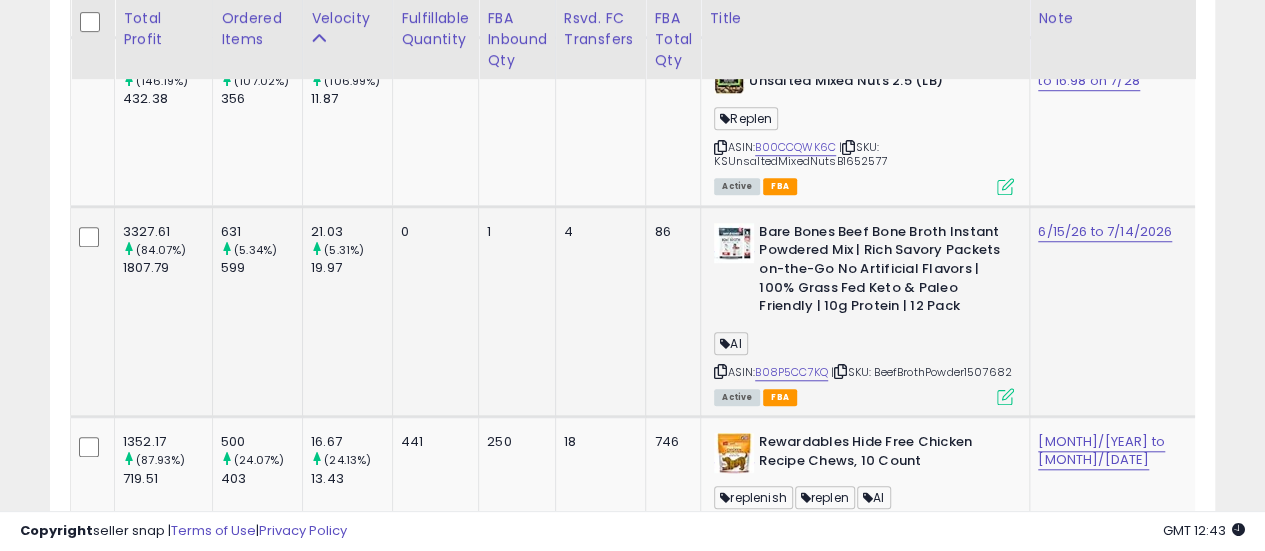 click at bounding box center (840, 371) 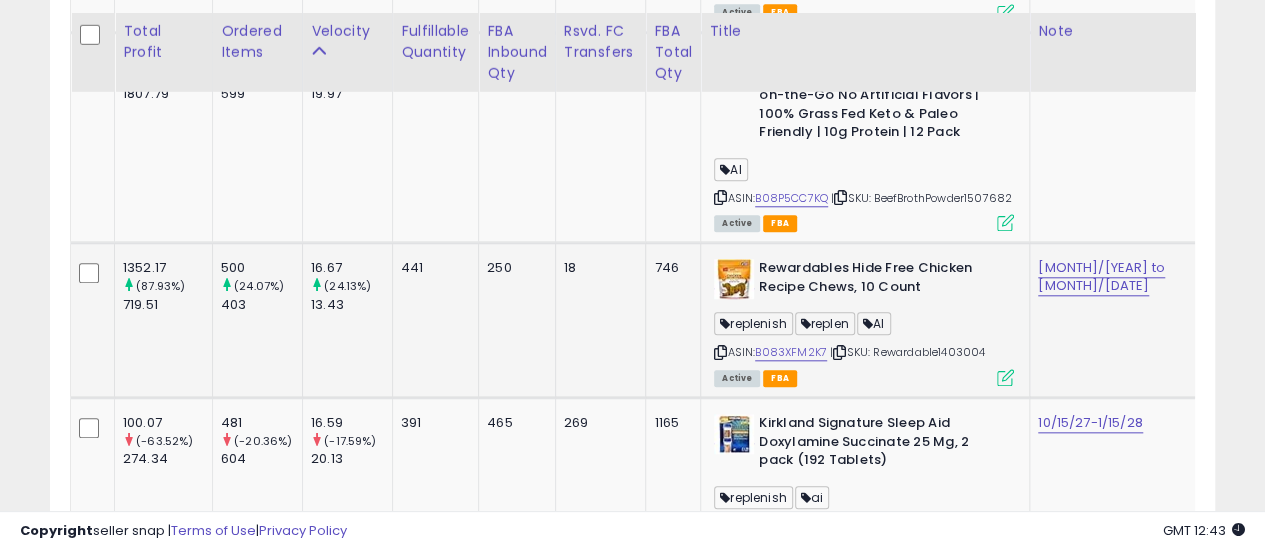 scroll, scrollTop: 900, scrollLeft: 0, axis: vertical 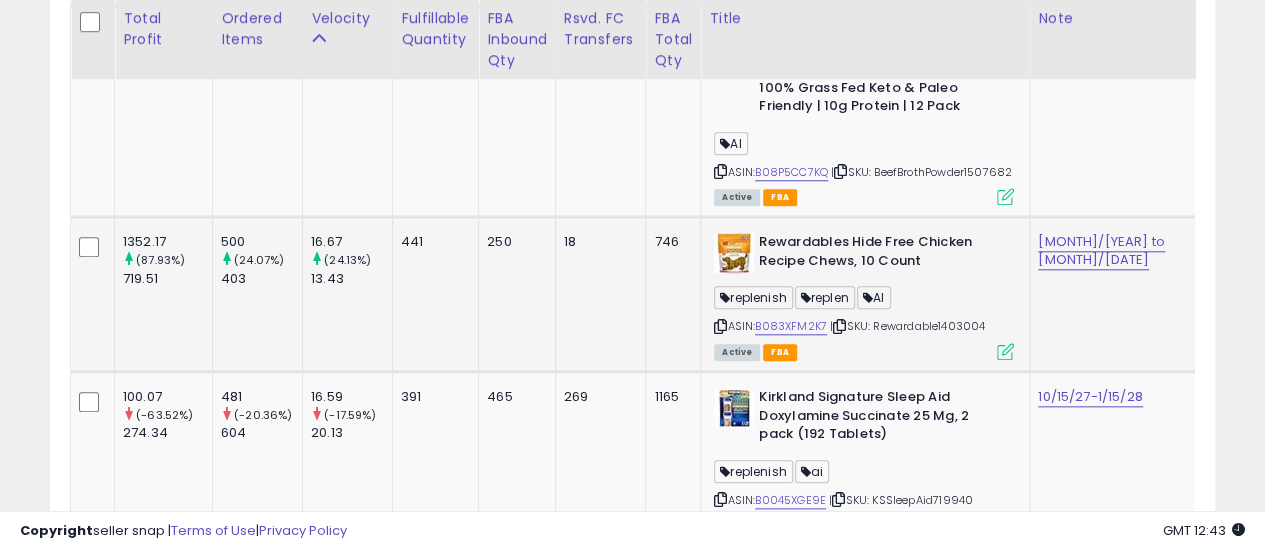 click at bounding box center (839, 326) 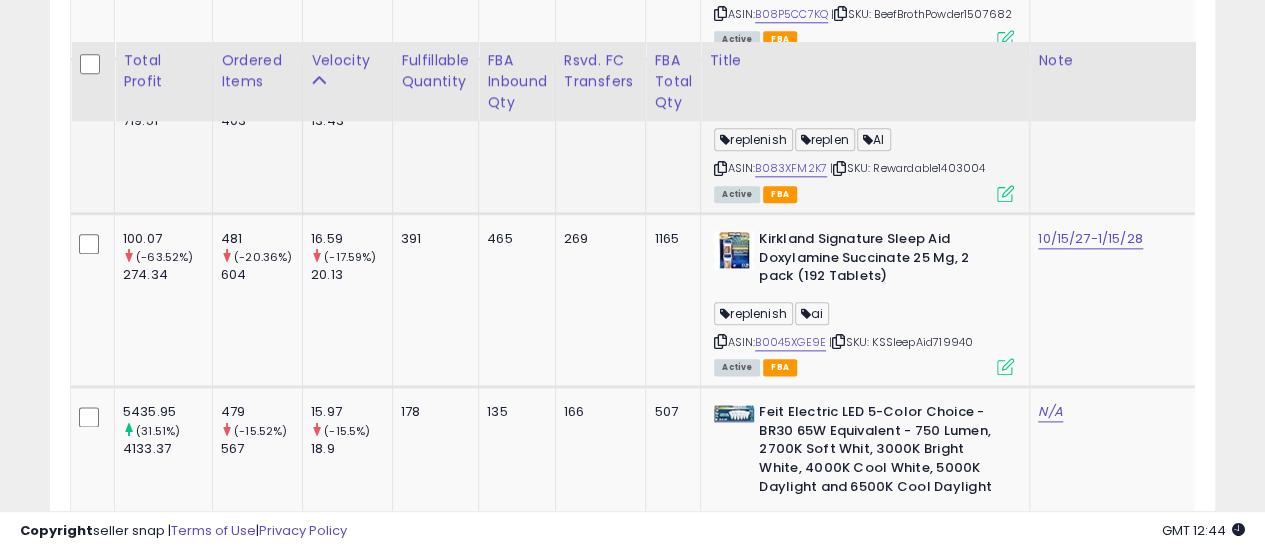 scroll, scrollTop: 1100, scrollLeft: 0, axis: vertical 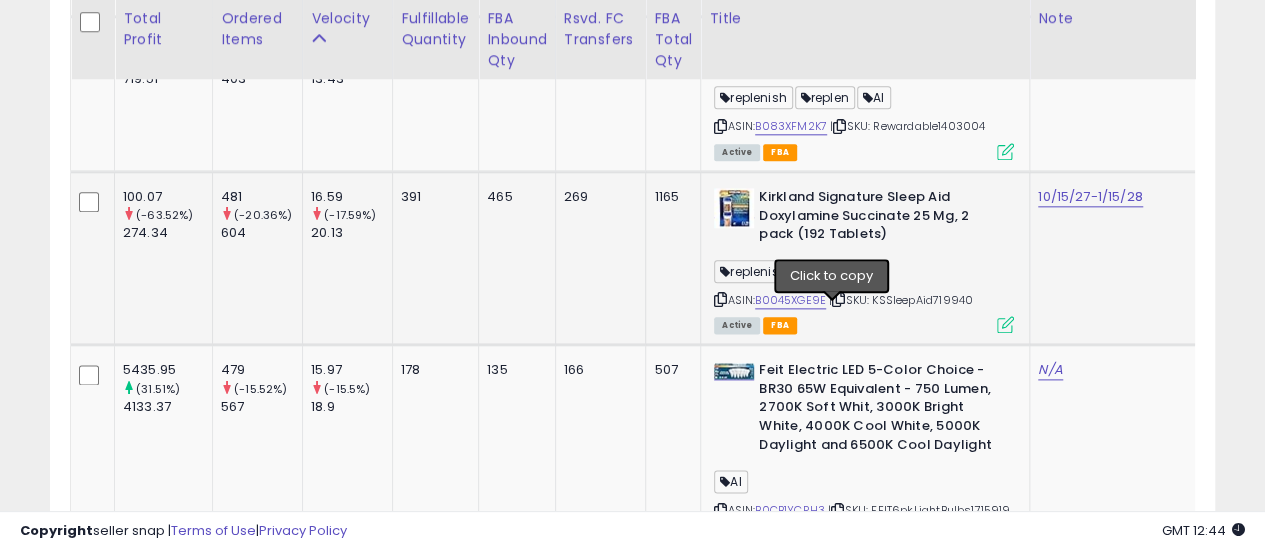 click at bounding box center (838, 299) 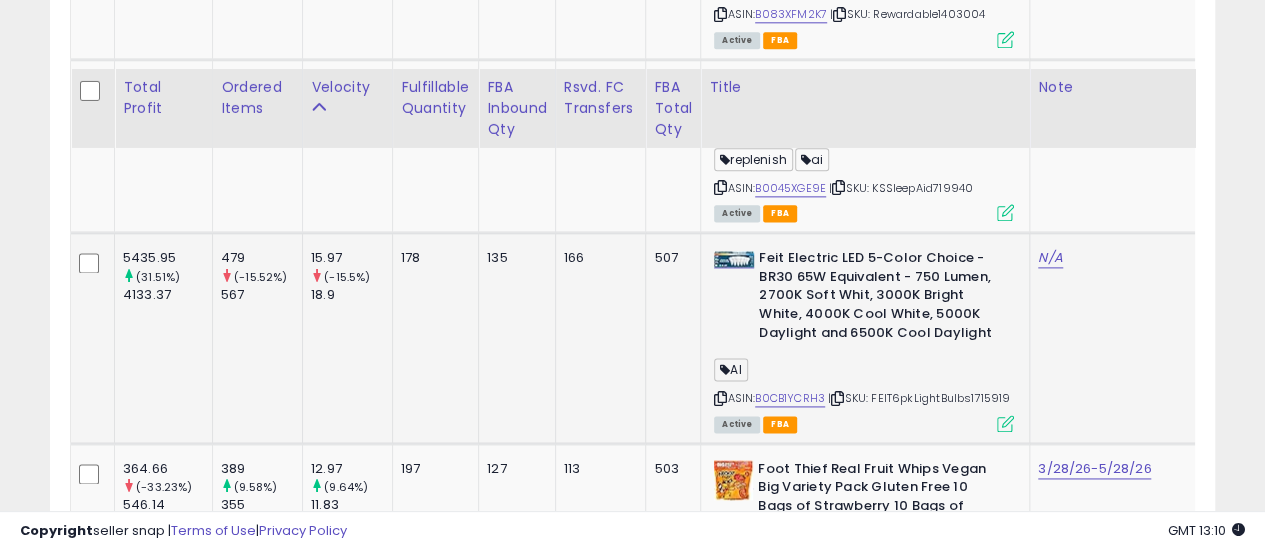 scroll, scrollTop: 1300, scrollLeft: 0, axis: vertical 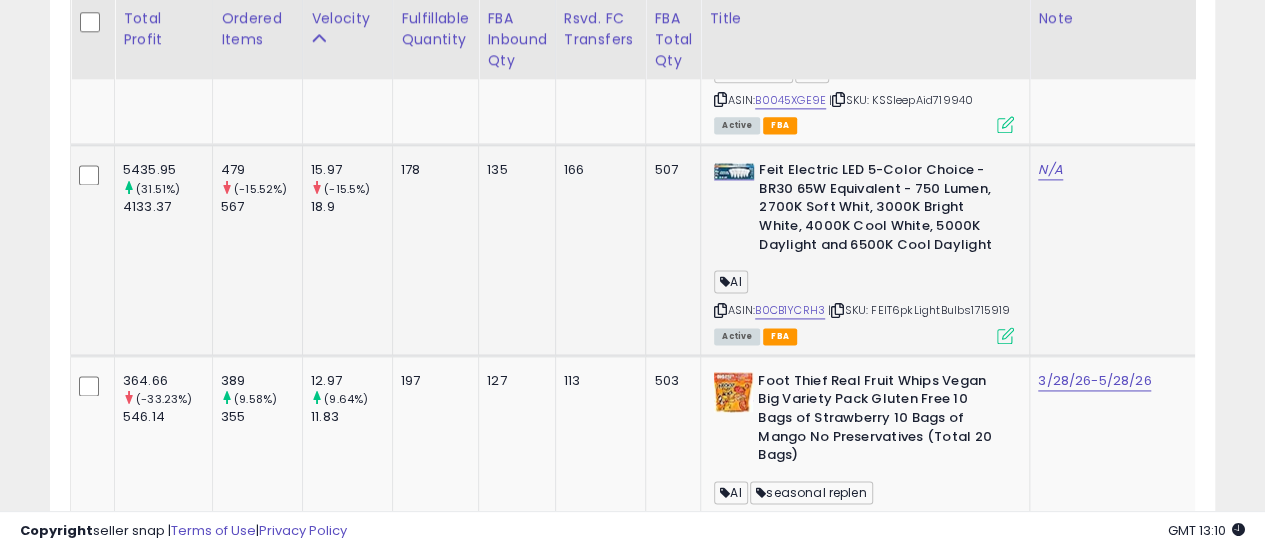 click at bounding box center (837, 310) 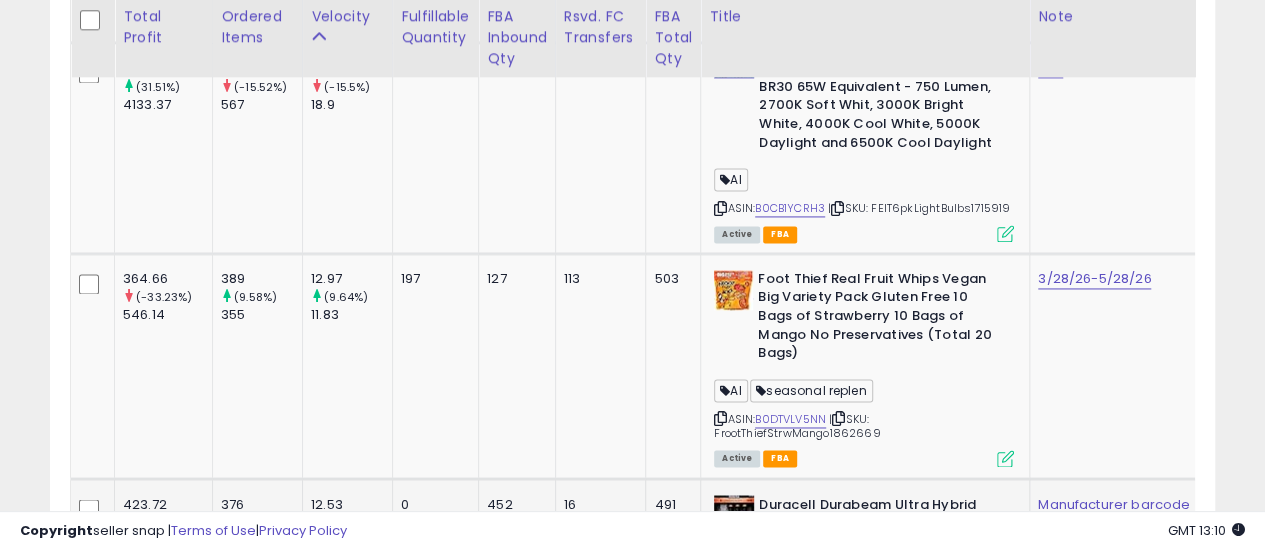 scroll, scrollTop: 1600, scrollLeft: 0, axis: vertical 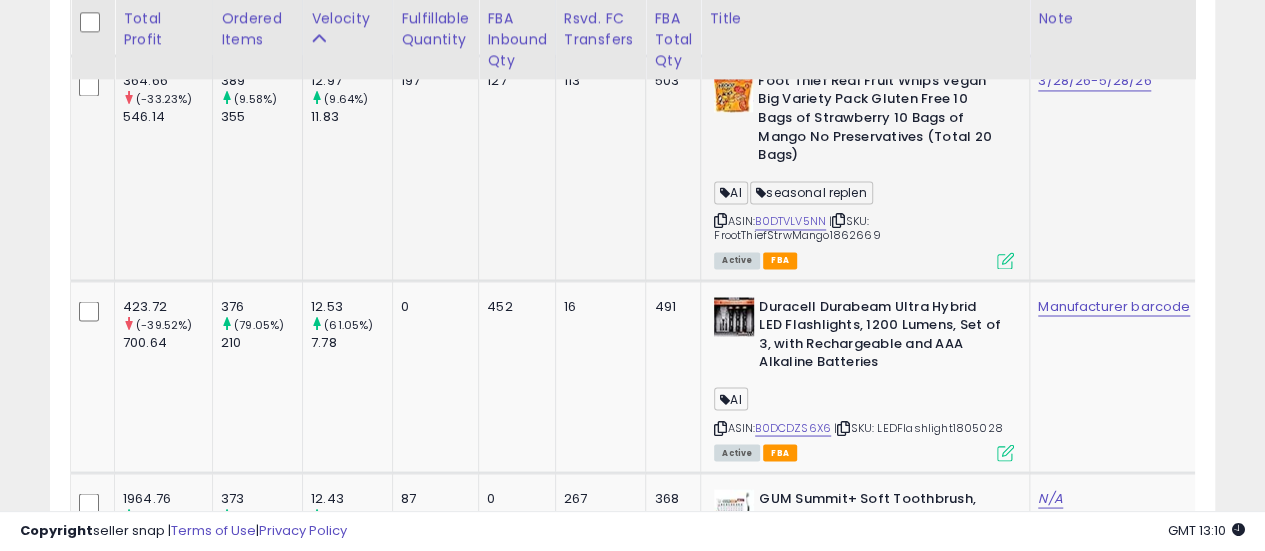 click at bounding box center [838, 220] 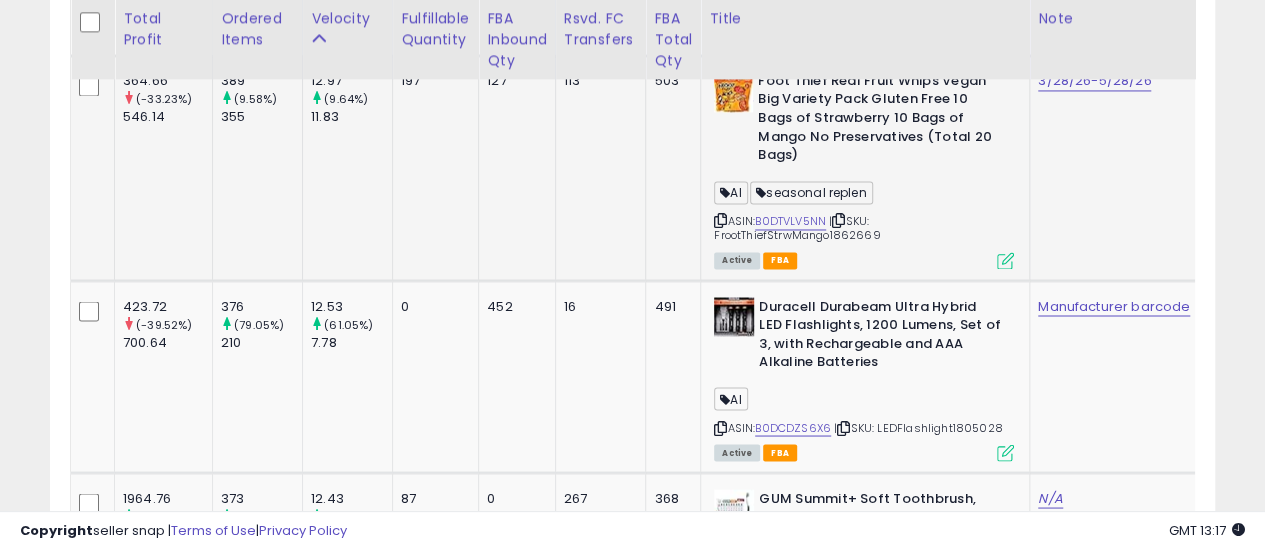 click at bounding box center [838, 220] 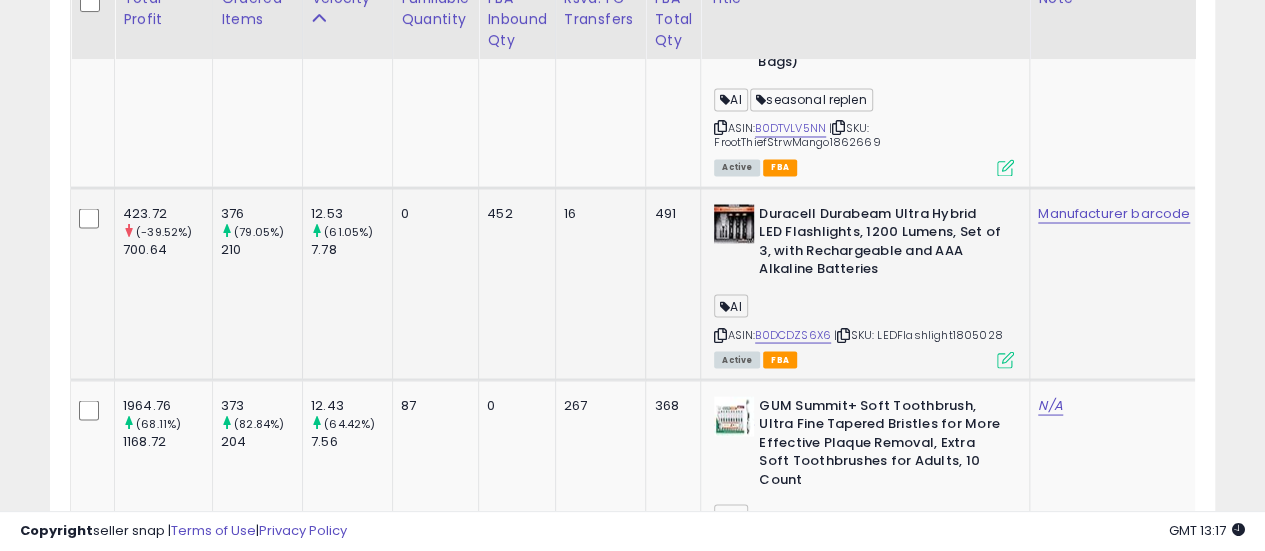 scroll, scrollTop: 1700, scrollLeft: 0, axis: vertical 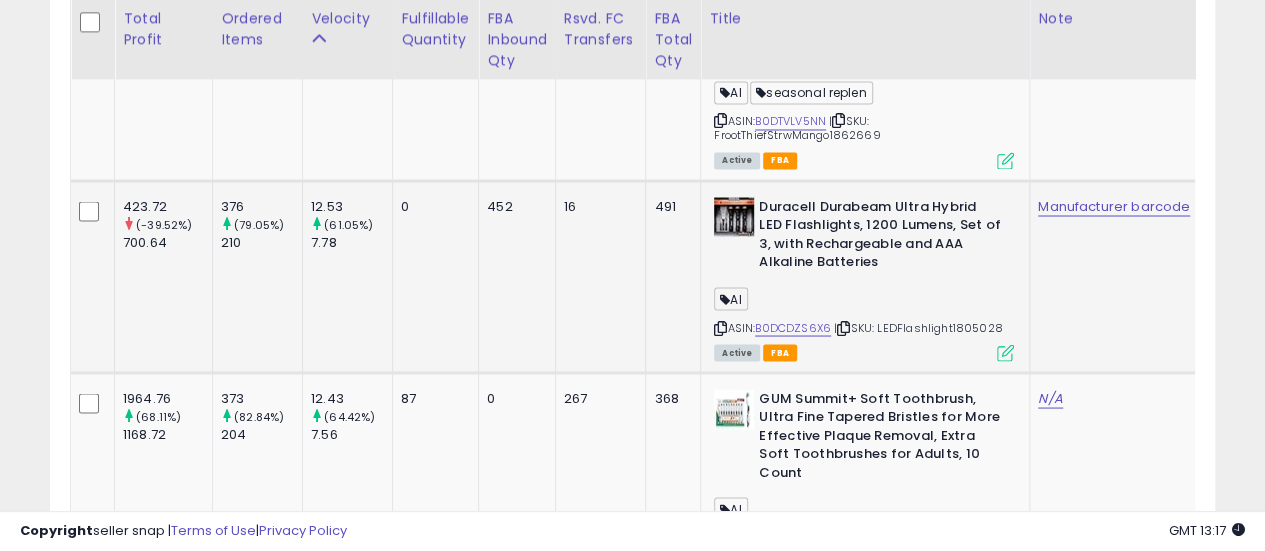 click at bounding box center [843, 327] 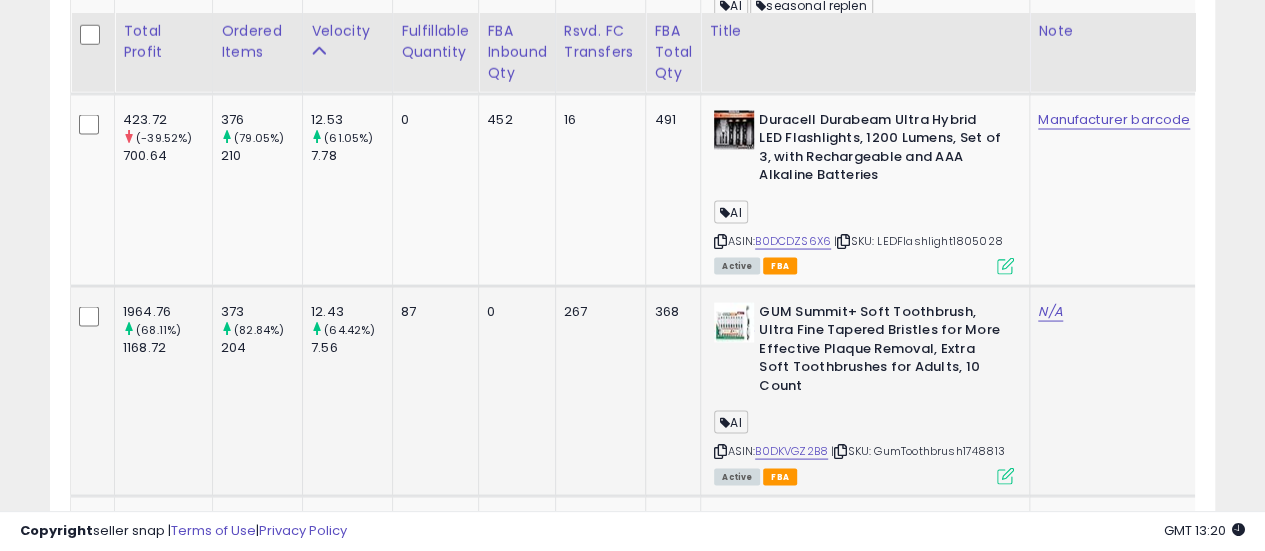 scroll, scrollTop: 1800, scrollLeft: 0, axis: vertical 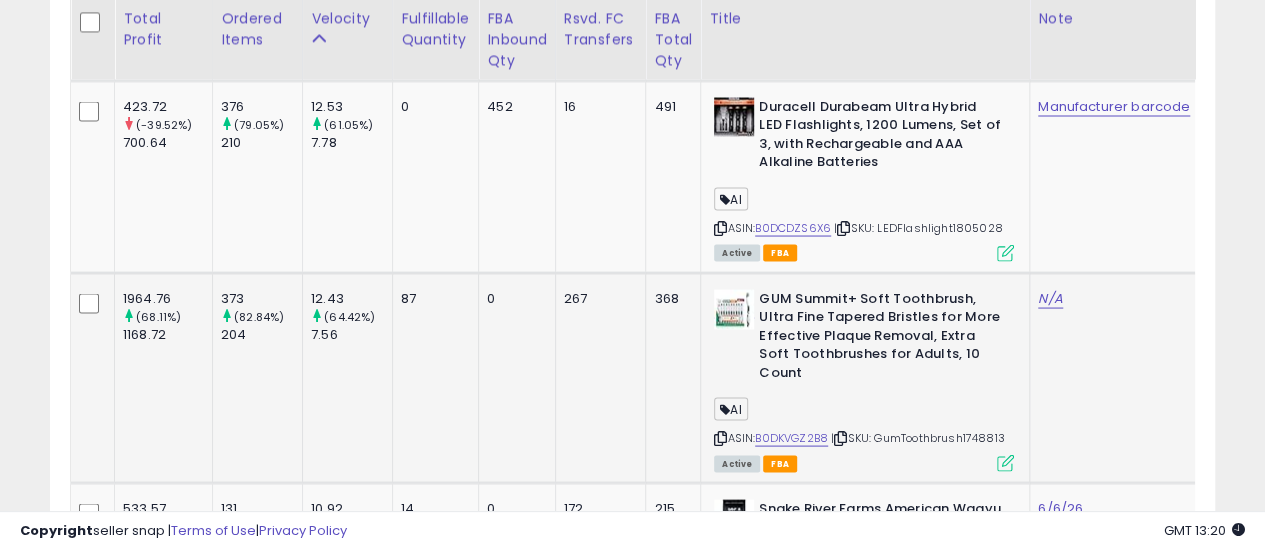 click at bounding box center [840, 437] 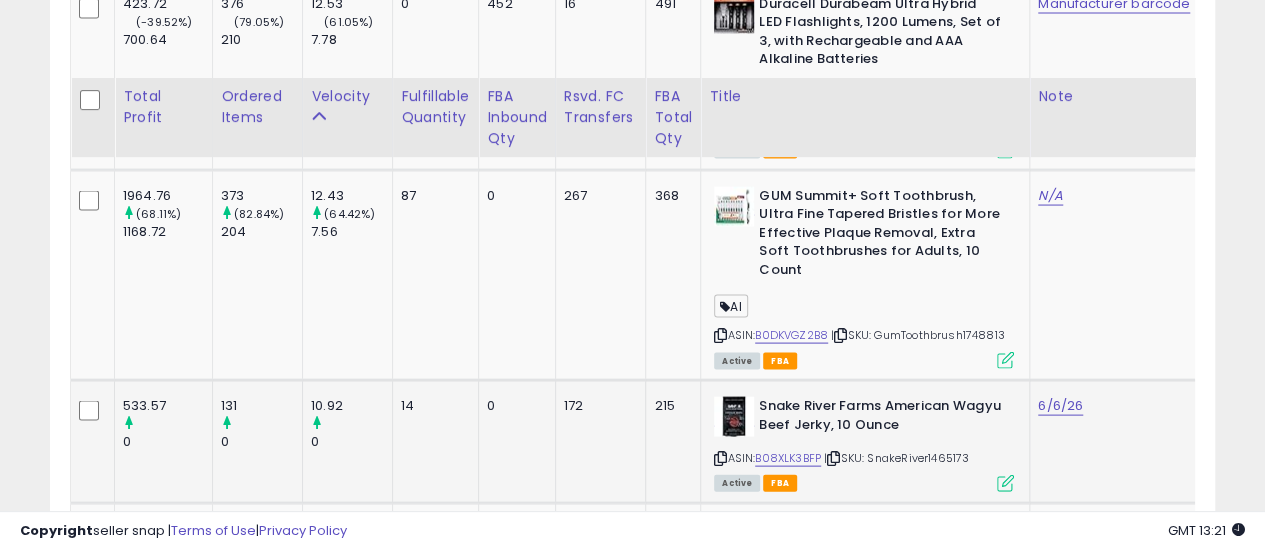 scroll, scrollTop: 2000, scrollLeft: 0, axis: vertical 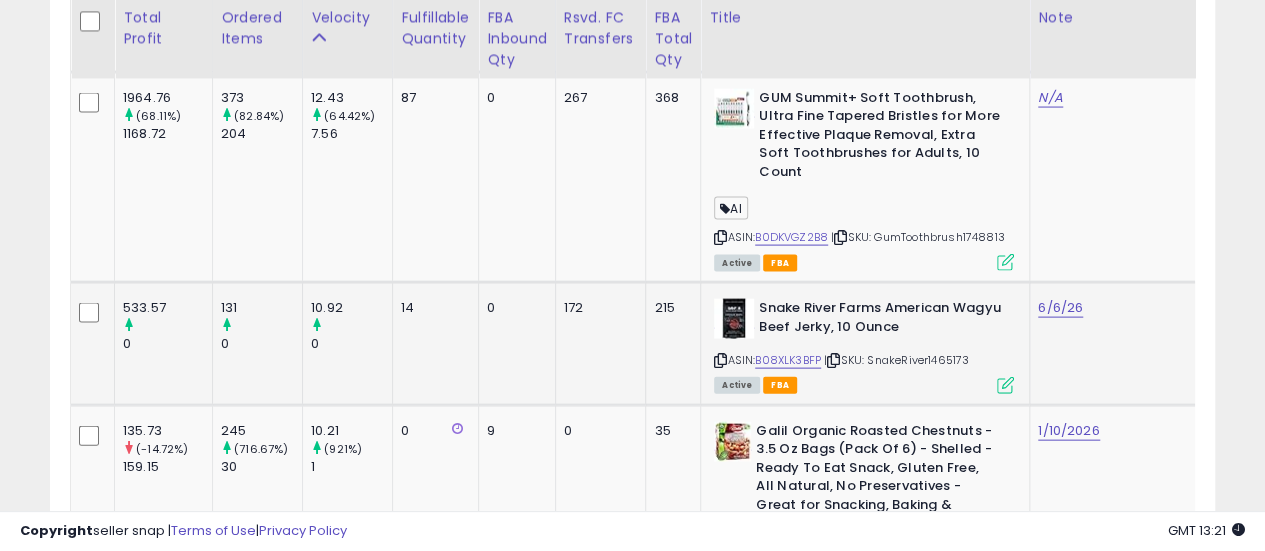 click at bounding box center (833, 360) 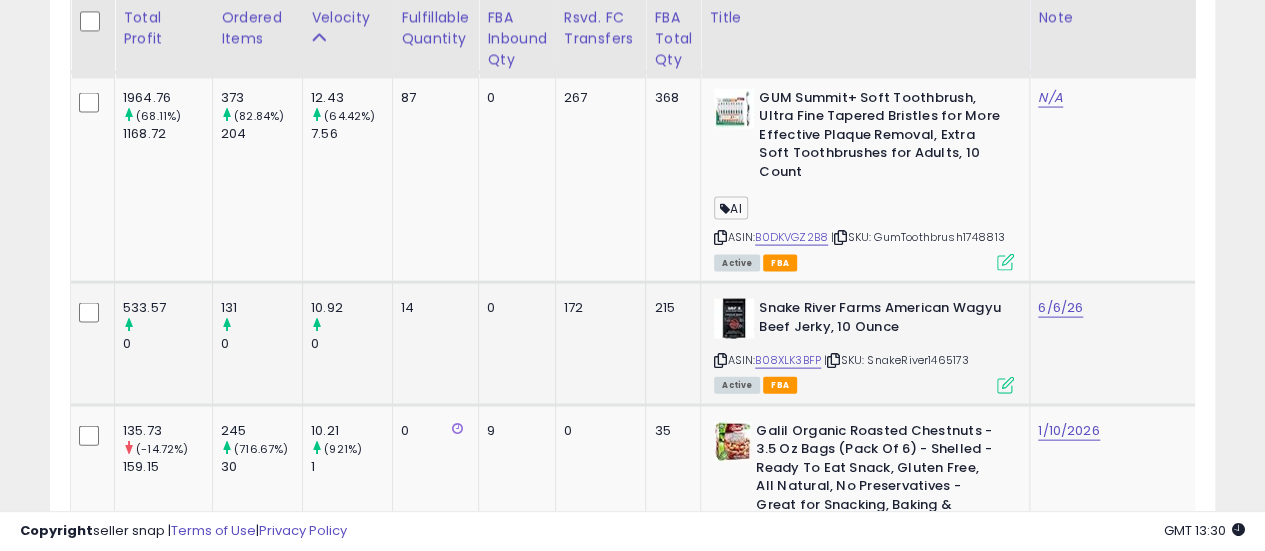 click at bounding box center (833, 360) 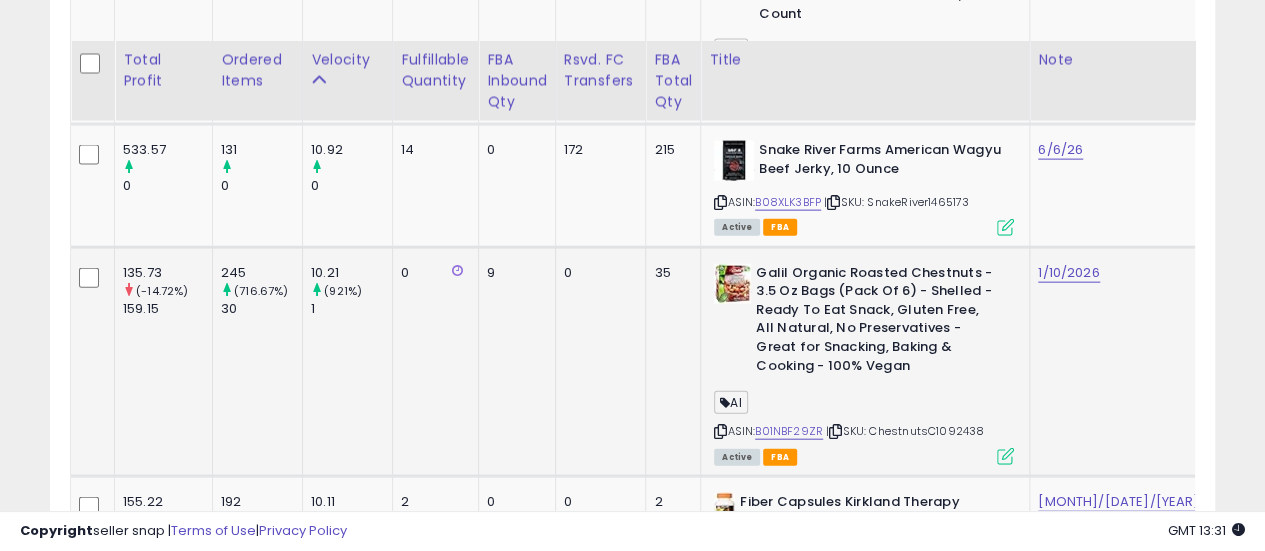 scroll, scrollTop: 2200, scrollLeft: 0, axis: vertical 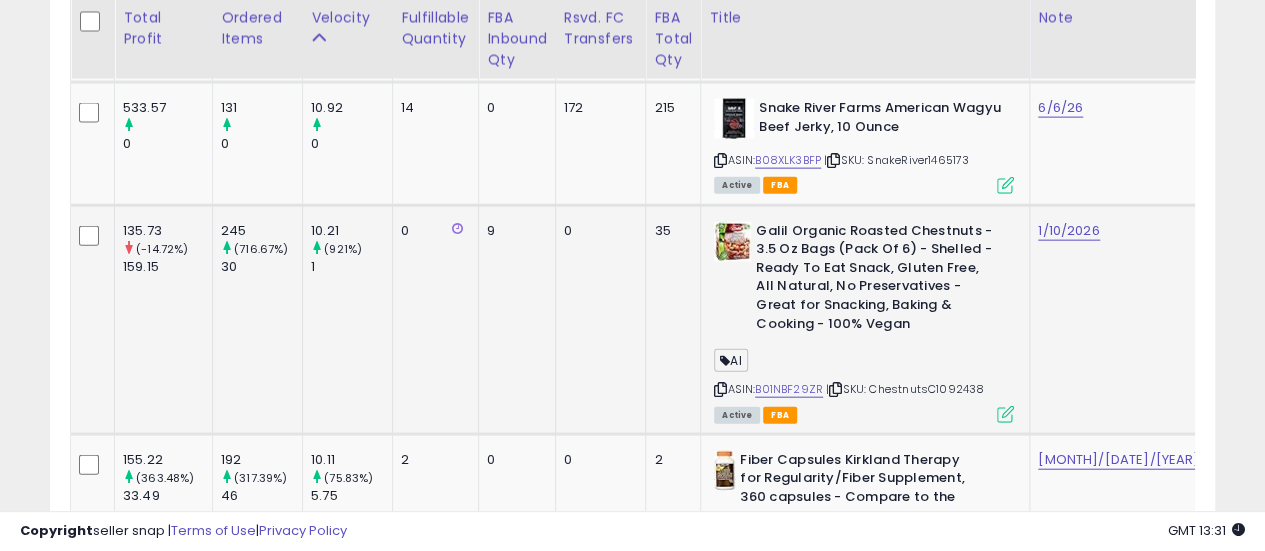 click at bounding box center [835, 389] 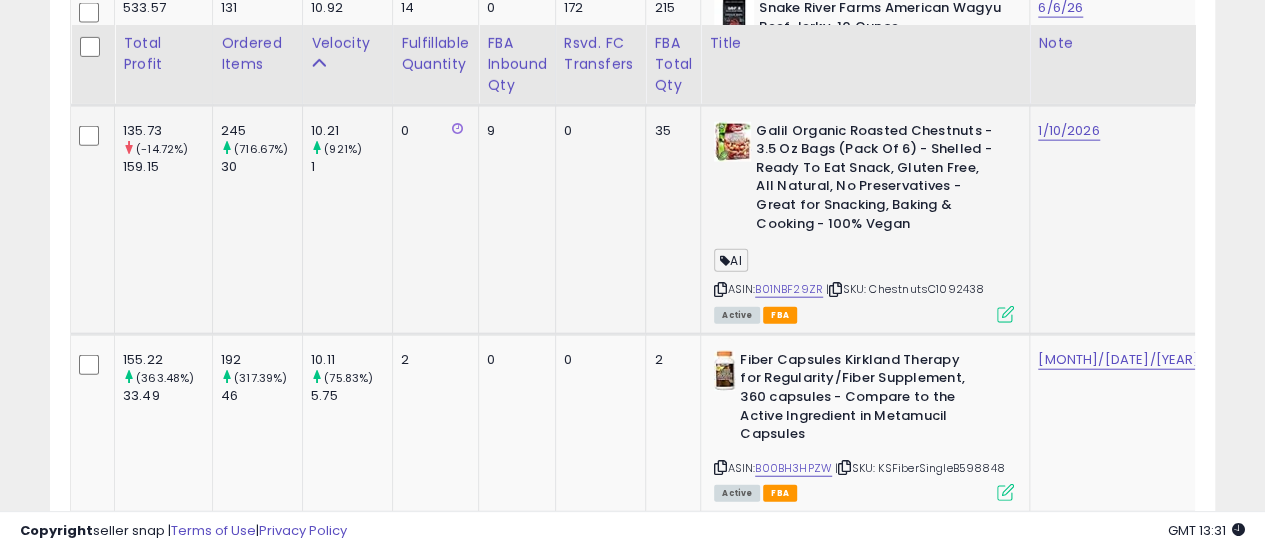scroll, scrollTop: 2400, scrollLeft: 0, axis: vertical 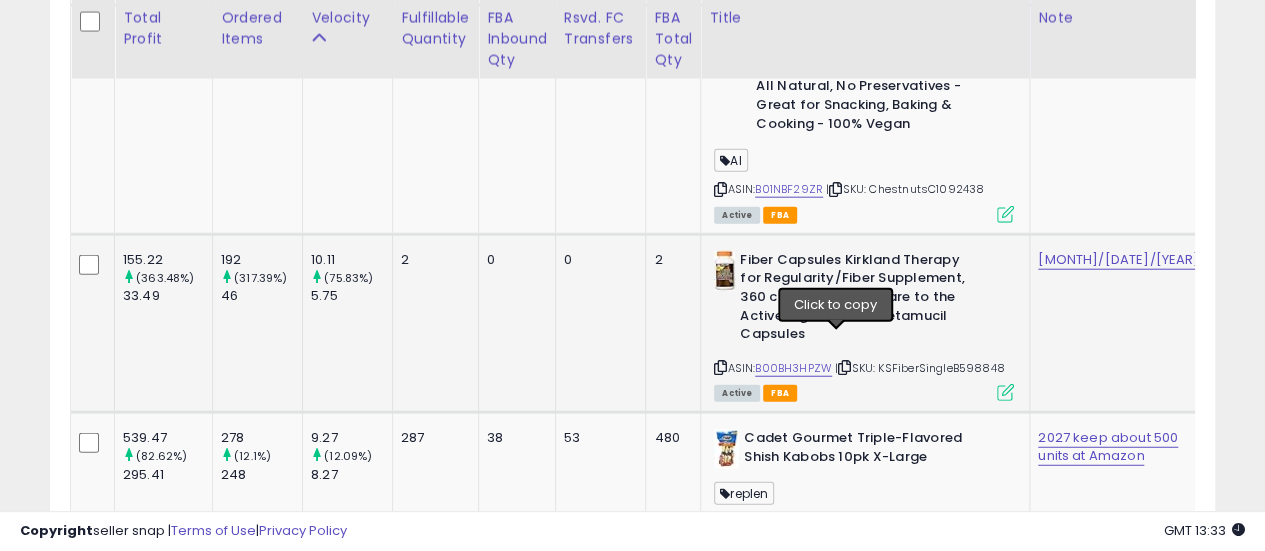 click at bounding box center (844, 367) 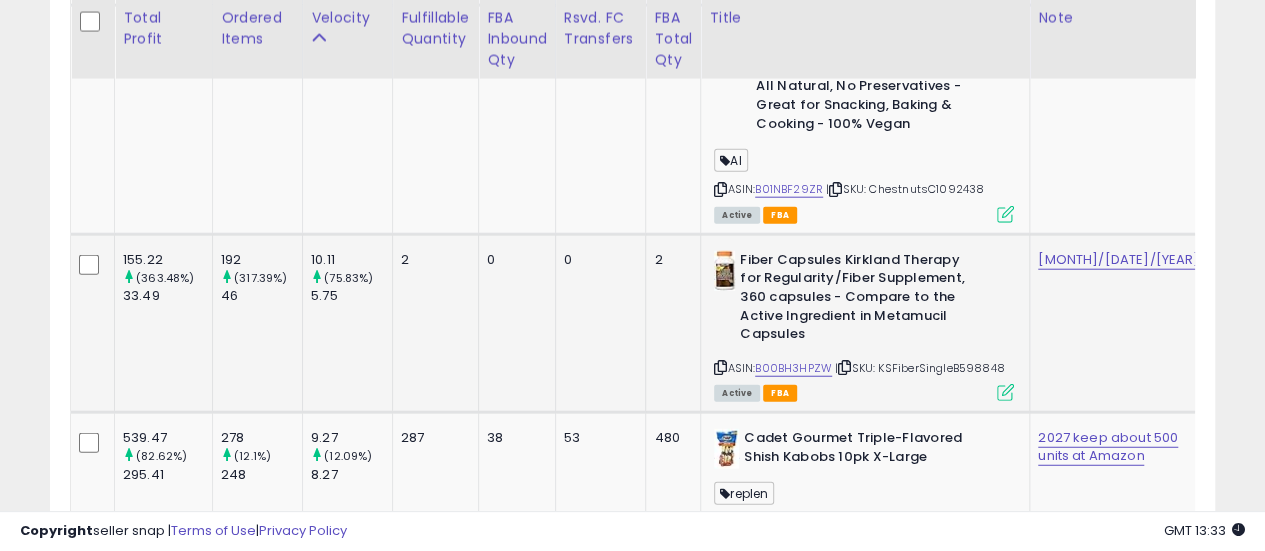 click at bounding box center (844, 367) 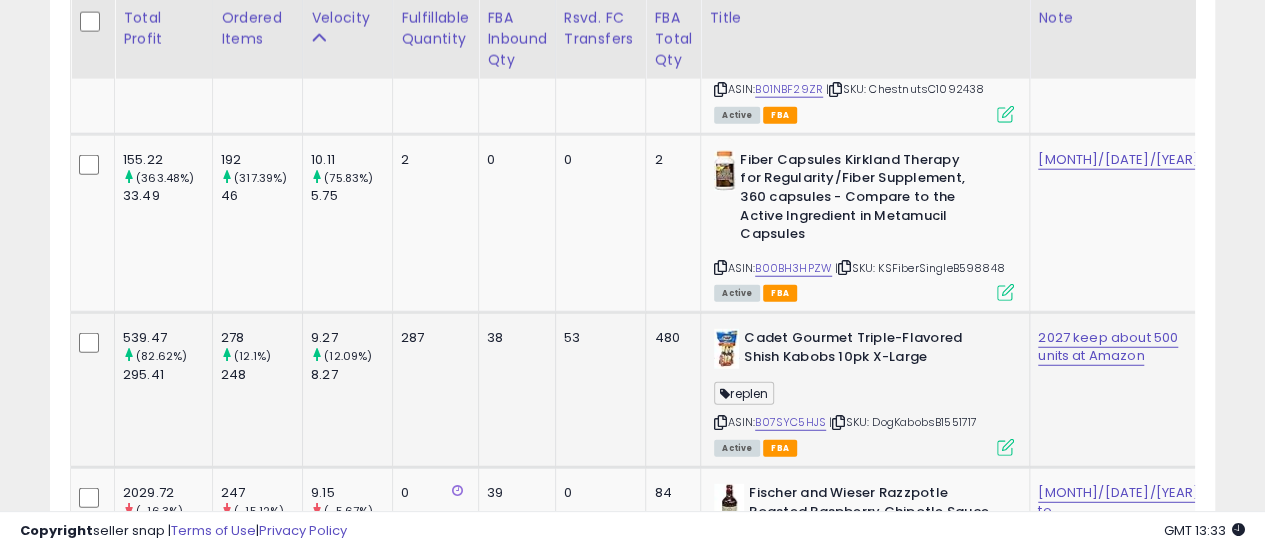 click at bounding box center (838, 422) 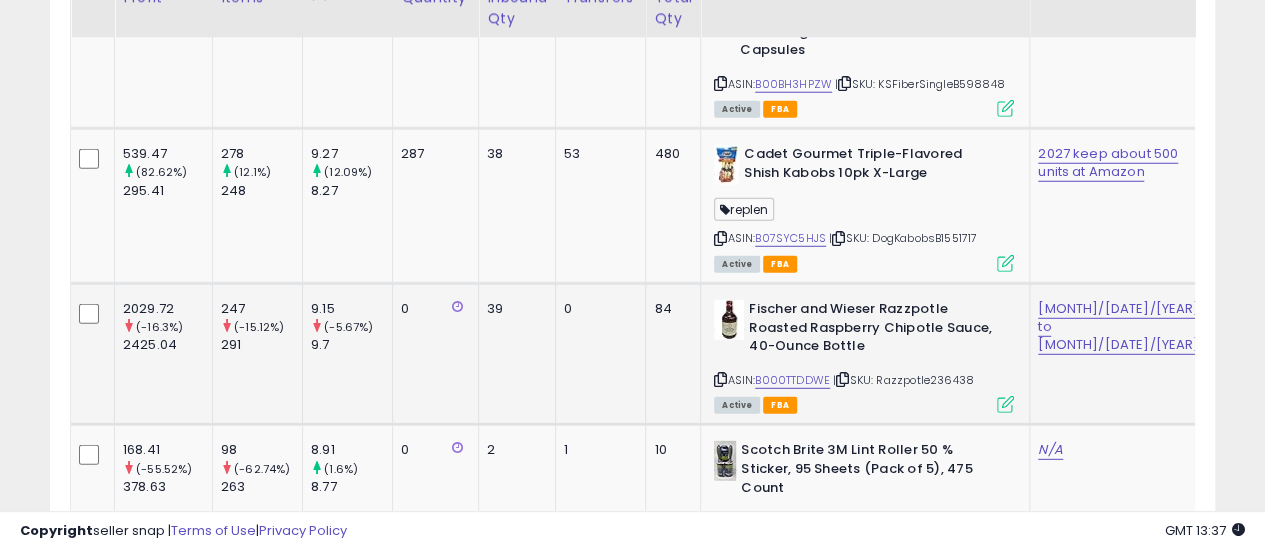 scroll, scrollTop: 2700, scrollLeft: 0, axis: vertical 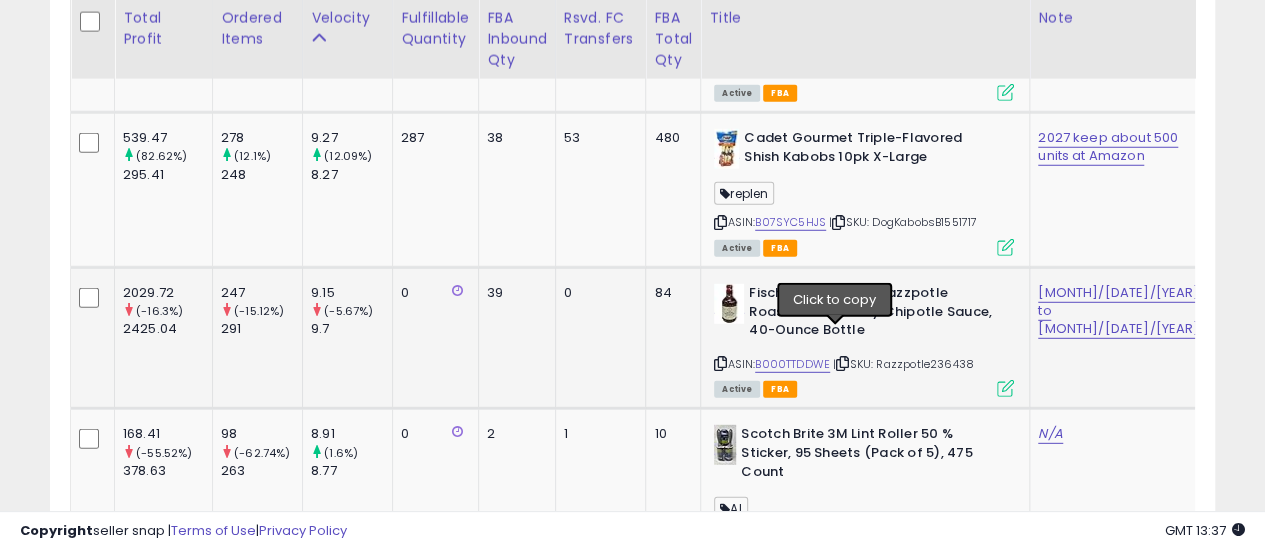 click at bounding box center [842, 363] 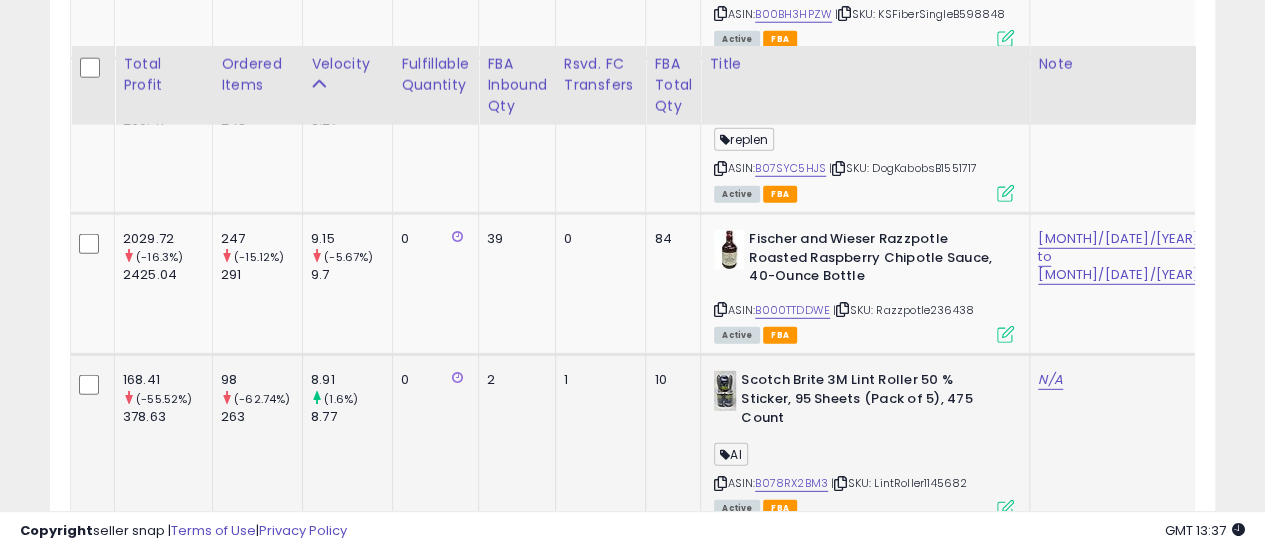 scroll, scrollTop: 2800, scrollLeft: 0, axis: vertical 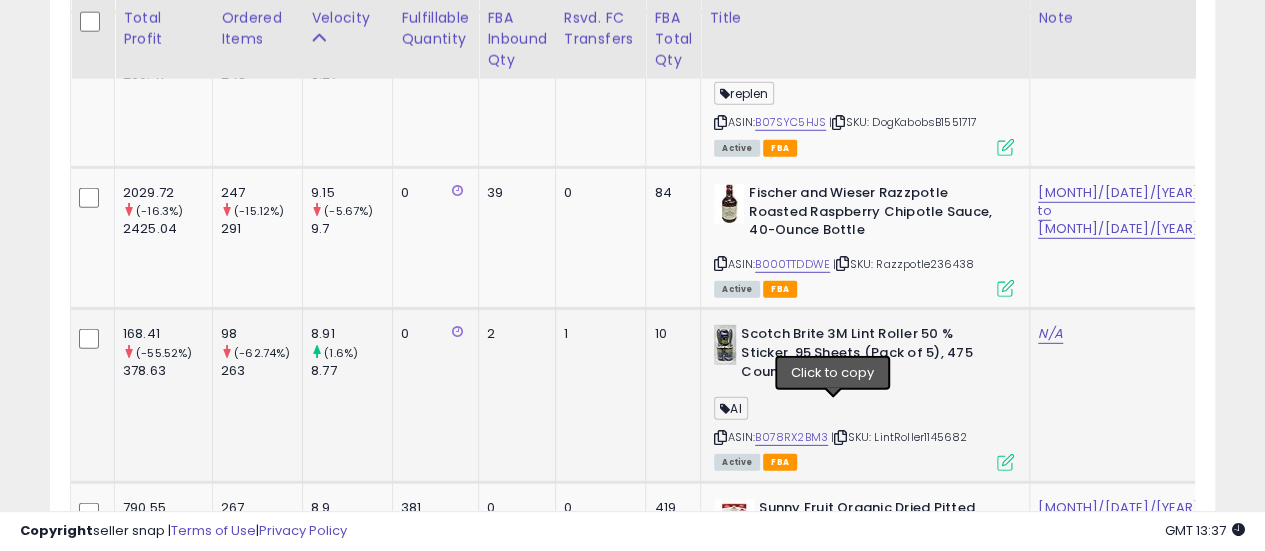 click at bounding box center (840, 437) 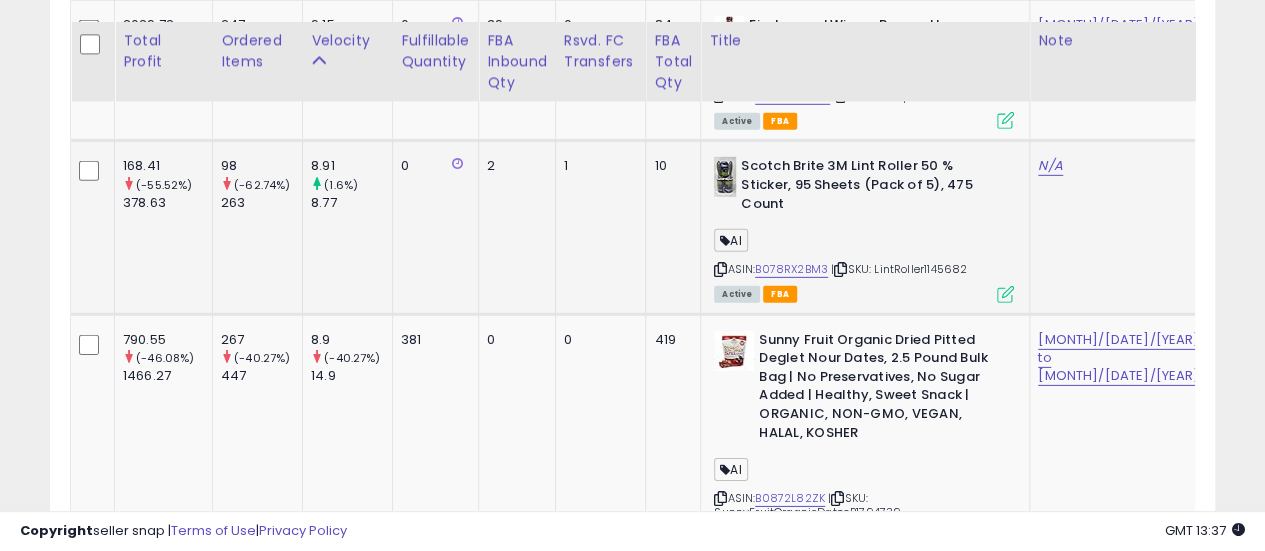 scroll, scrollTop: 3000, scrollLeft: 0, axis: vertical 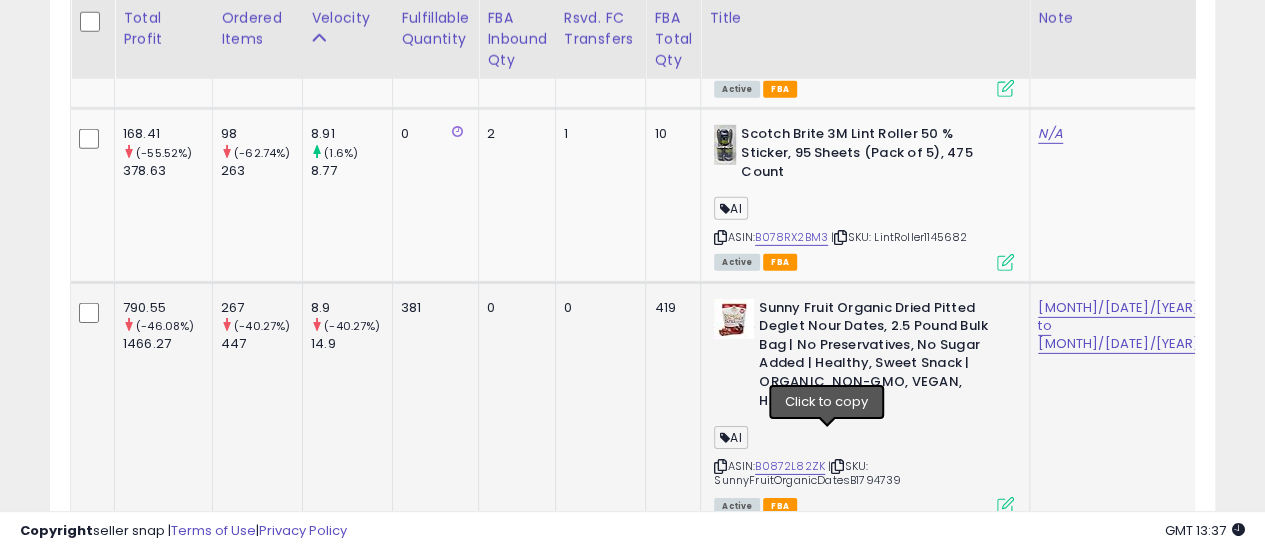 click at bounding box center (837, 466) 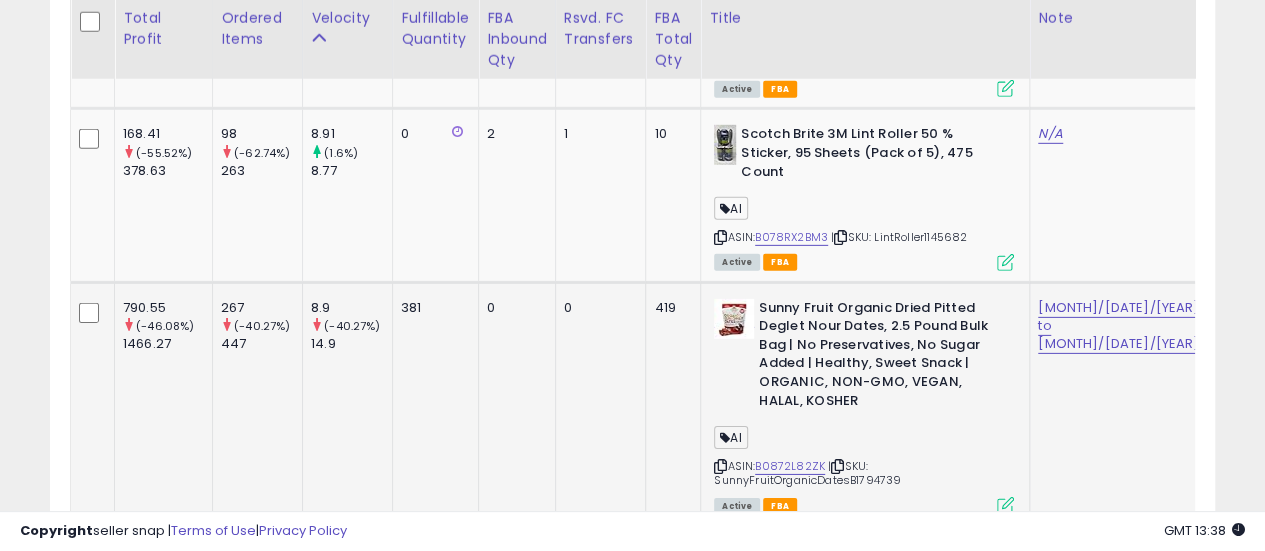 click at bounding box center [837, 466] 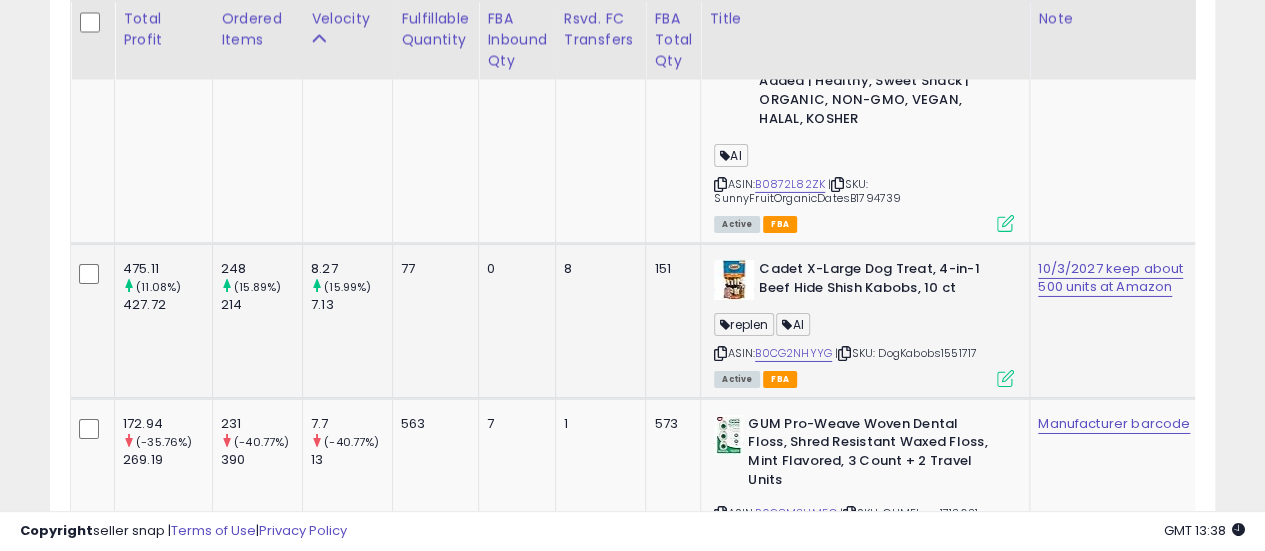 scroll, scrollTop: 3300, scrollLeft: 0, axis: vertical 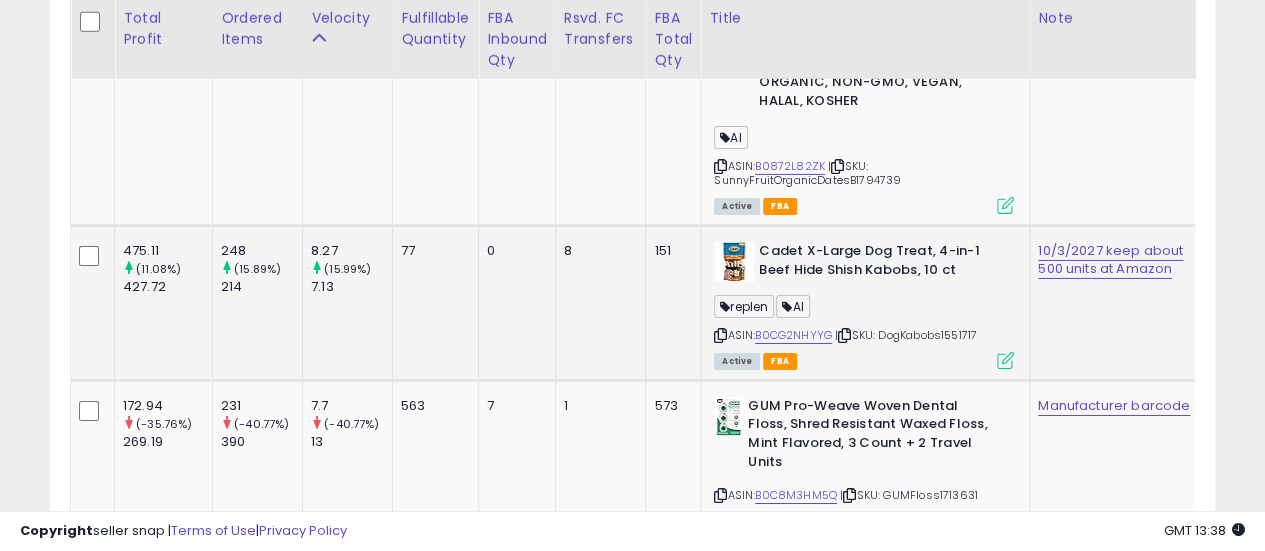 click at bounding box center (844, 335) 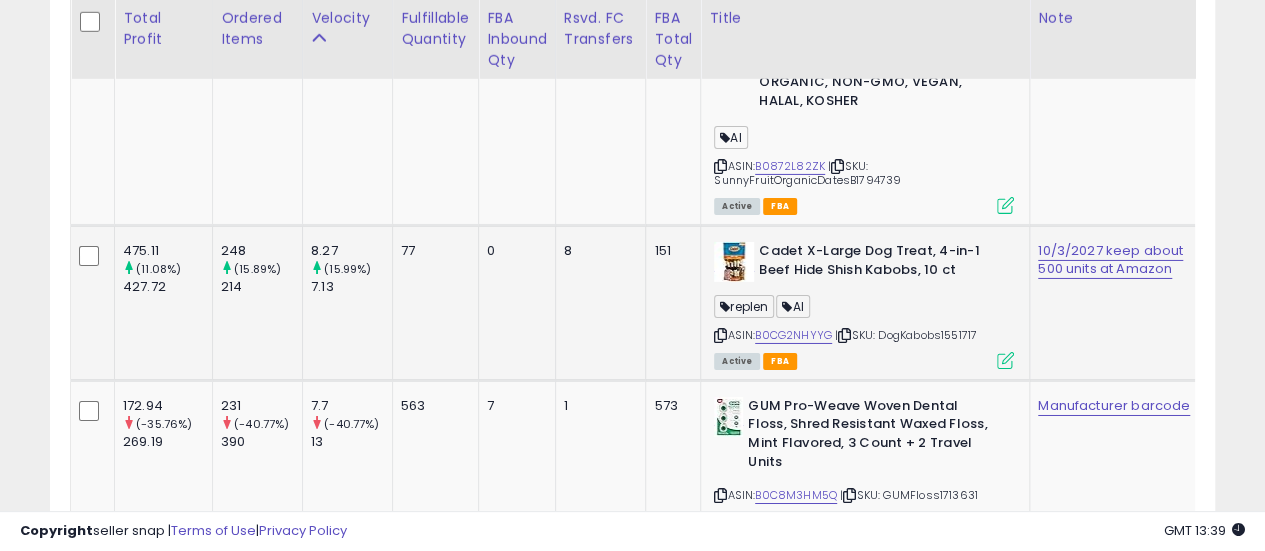 click on "|   SKU: DogKabobs1551717" at bounding box center [906, 335] 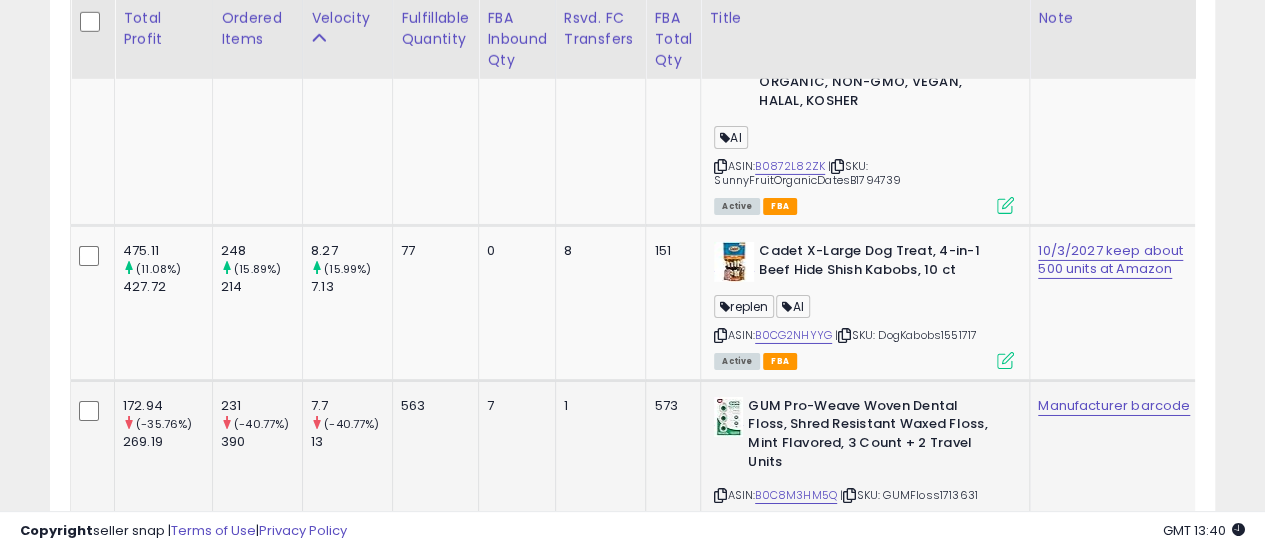 scroll, scrollTop: 3400, scrollLeft: 0, axis: vertical 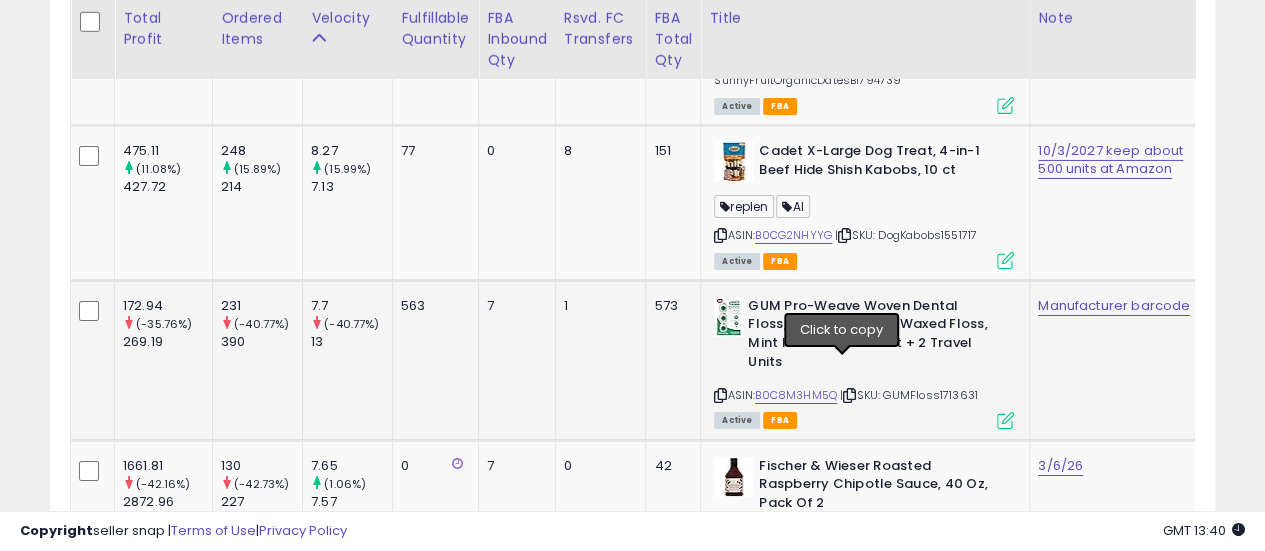 click at bounding box center [849, 395] 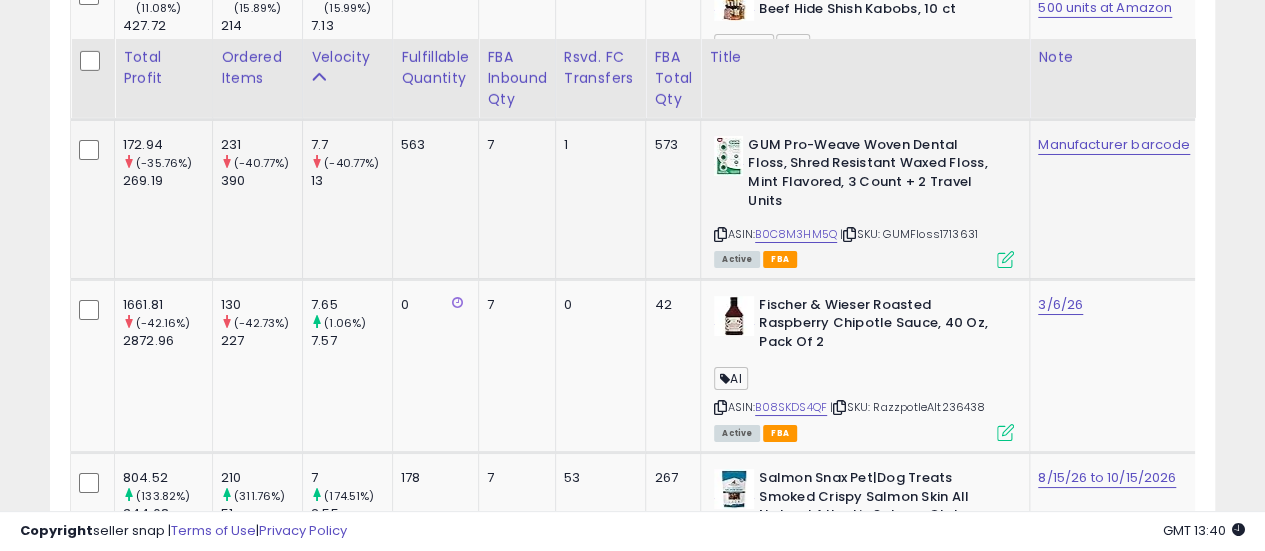 scroll, scrollTop: 3600, scrollLeft: 0, axis: vertical 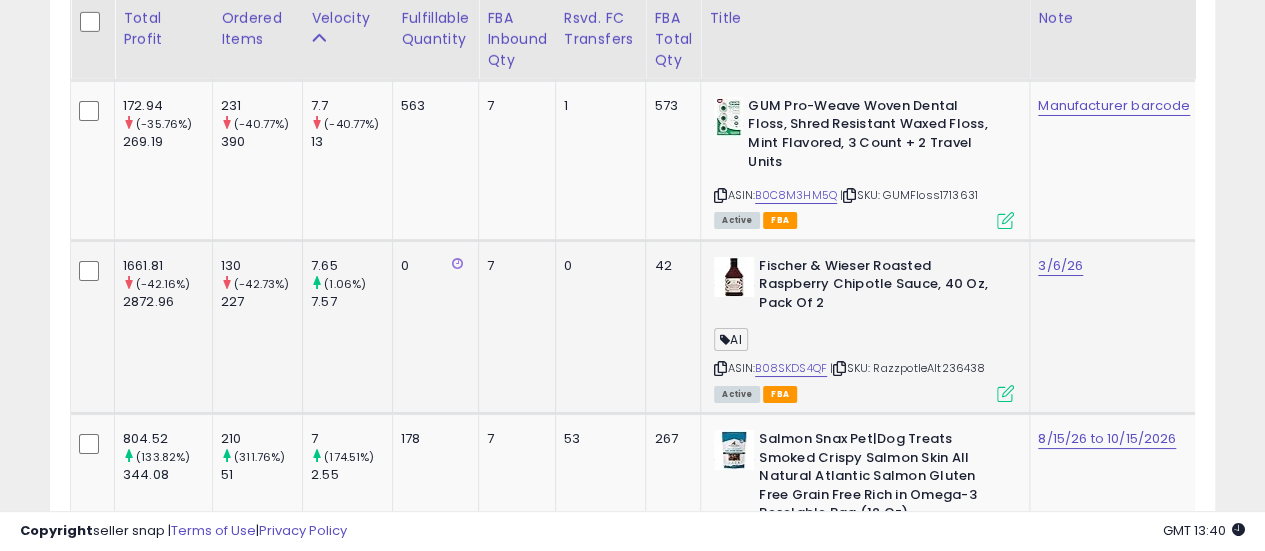 click at bounding box center [839, 368] 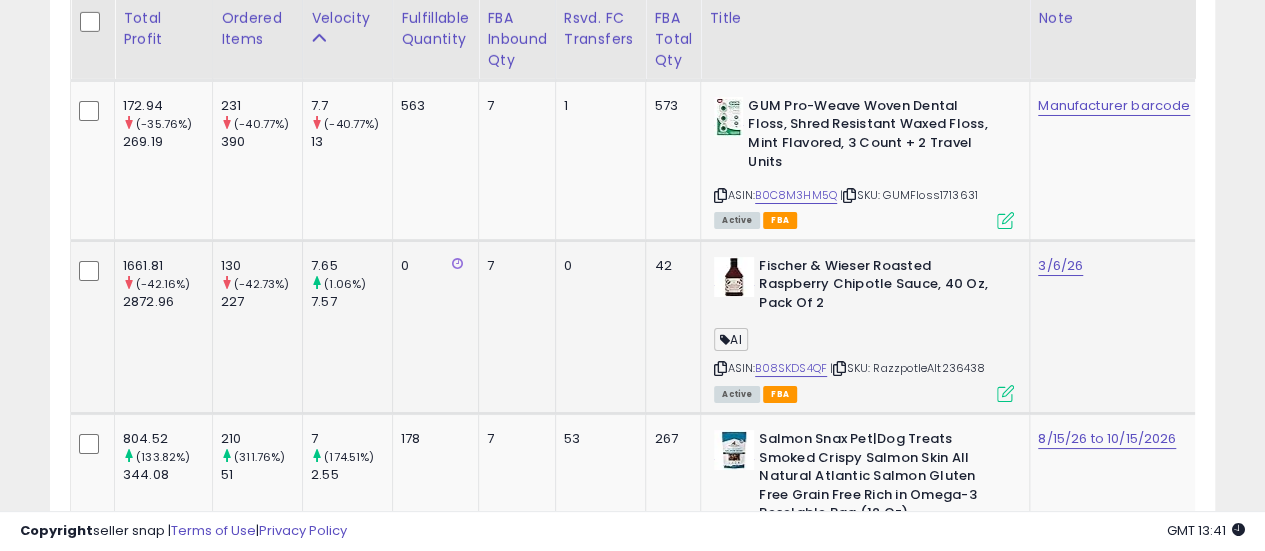 scroll, scrollTop: 3700, scrollLeft: 0, axis: vertical 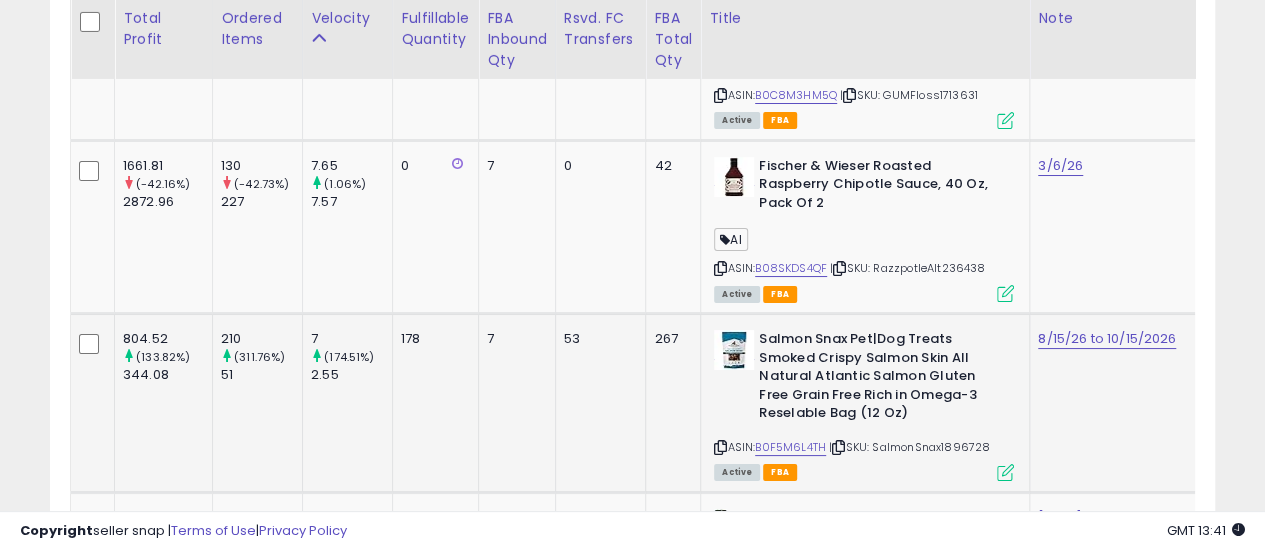 click at bounding box center (838, 447) 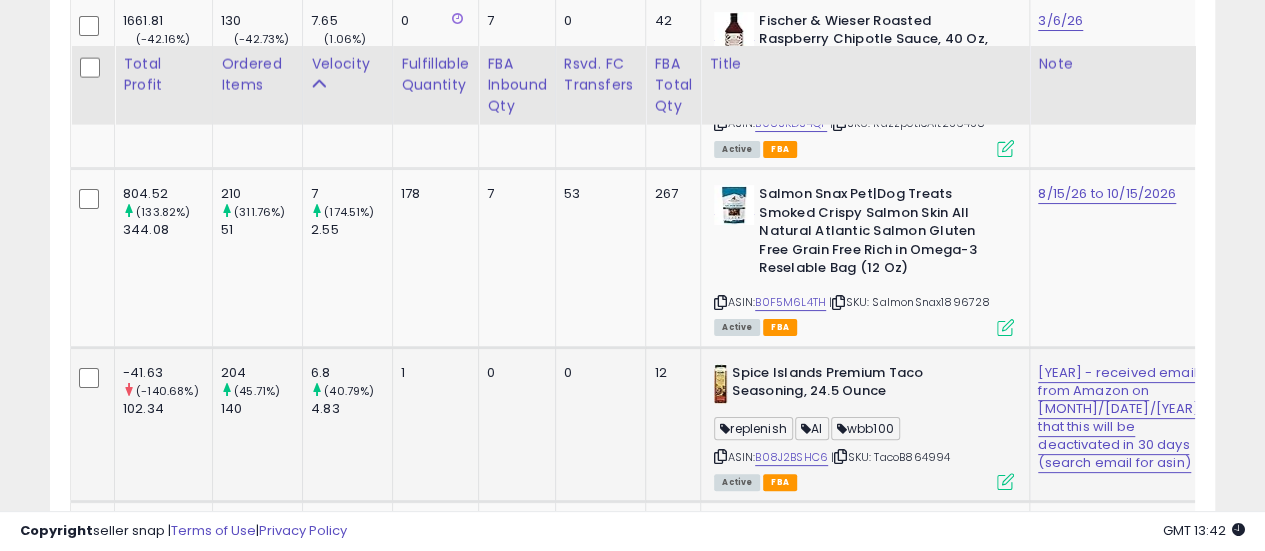 scroll, scrollTop: 3900, scrollLeft: 0, axis: vertical 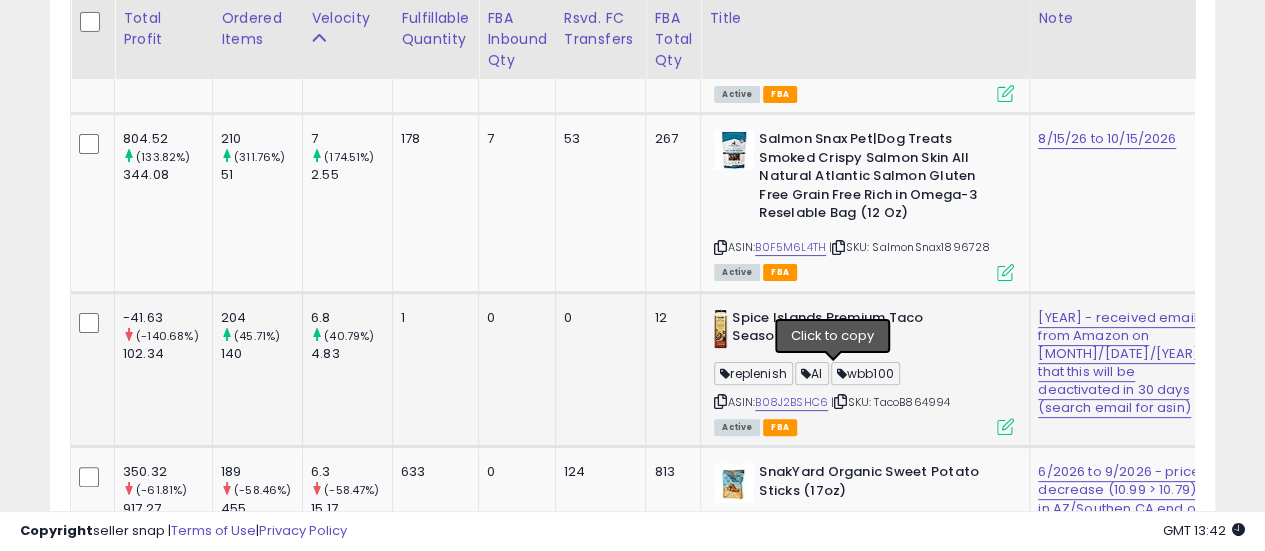 click at bounding box center (840, 401) 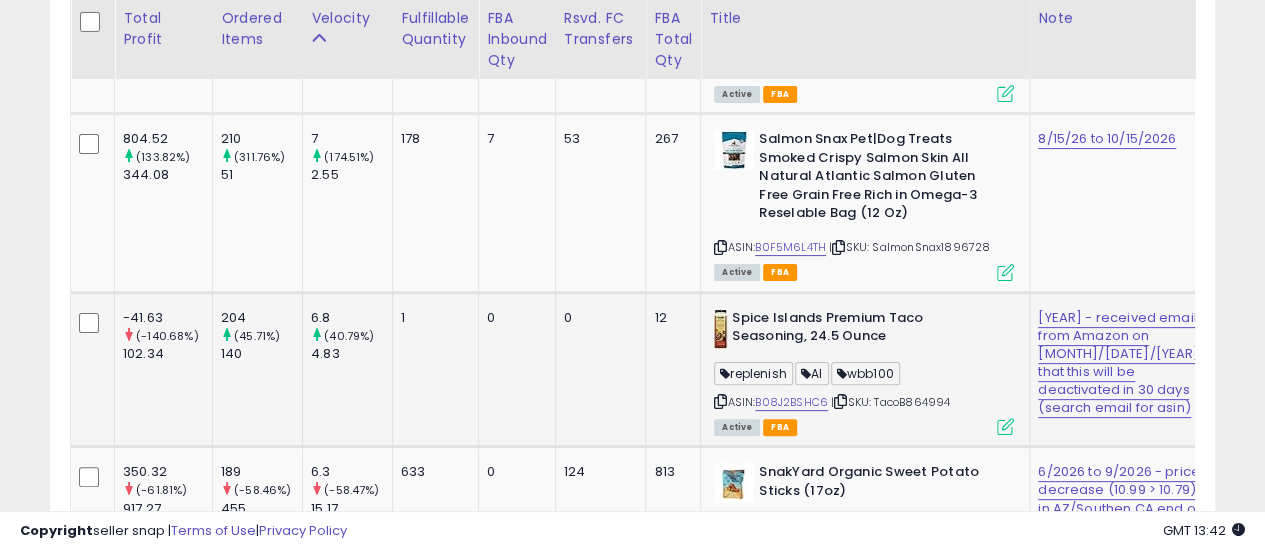 drag, startPoint x: 946, startPoint y: 371, endPoint x: 906, endPoint y: 370, distance: 40.012497 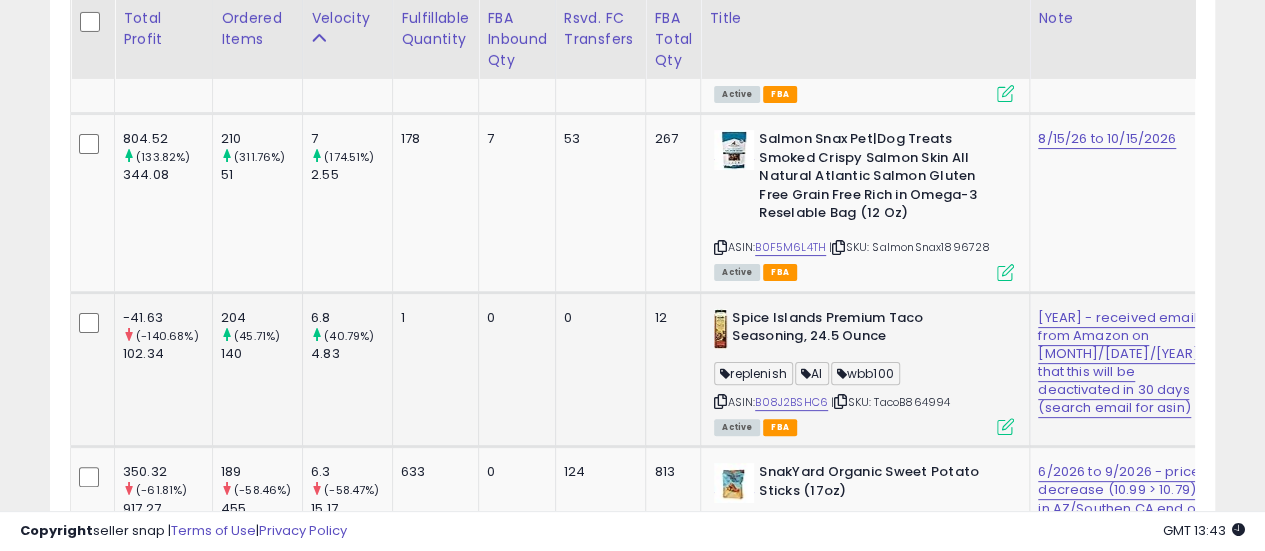 click at bounding box center [840, 401] 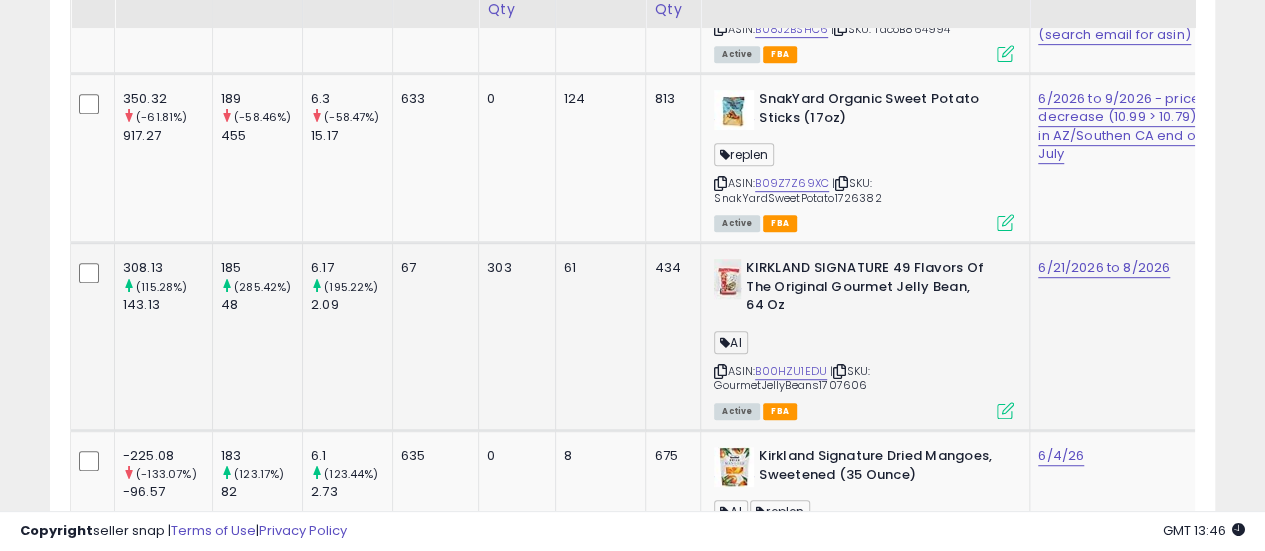 scroll, scrollTop: 4300, scrollLeft: 0, axis: vertical 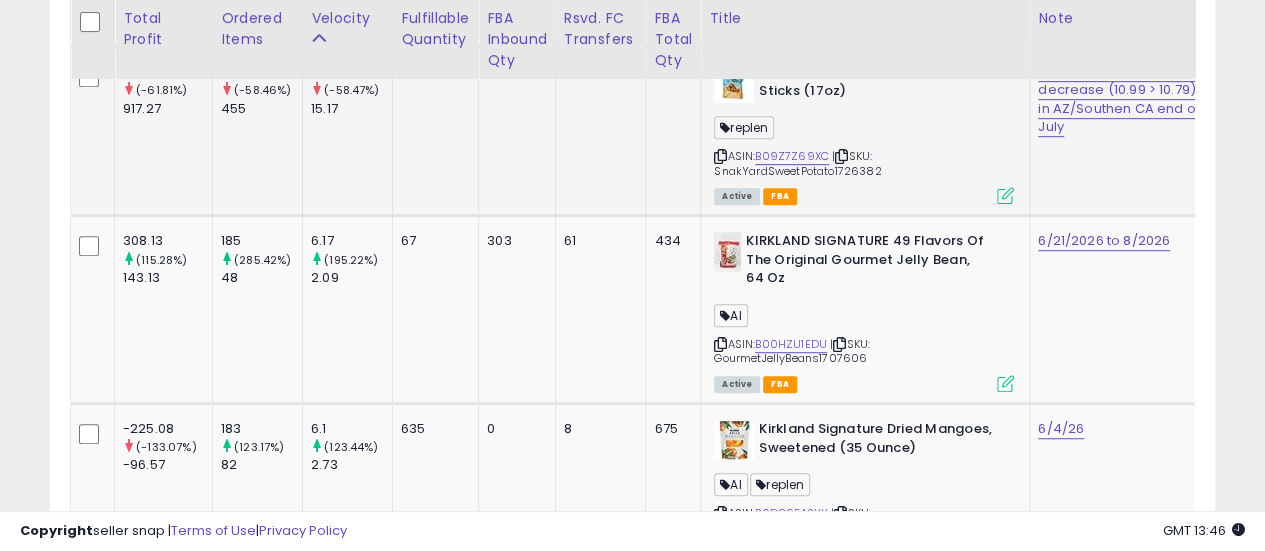 click at bounding box center (841, 156) 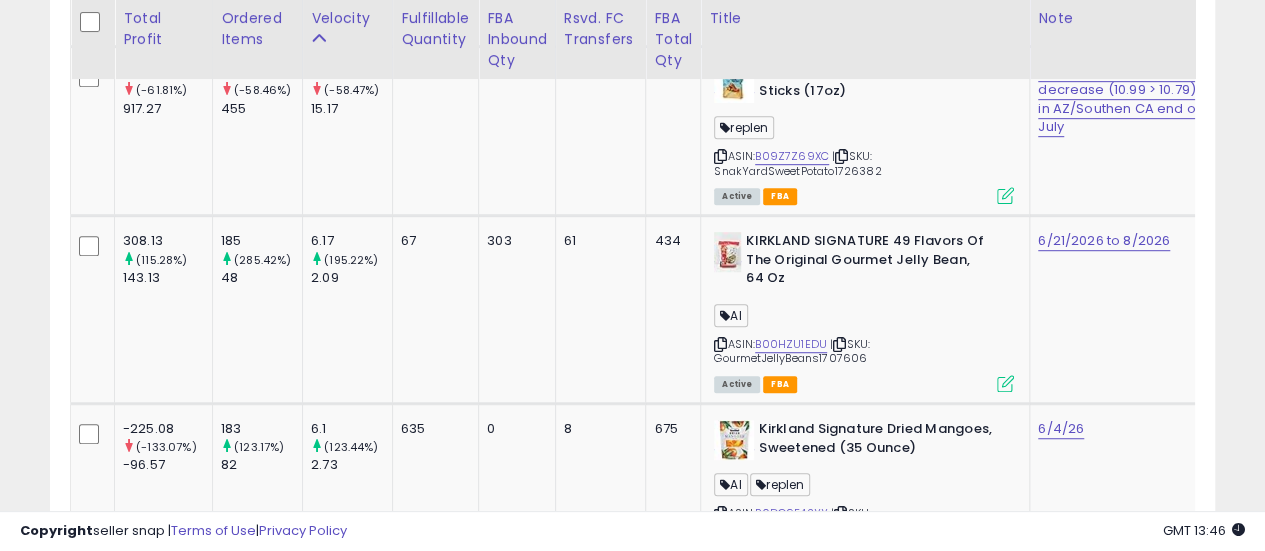scroll, scrollTop: 0, scrollLeft: 175, axis: horizontal 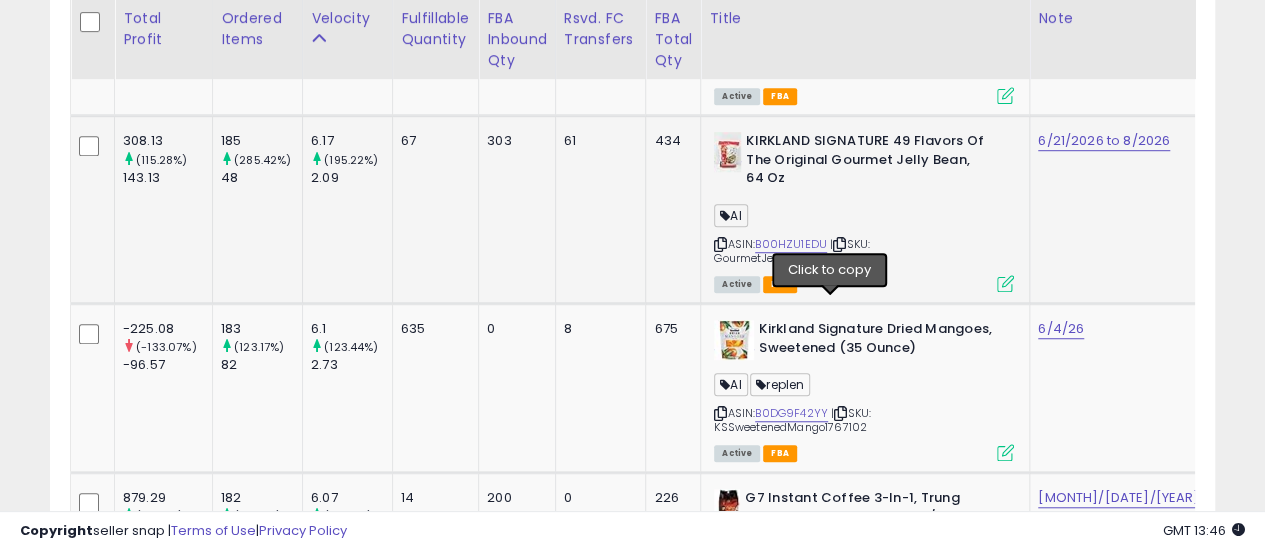 click at bounding box center [839, 244] 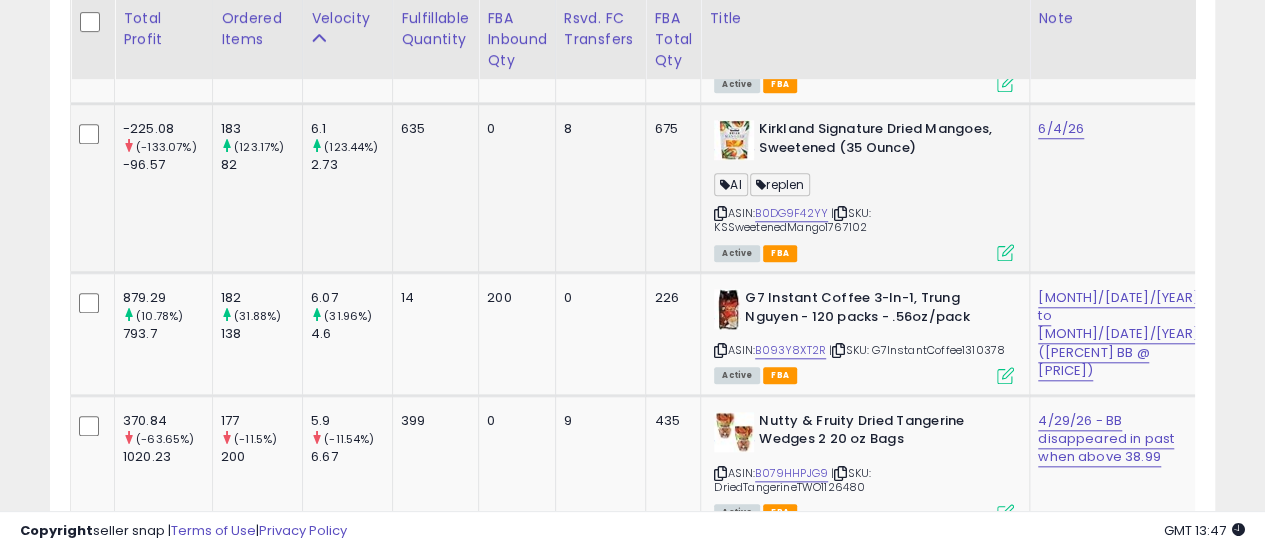 click at bounding box center (840, 213) 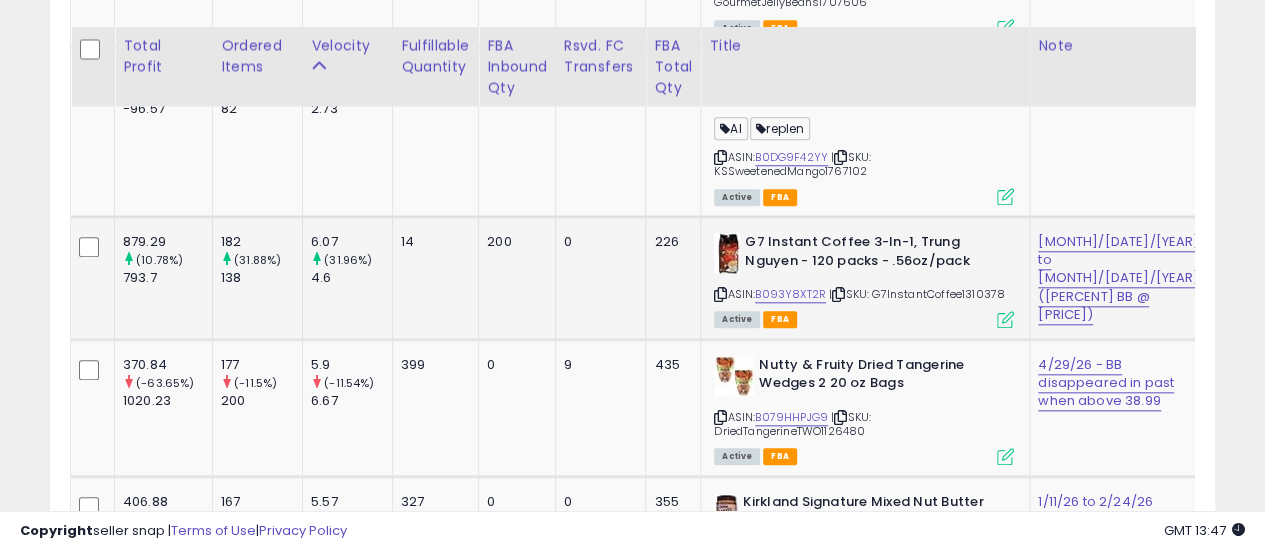 scroll, scrollTop: 4700, scrollLeft: 0, axis: vertical 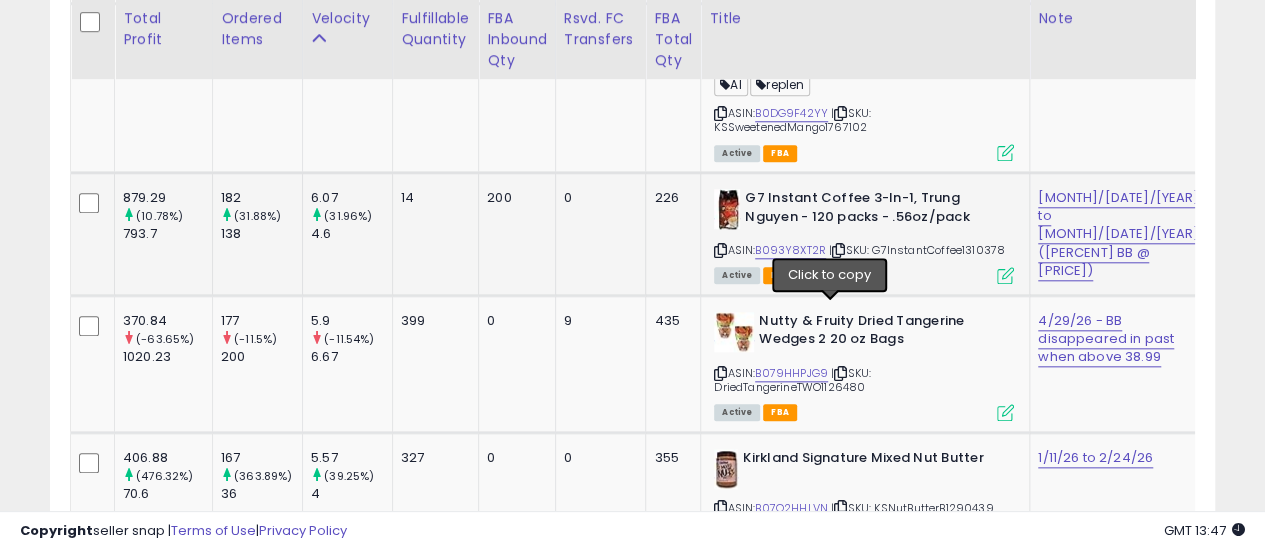 click at bounding box center (838, 250) 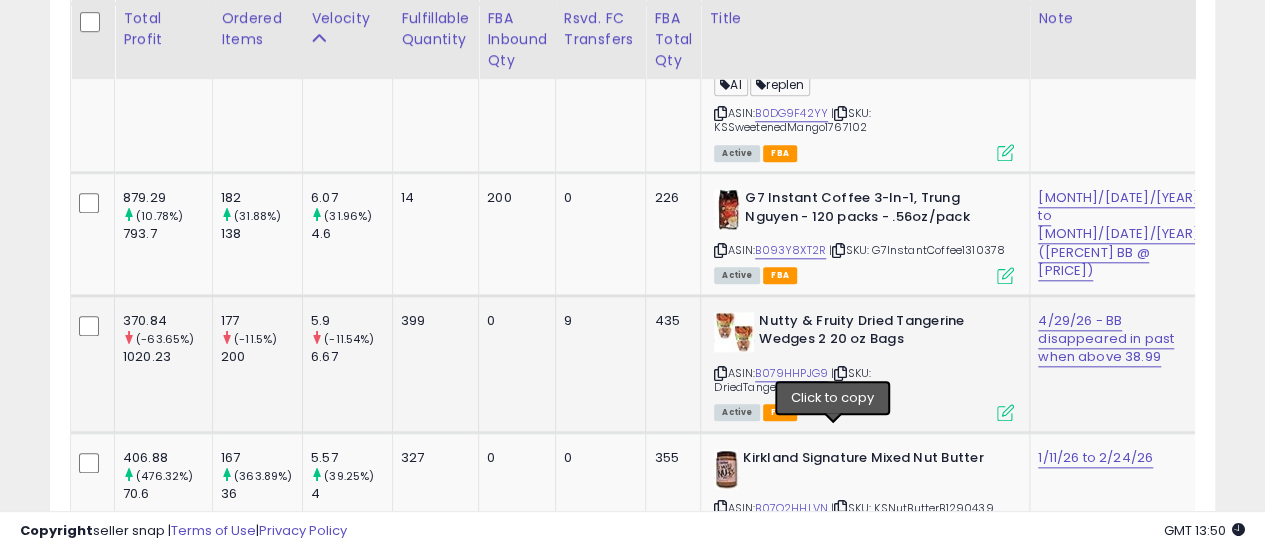 click at bounding box center [840, 373] 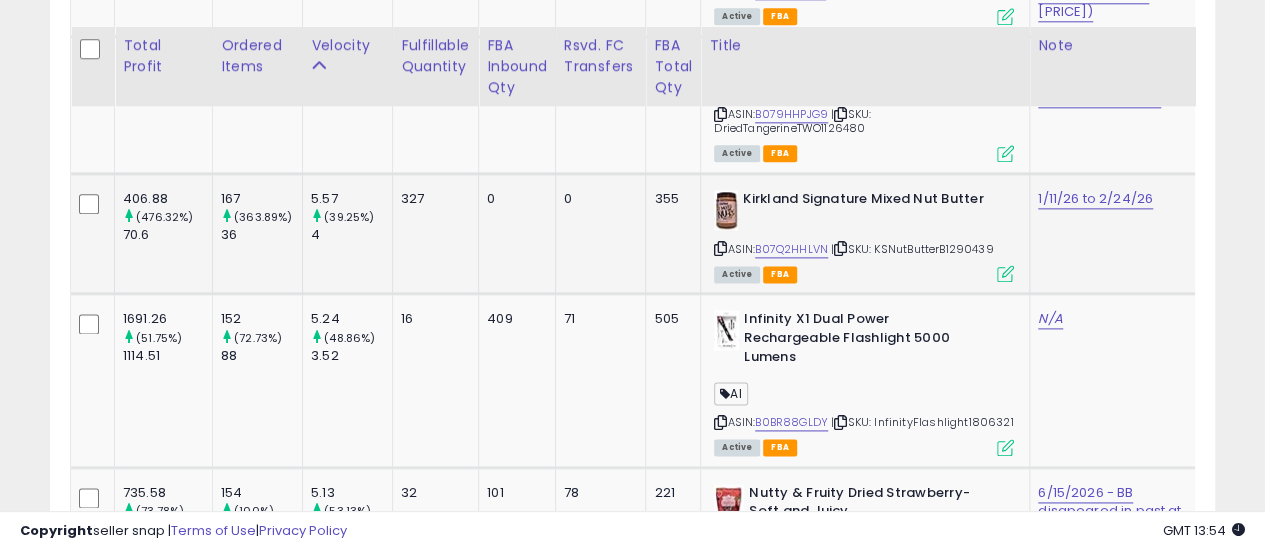 scroll, scrollTop: 5000, scrollLeft: 0, axis: vertical 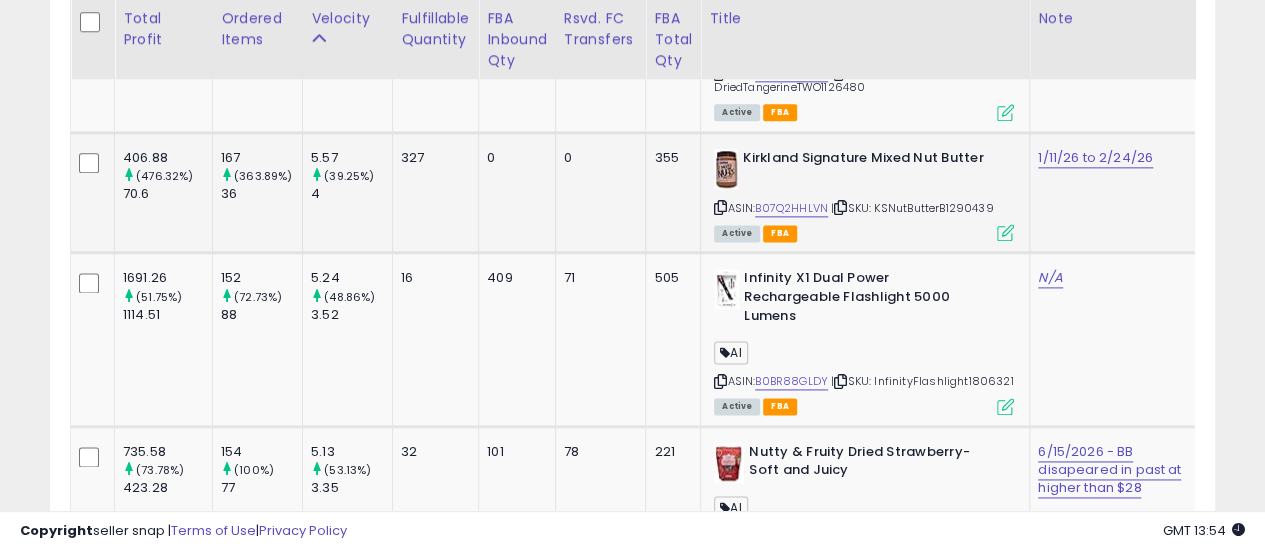click at bounding box center (840, 207) 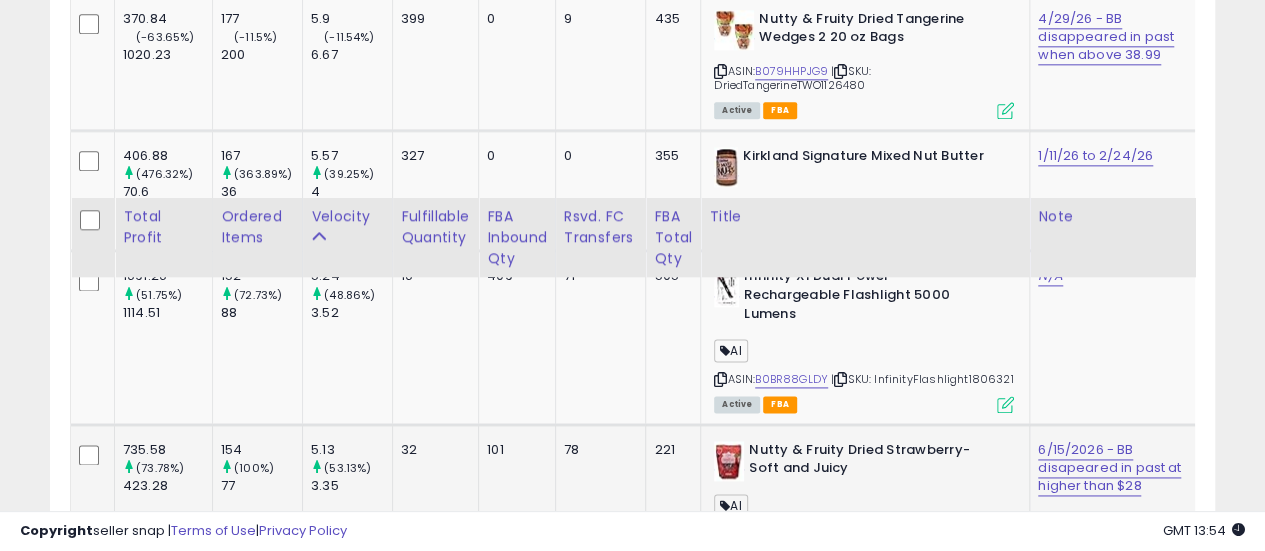 scroll, scrollTop: 5200, scrollLeft: 0, axis: vertical 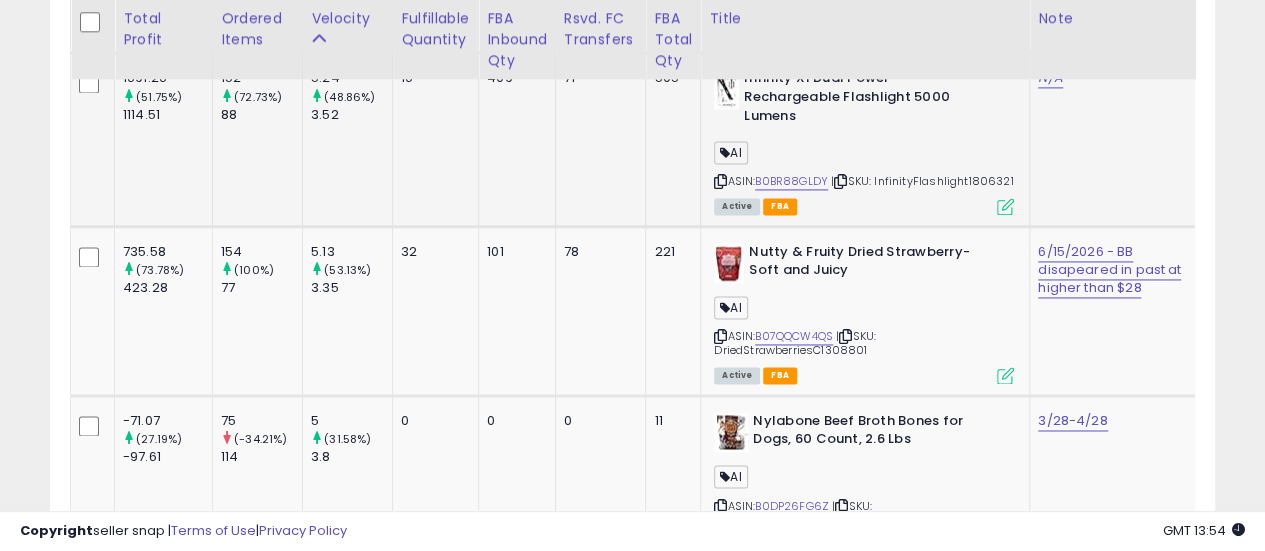 click at bounding box center (840, 181) 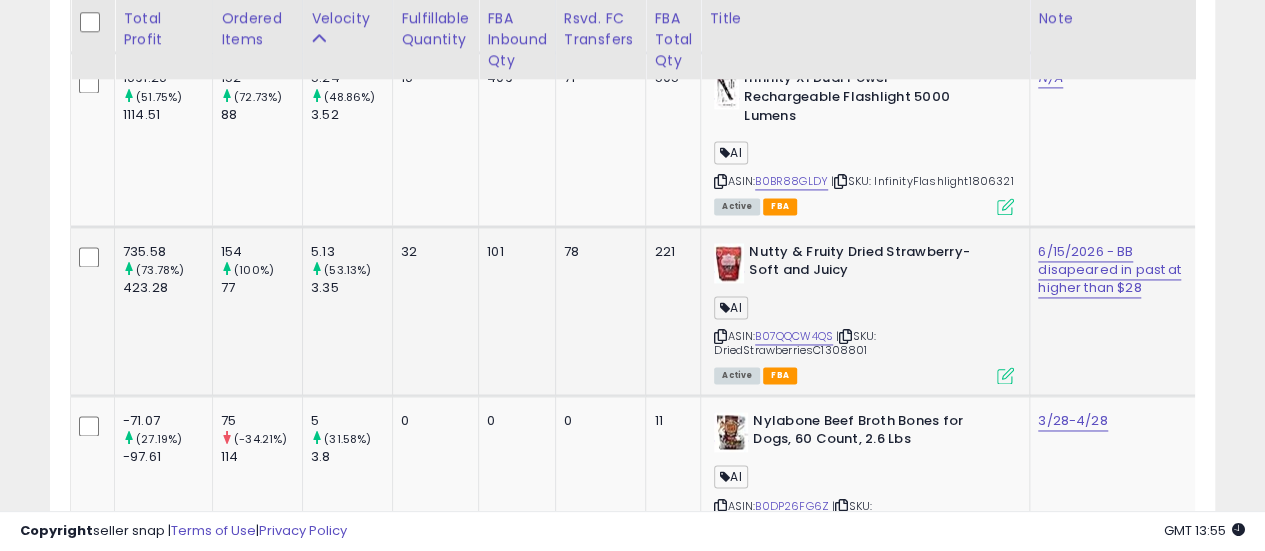 click at bounding box center [845, 336] 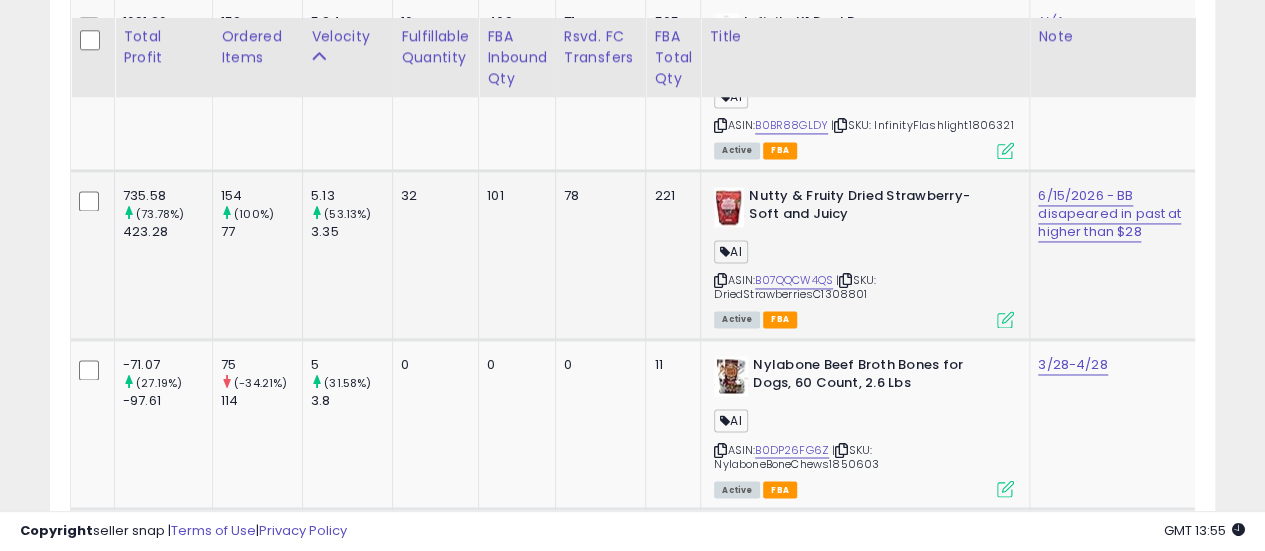 scroll, scrollTop: 5400, scrollLeft: 0, axis: vertical 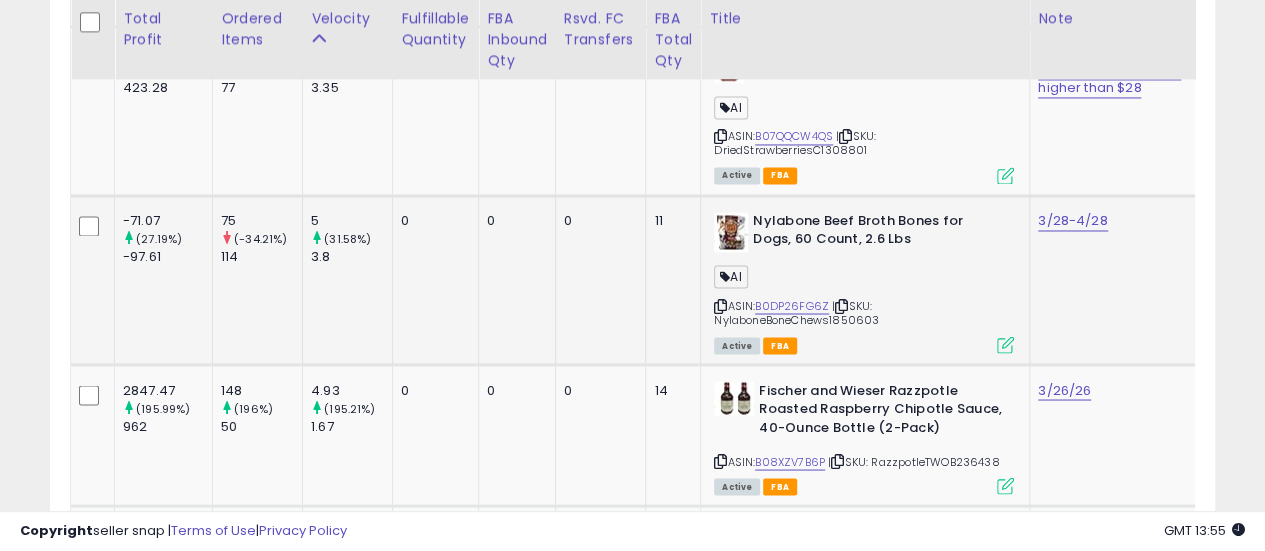 click on "ASIN:  B0DP26FG6Z    |   SKU: NylaboneBoneChews1850603 Active FBA" at bounding box center [864, 281] 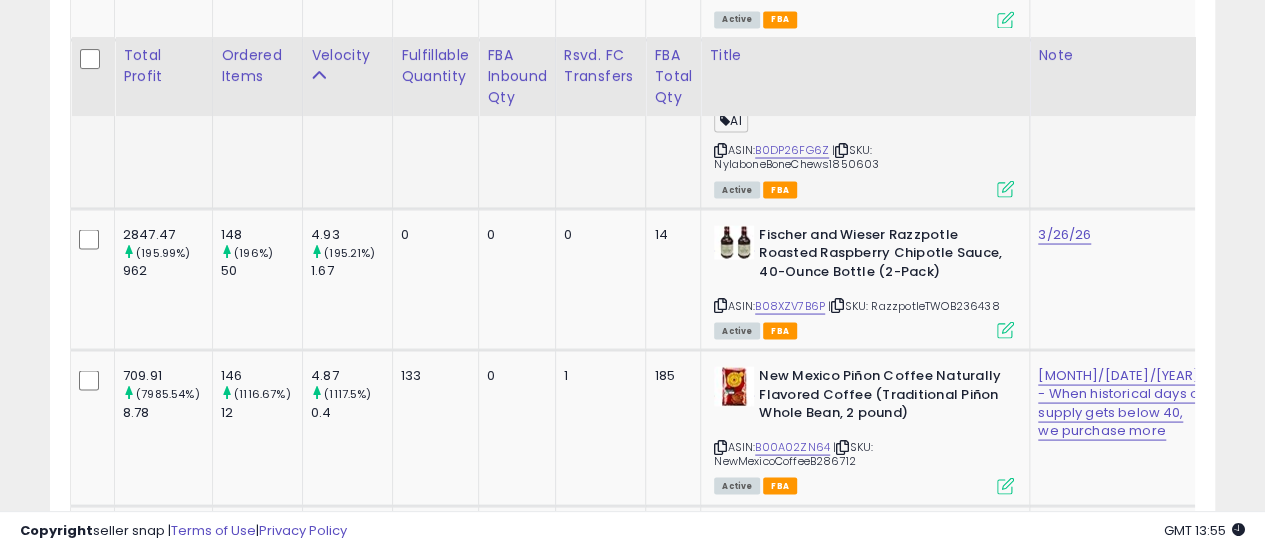 scroll, scrollTop: 5600, scrollLeft: 0, axis: vertical 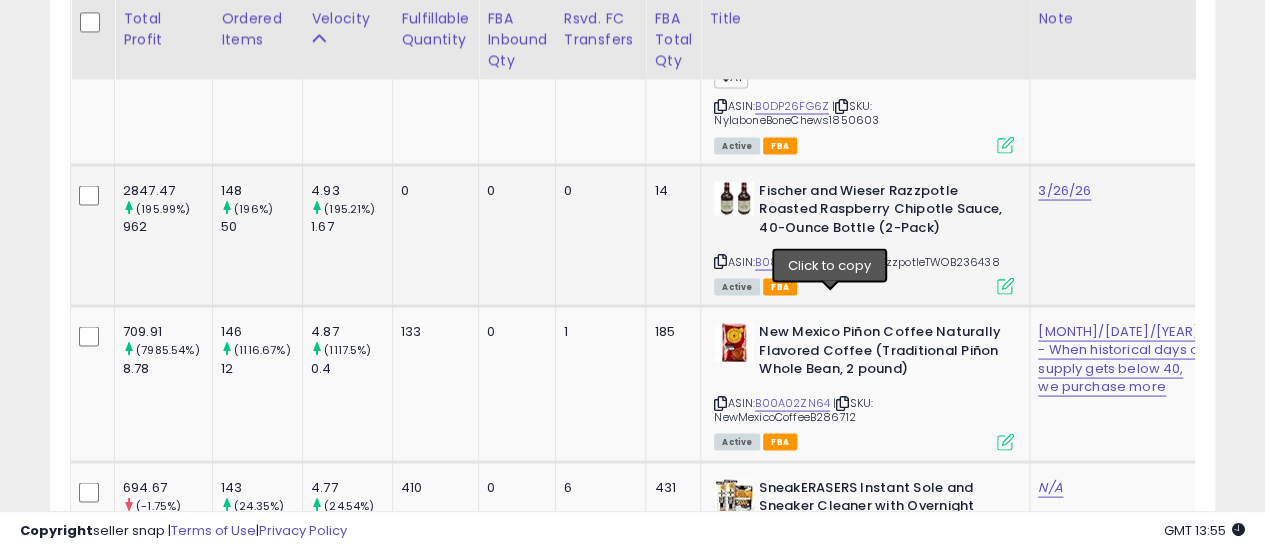 click at bounding box center (837, 260) 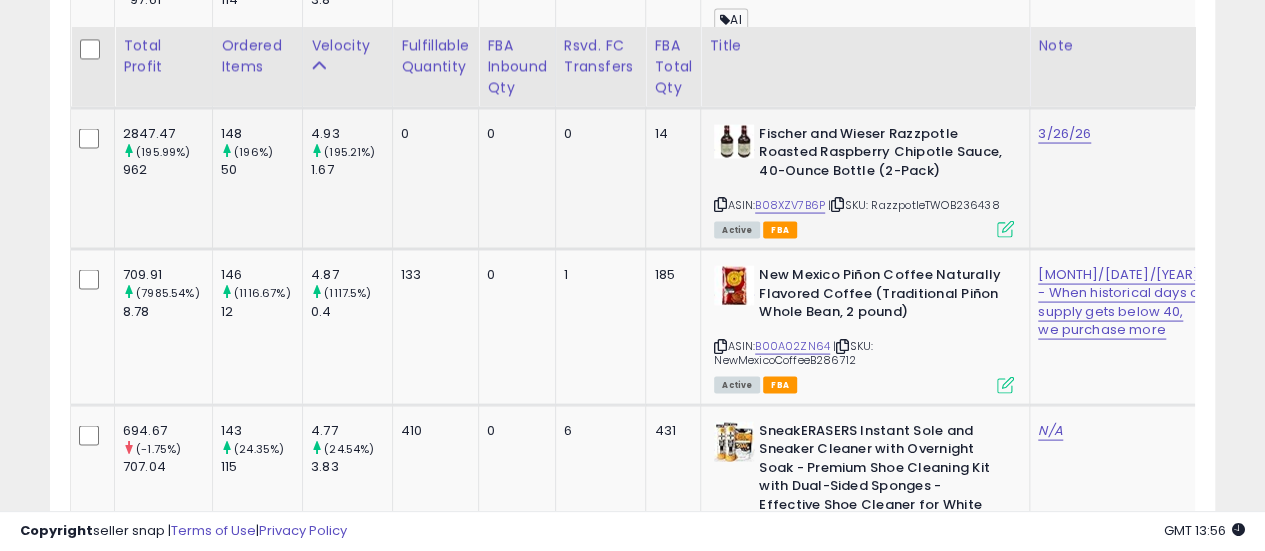 scroll, scrollTop: 5700, scrollLeft: 0, axis: vertical 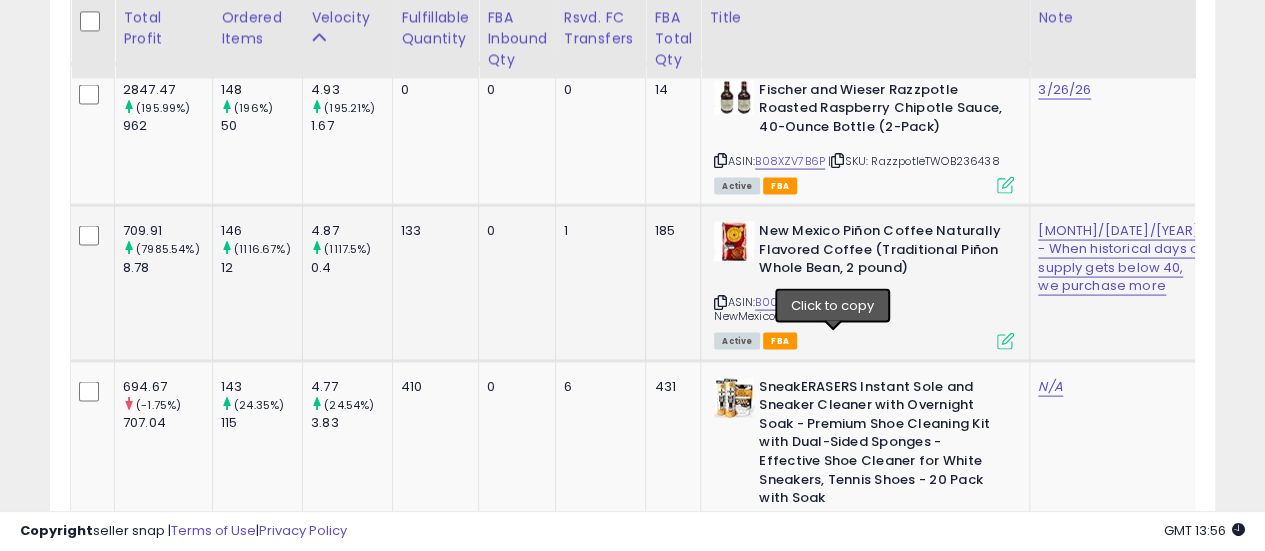 click at bounding box center [842, 302] 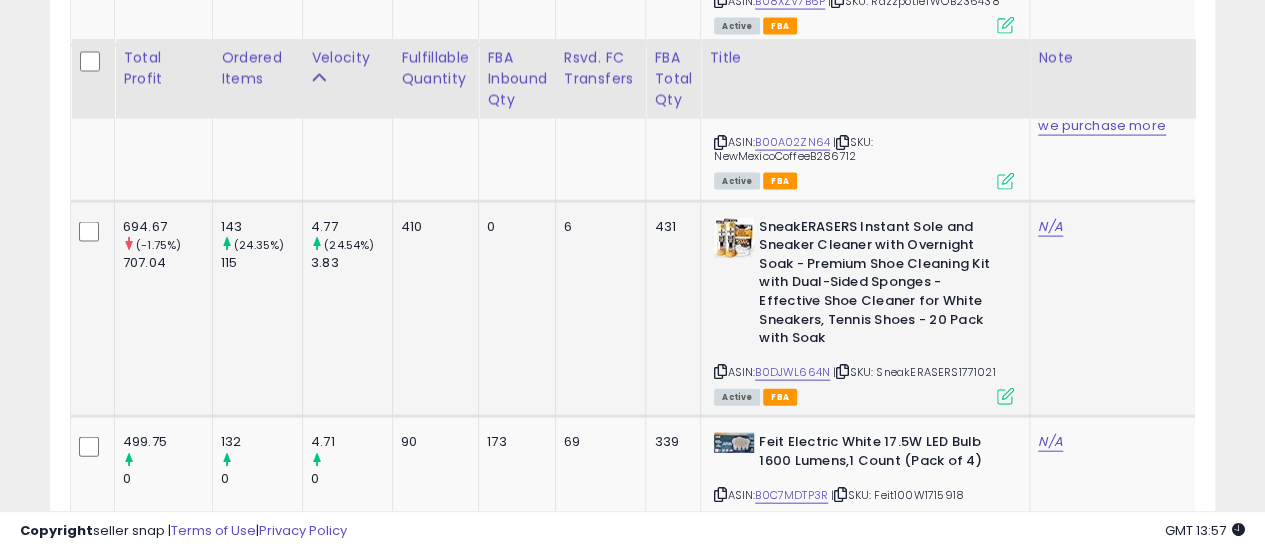scroll, scrollTop: 5900, scrollLeft: 0, axis: vertical 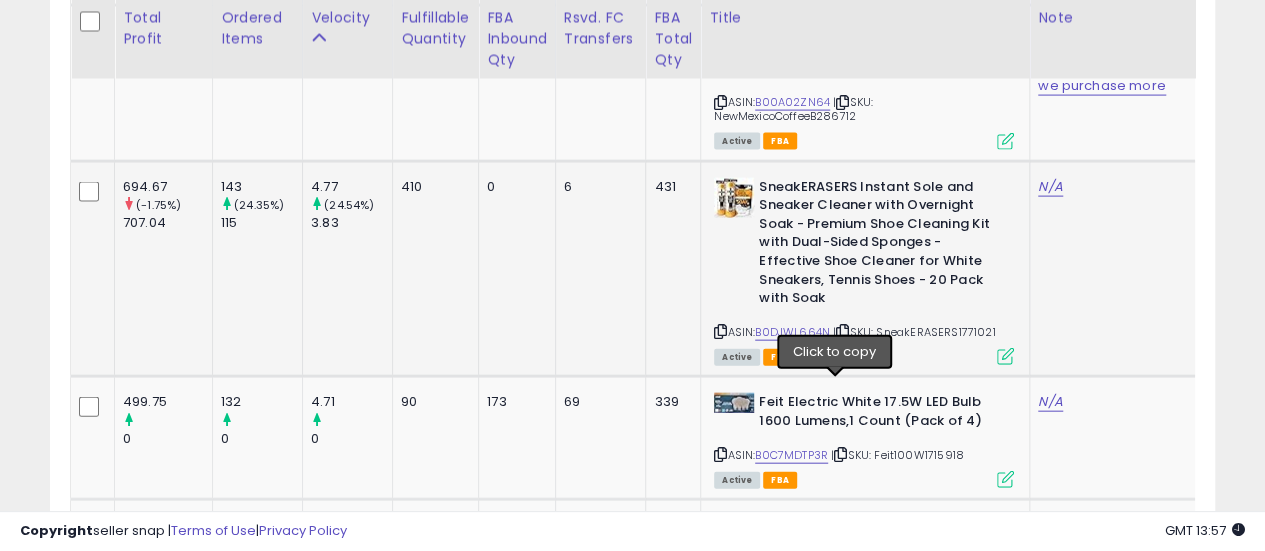 click at bounding box center [842, 331] 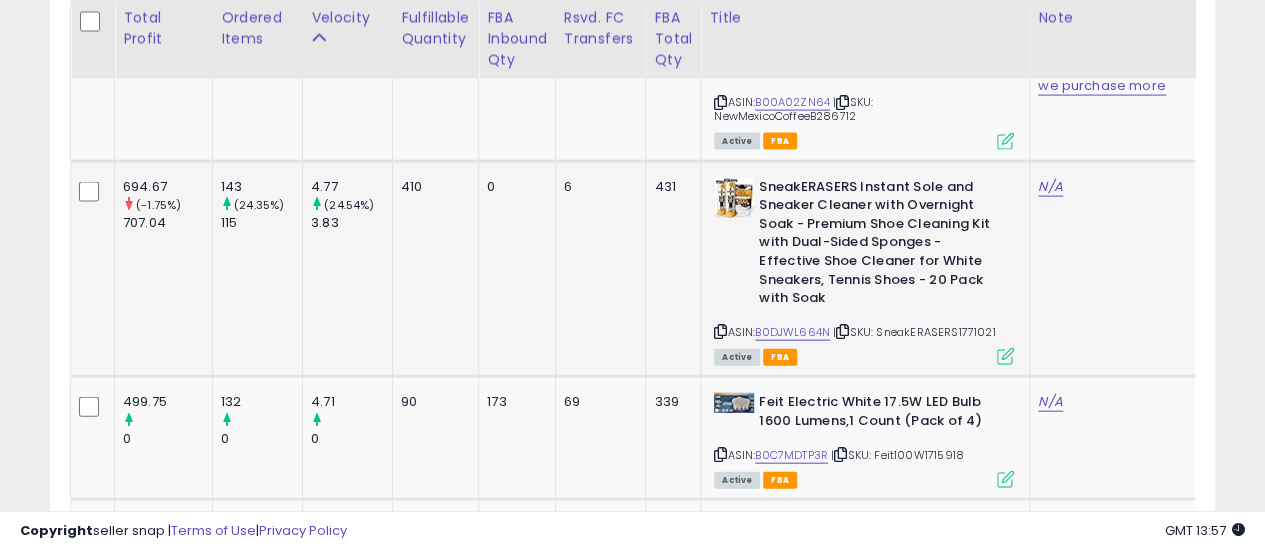 click at bounding box center [842, 331] 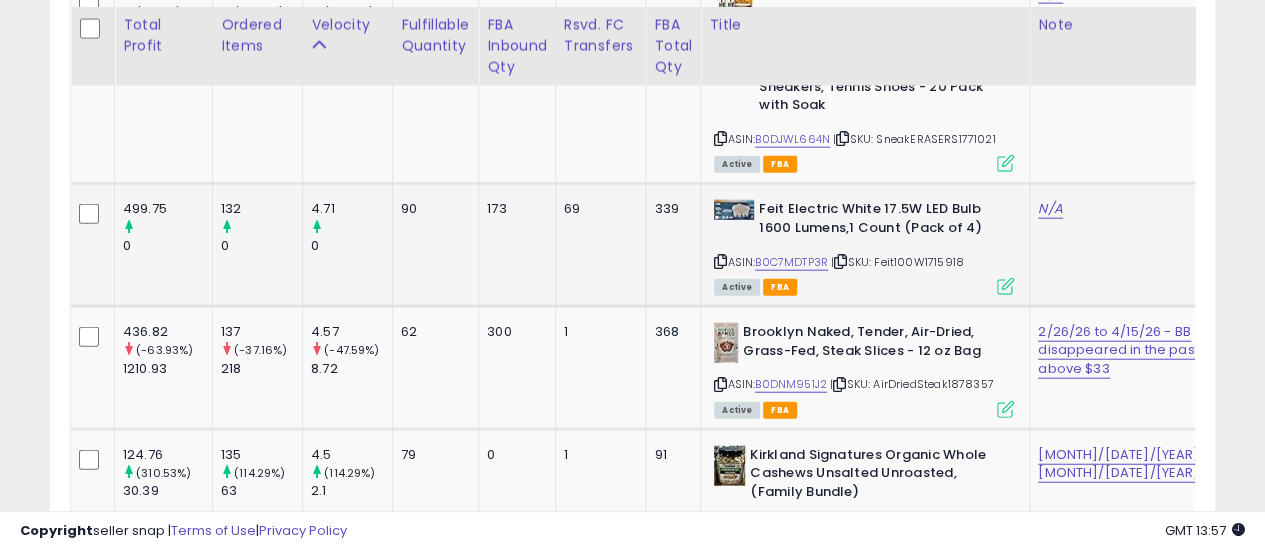 scroll, scrollTop: 6100, scrollLeft: 0, axis: vertical 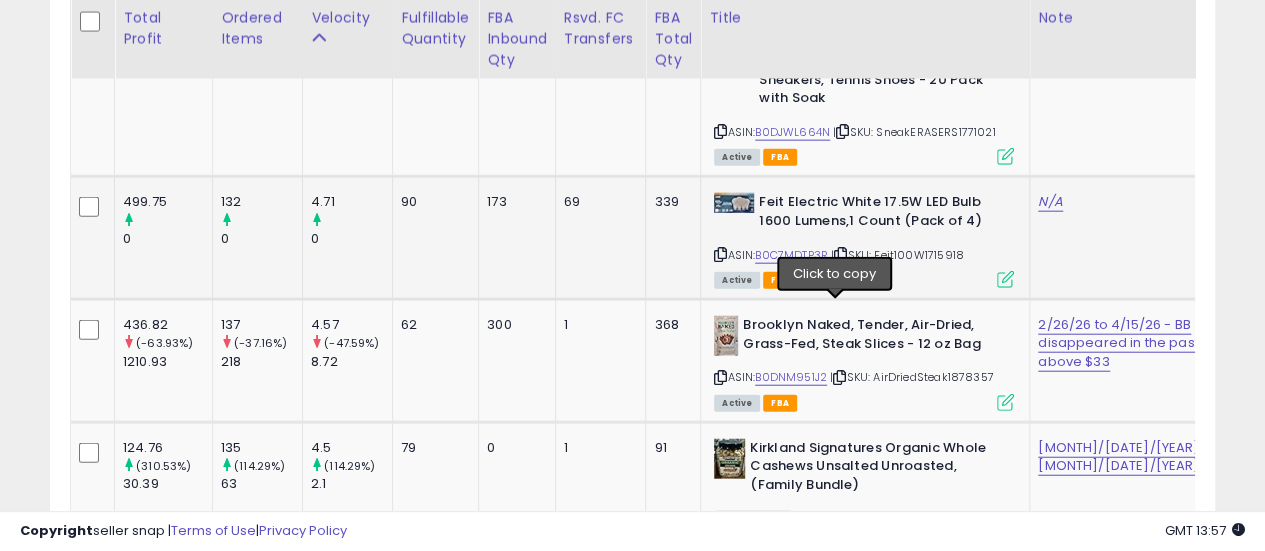 click at bounding box center (840, 254) 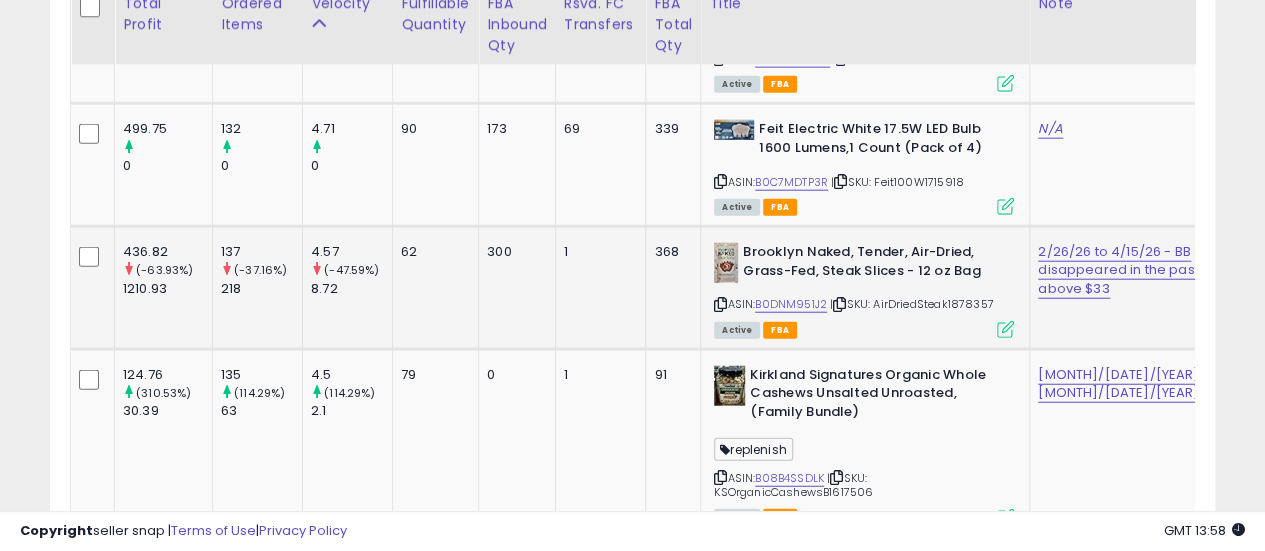 scroll, scrollTop: 6200, scrollLeft: 0, axis: vertical 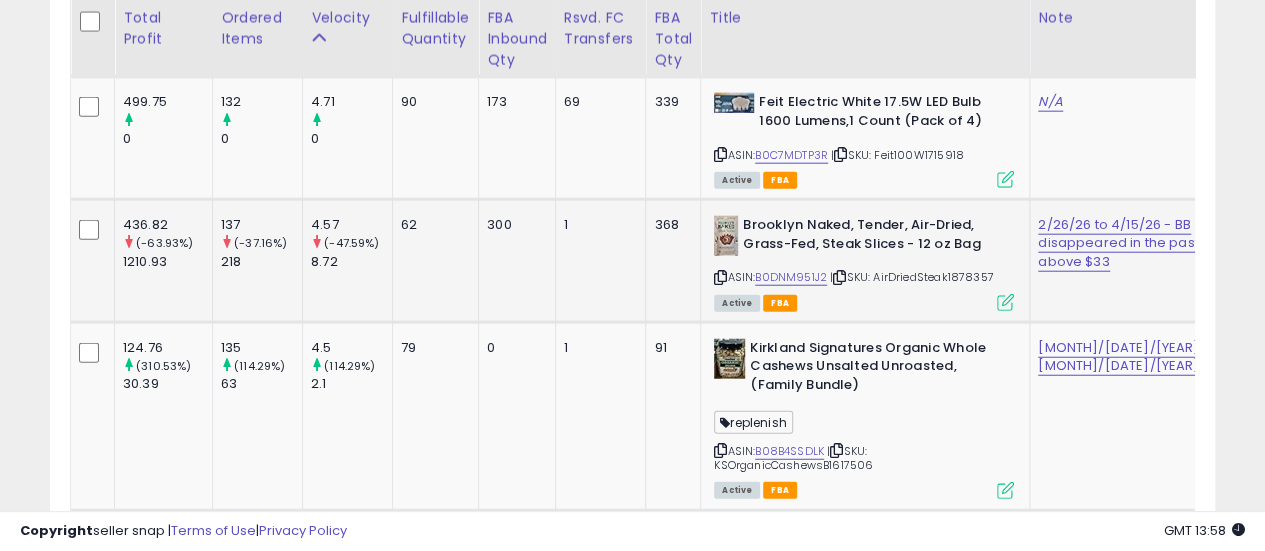 click at bounding box center [839, 277] 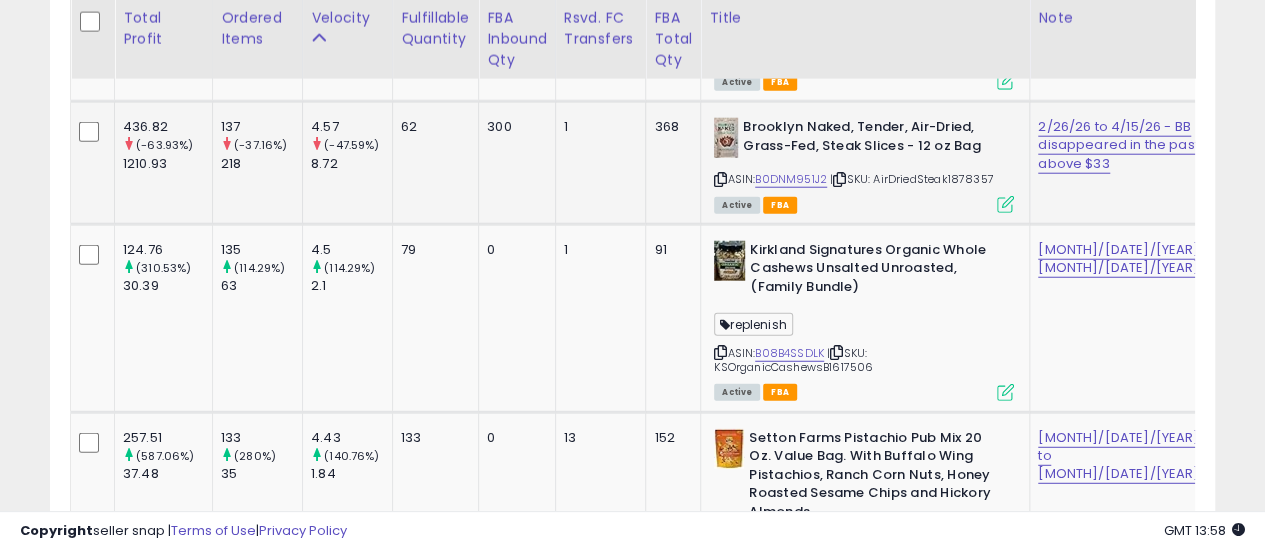 scroll, scrollTop: 6300, scrollLeft: 0, axis: vertical 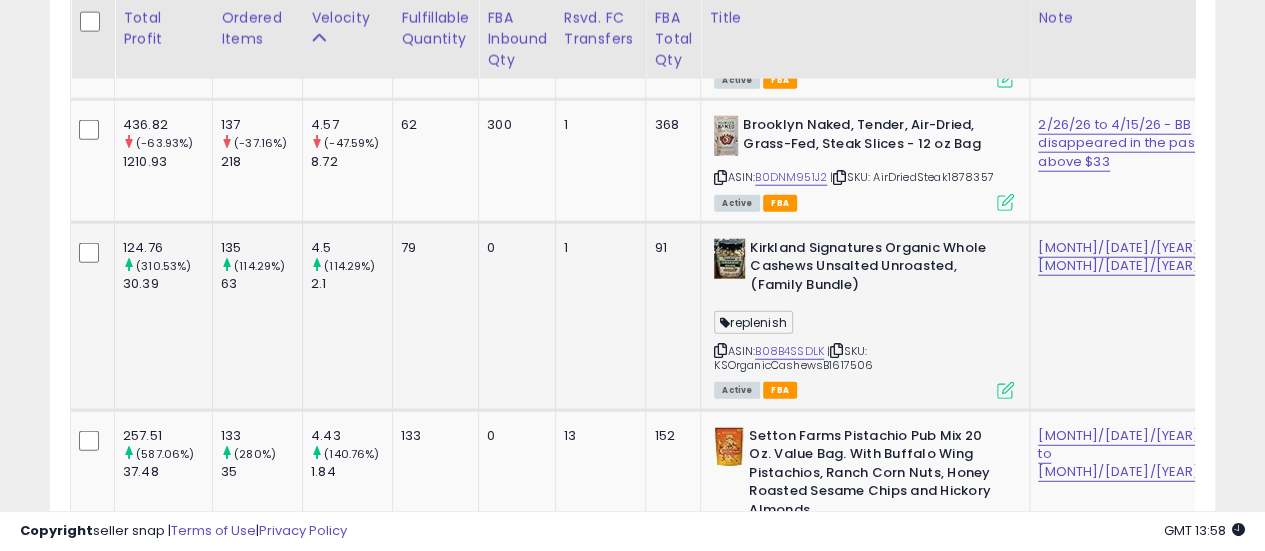 click at bounding box center [836, 350] 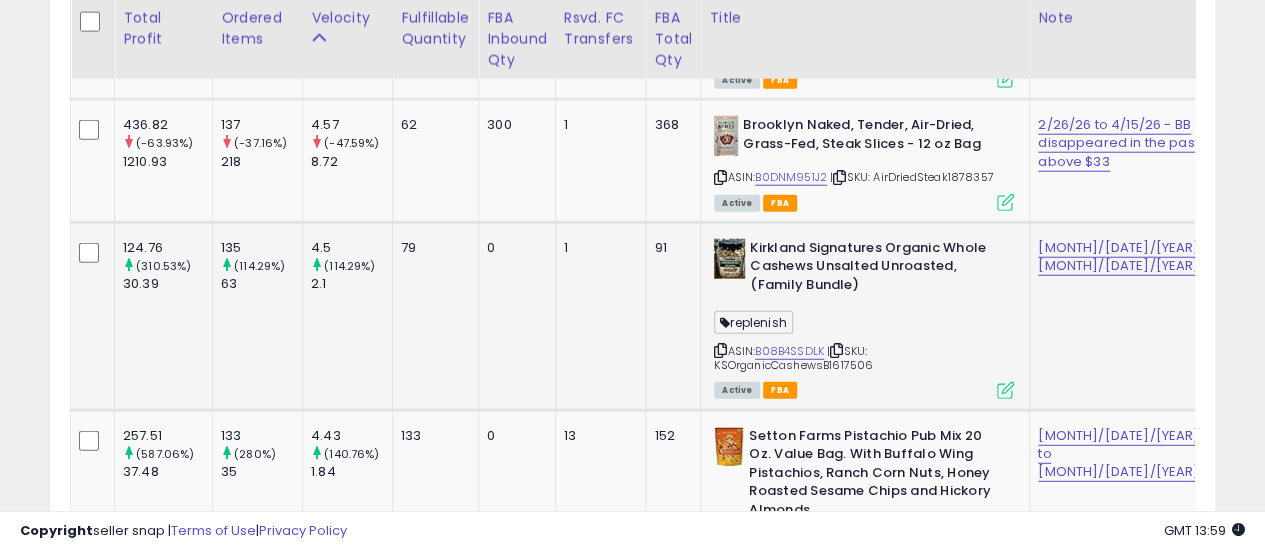 drag, startPoint x: 859, startPoint y: 418, endPoint x: 818, endPoint y: 419, distance: 41.01219 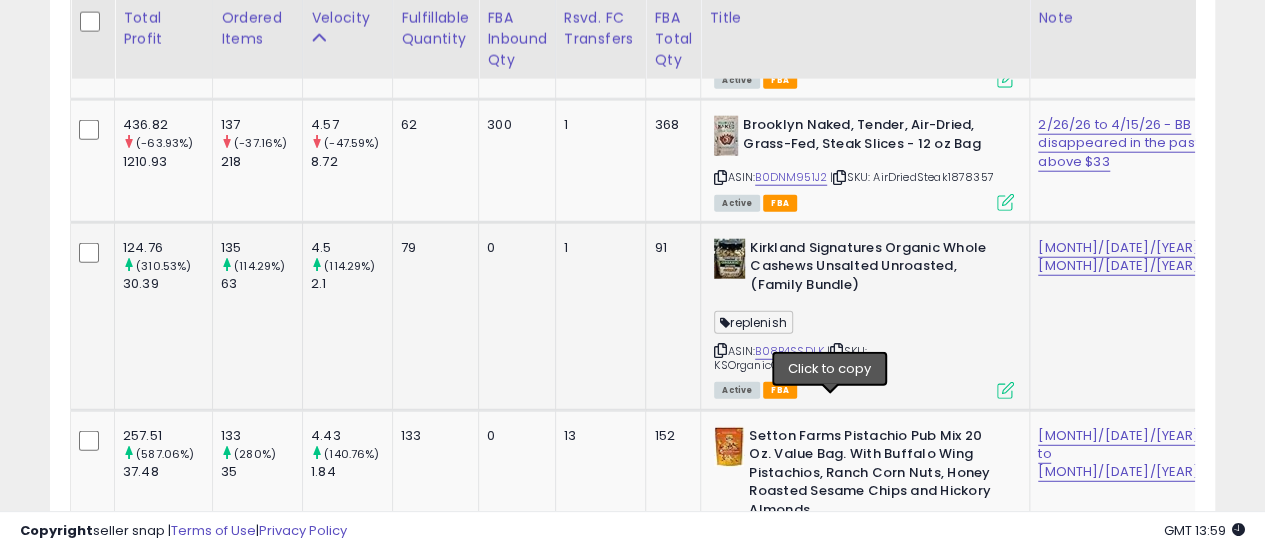 click at bounding box center [836, 350] 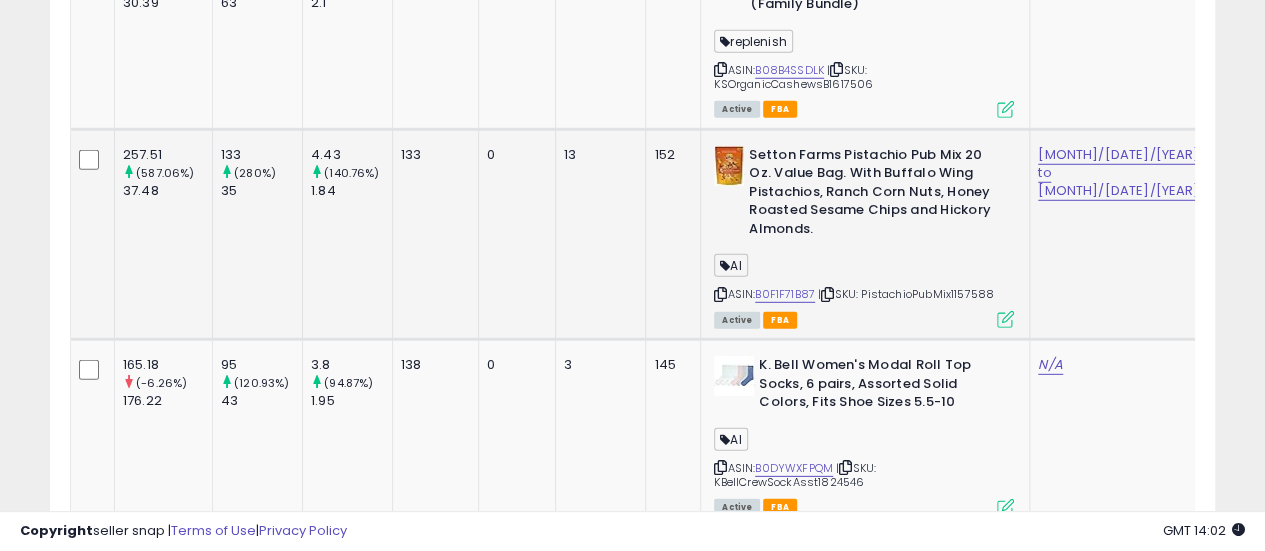 scroll, scrollTop: 6600, scrollLeft: 0, axis: vertical 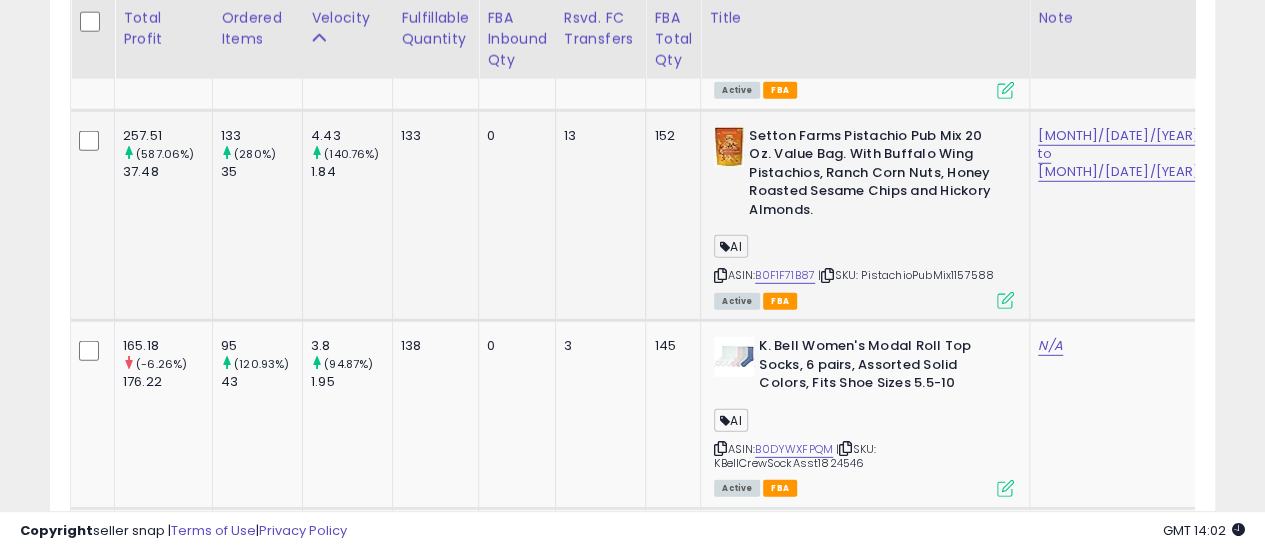 click at bounding box center [827, 275] 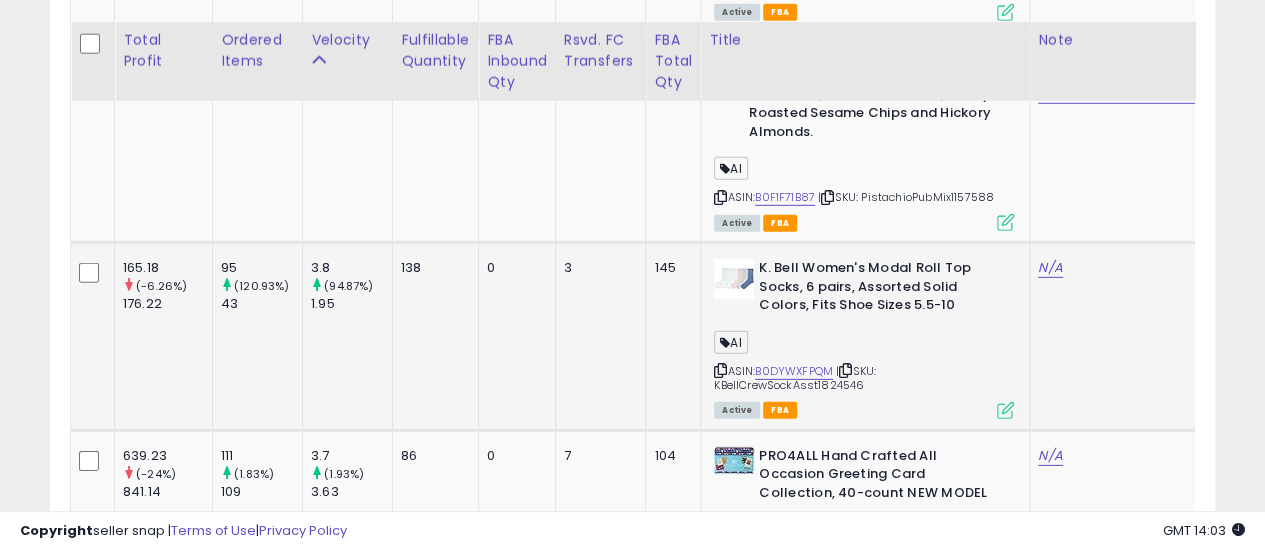 scroll, scrollTop: 6700, scrollLeft: 0, axis: vertical 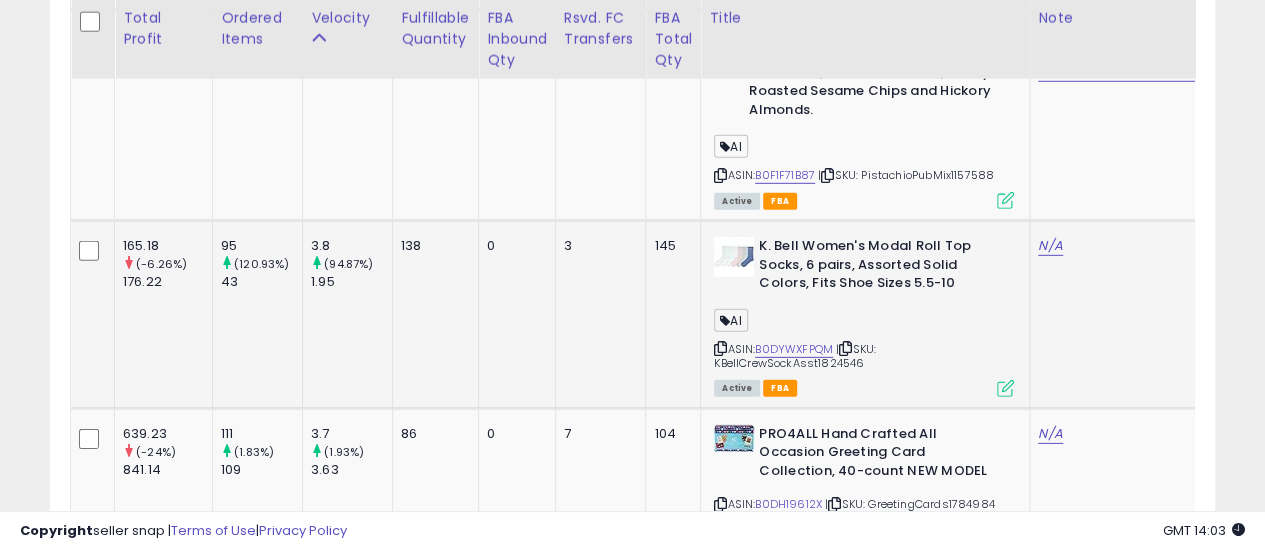click at bounding box center (845, 348) 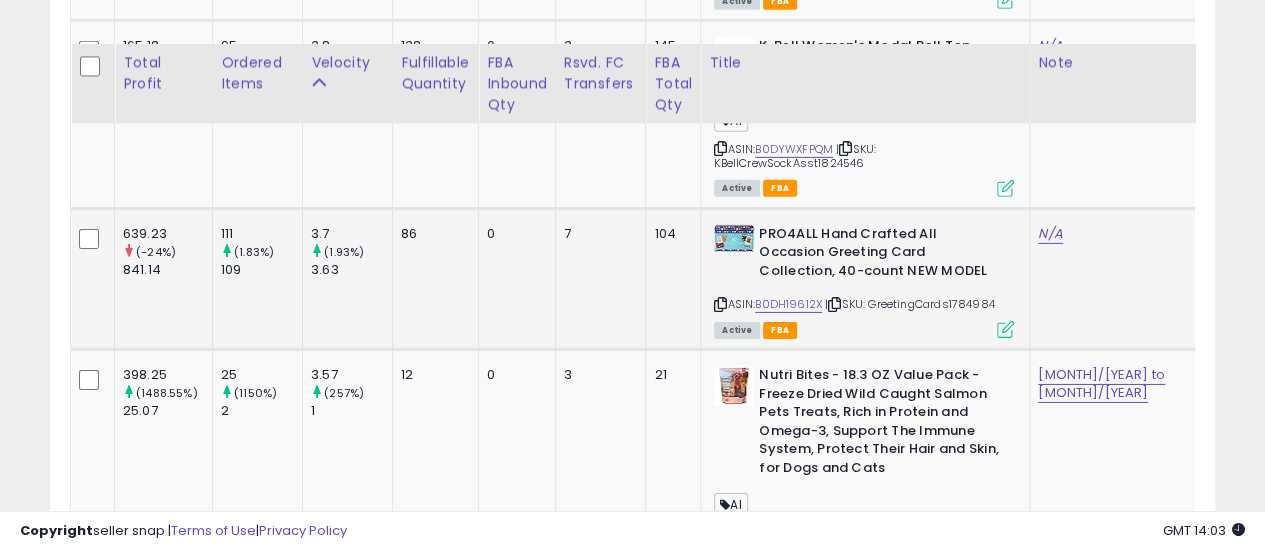 scroll, scrollTop: 7000, scrollLeft: 0, axis: vertical 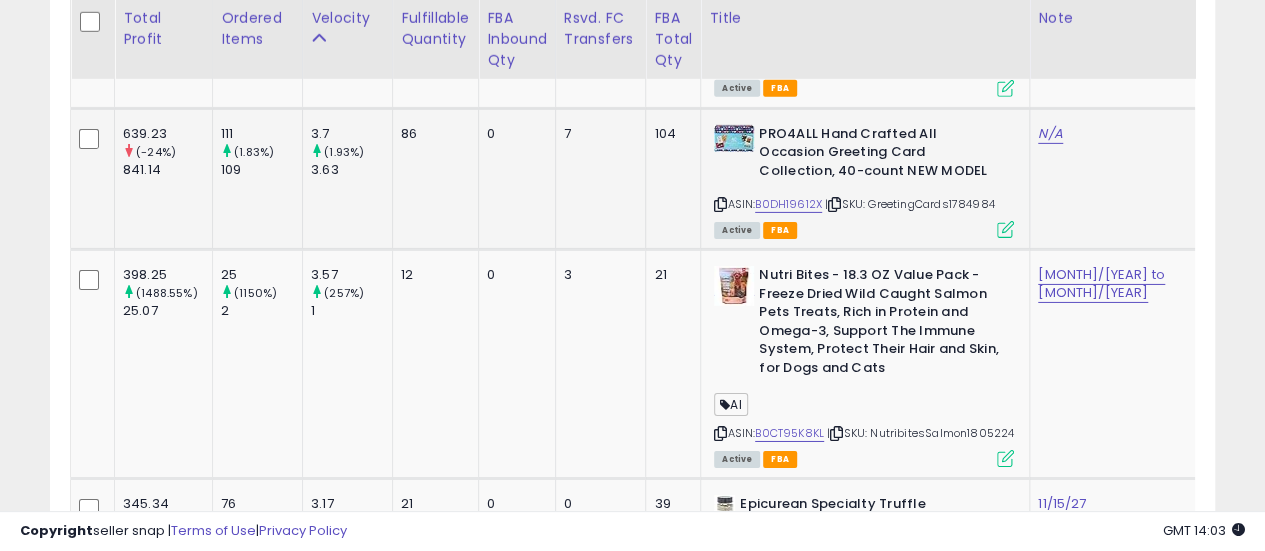 click at bounding box center [834, 204] 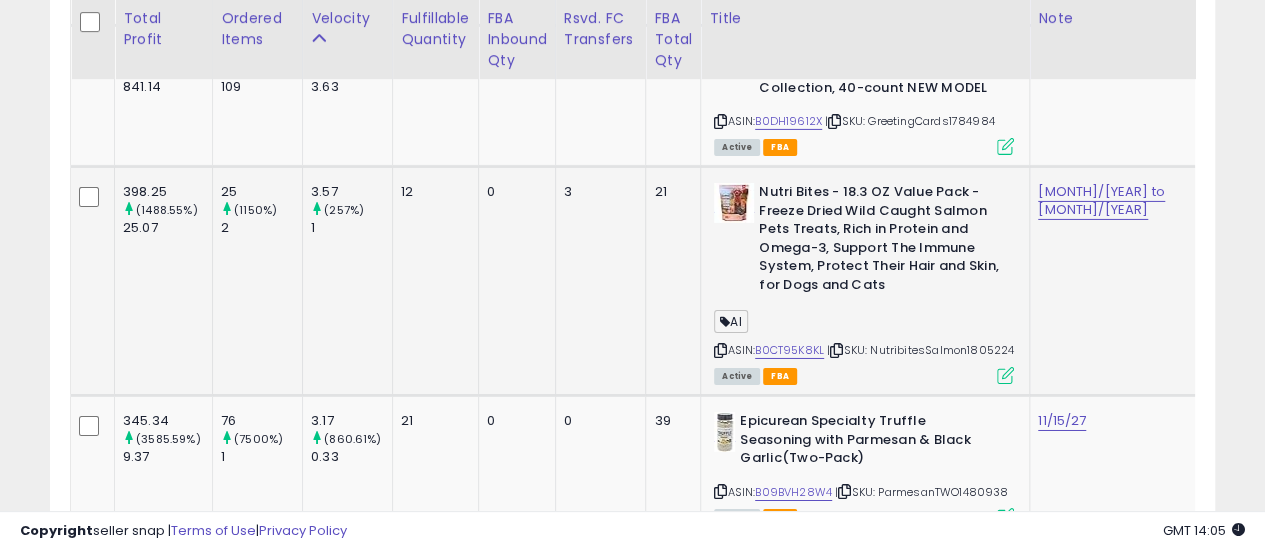 scroll, scrollTop: 7100, scrollLeft: 0, axis: vertical 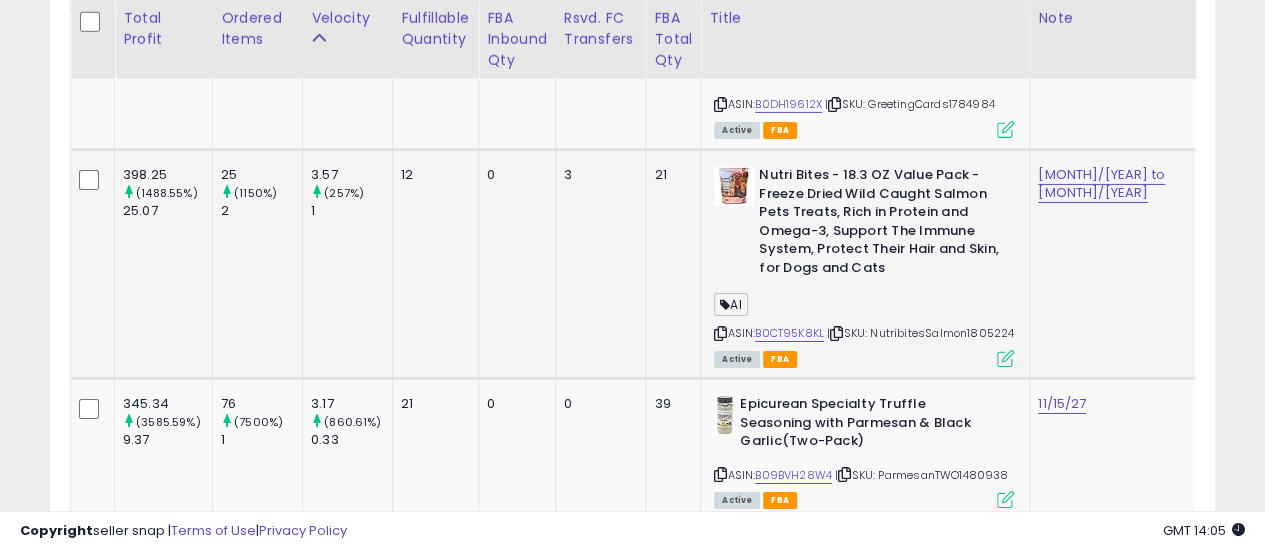click at bounding box center [836, 333] 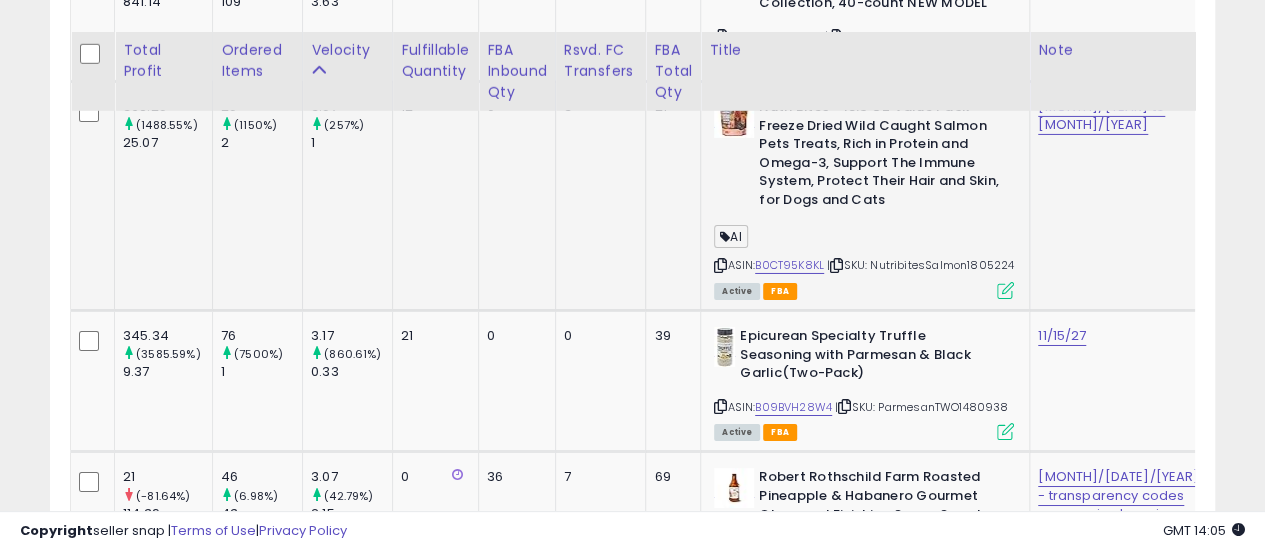 scroll, scrollTop: 7200, scrollLeft: 0, axis: vertical 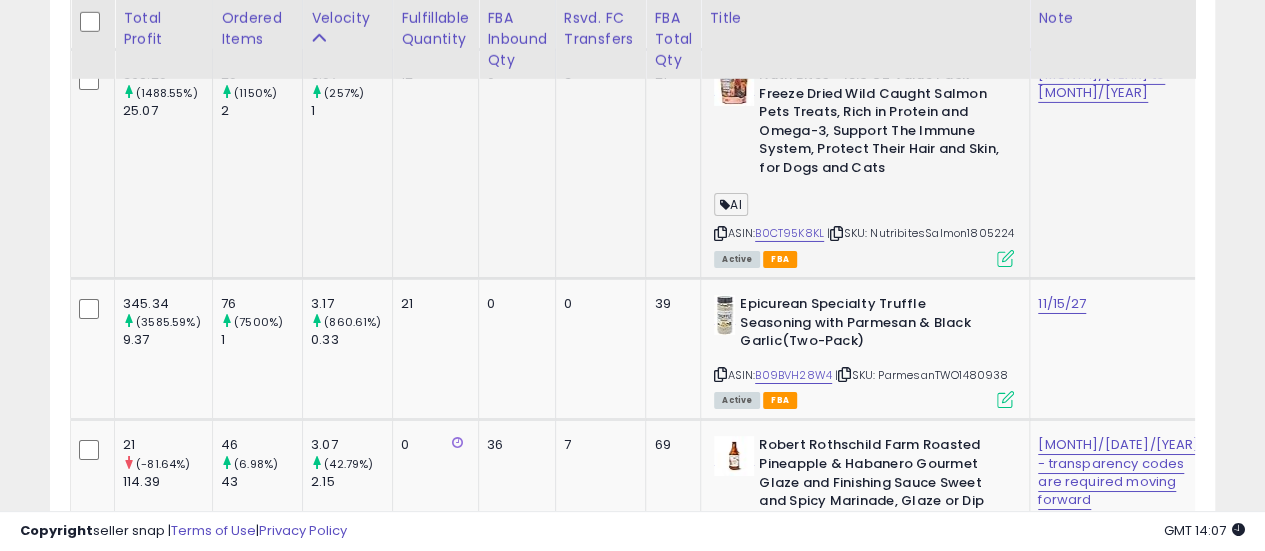 click at bounding box center [836, 233] 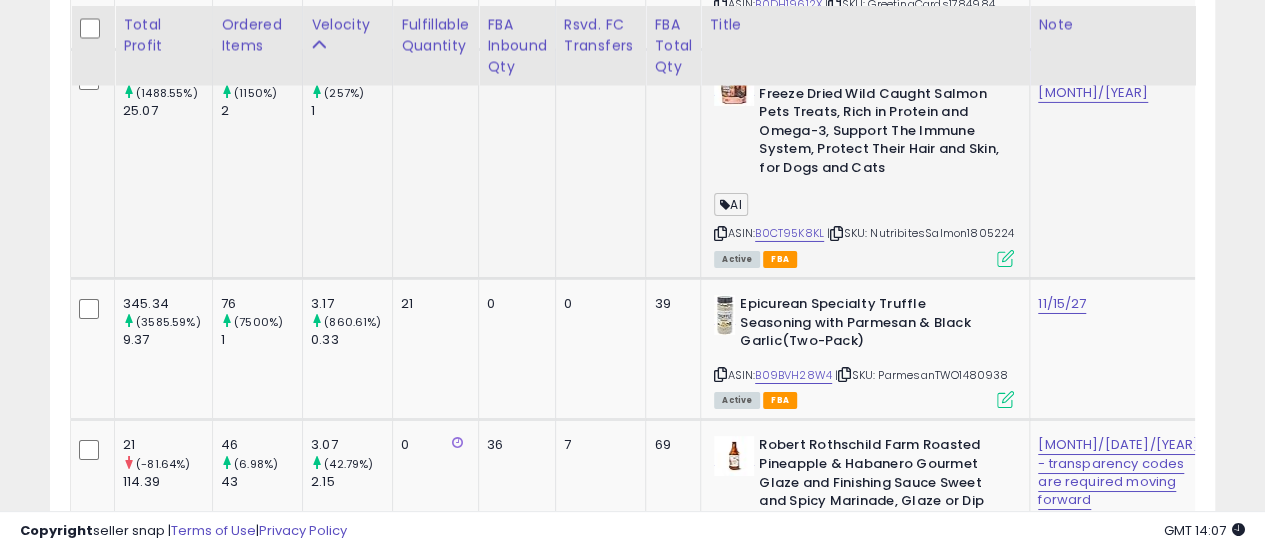 scroll, scrollTop: 7300, scrollLeft: 0, axis: vertical 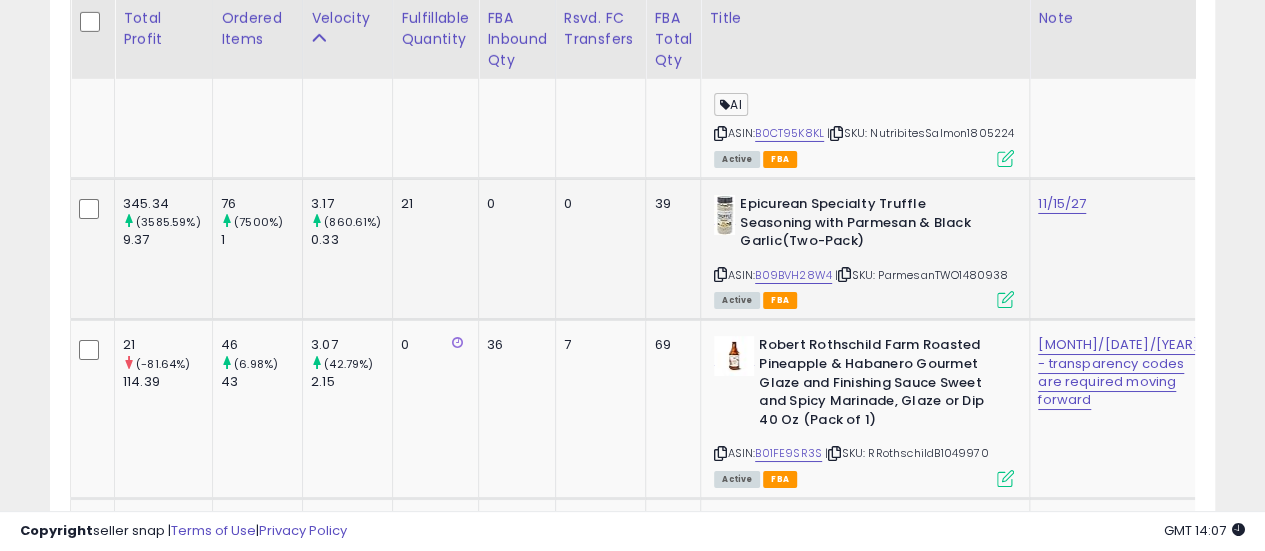 click at bounding box center (844, 274) 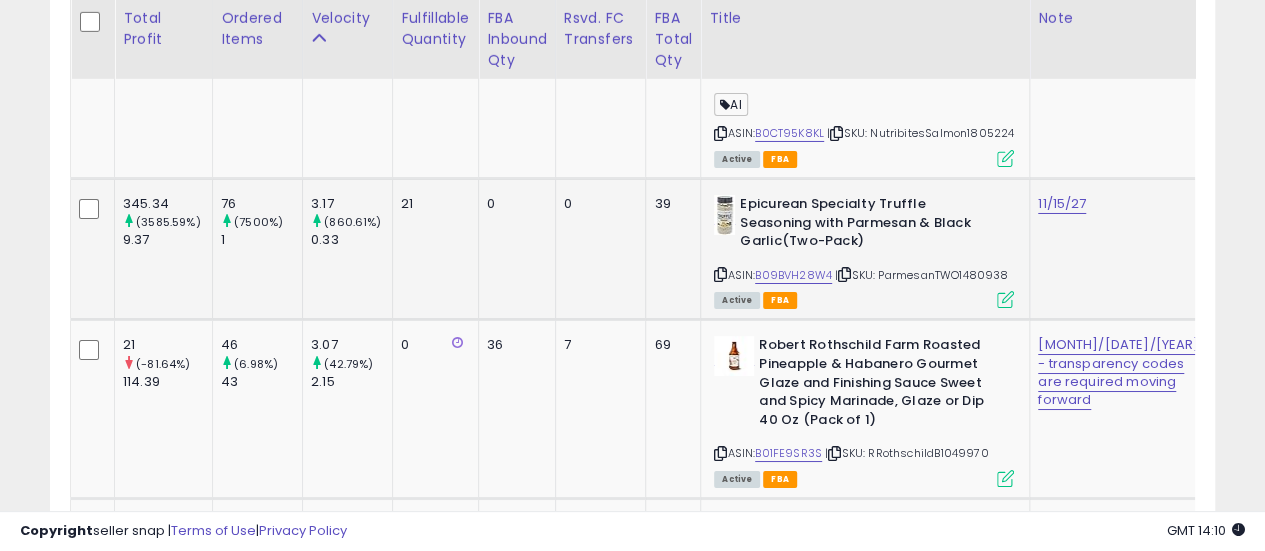 scroll, scrollTop: 7400, scrollLeft: 0, axis: vertical 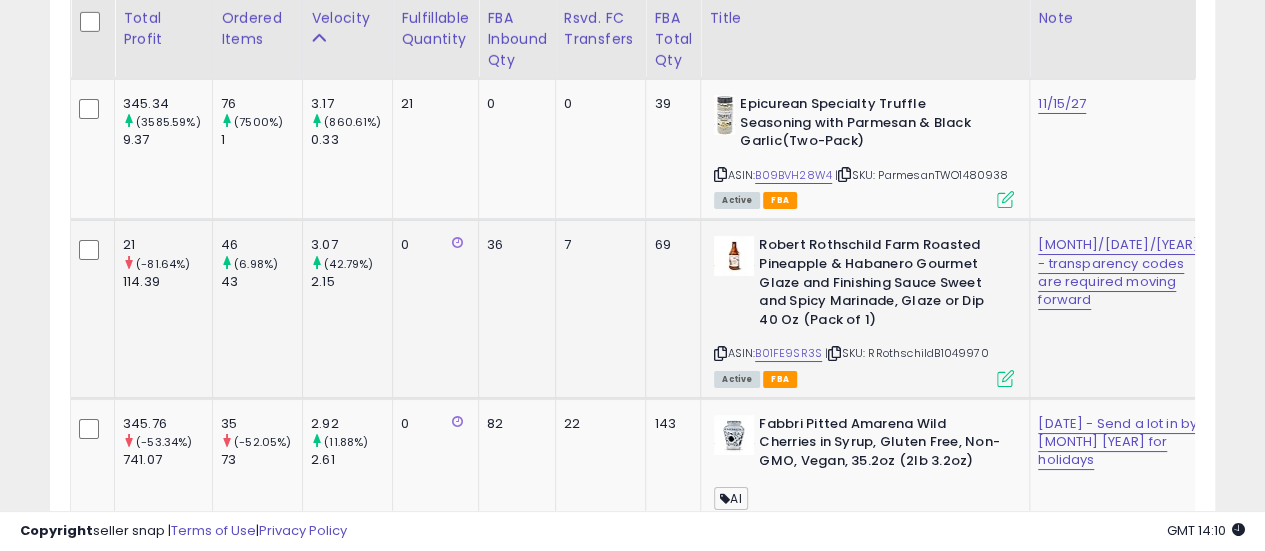 click at bounding box center (834, 353) 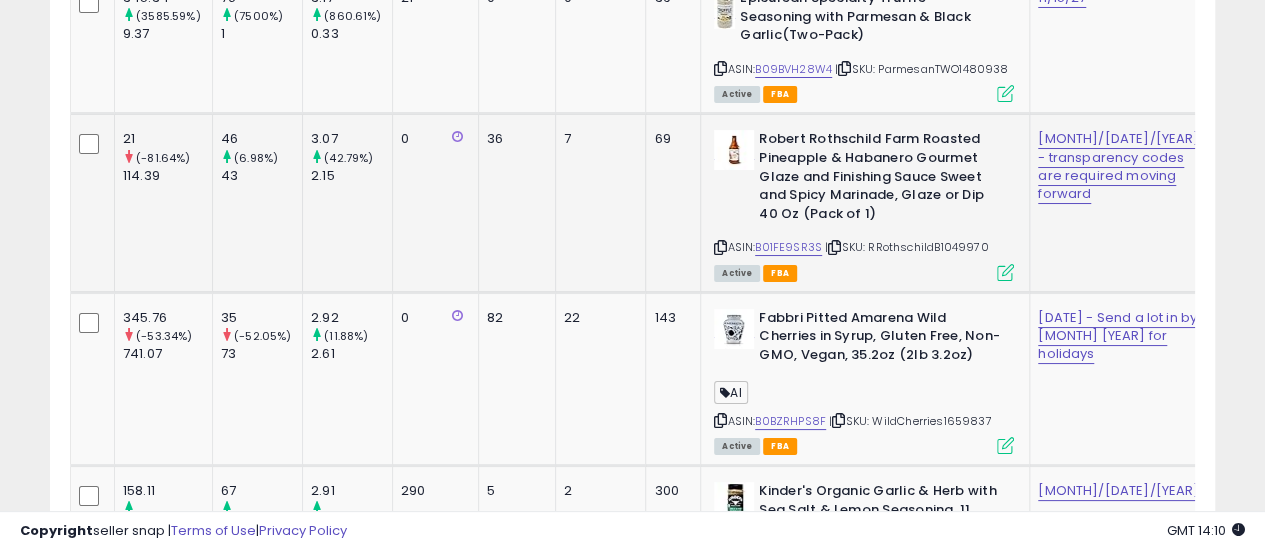scroll, scrollTop: 7600, scrollLeft: 0, axis: vertical 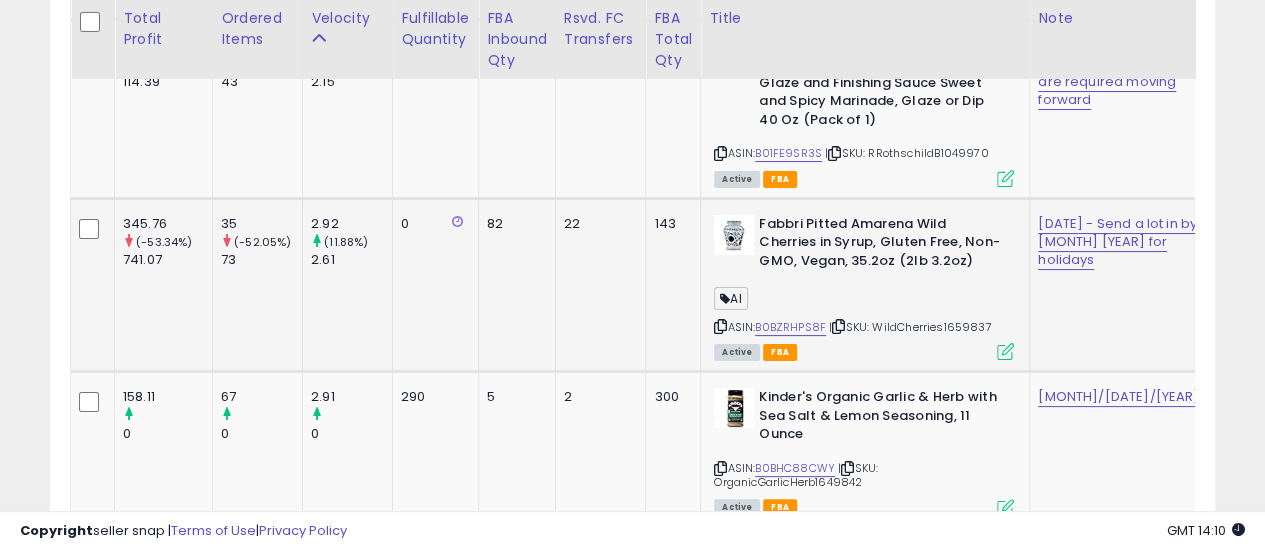 click at bounding box center (838, 326) 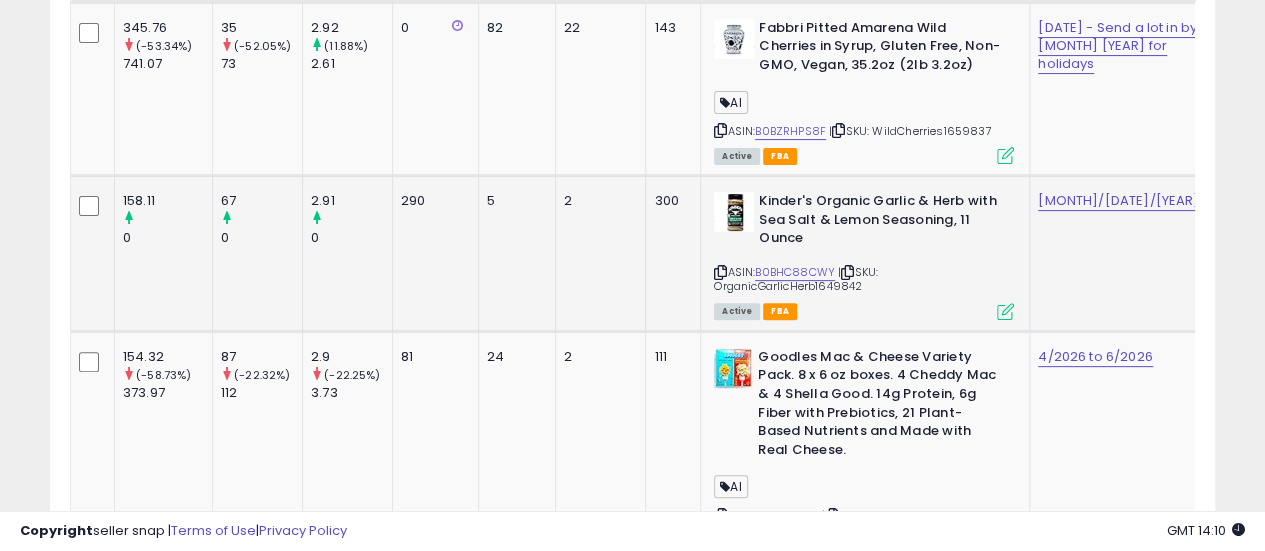 scroll, scrollTop: 7800, scrollLeft: 0, axis: vertical 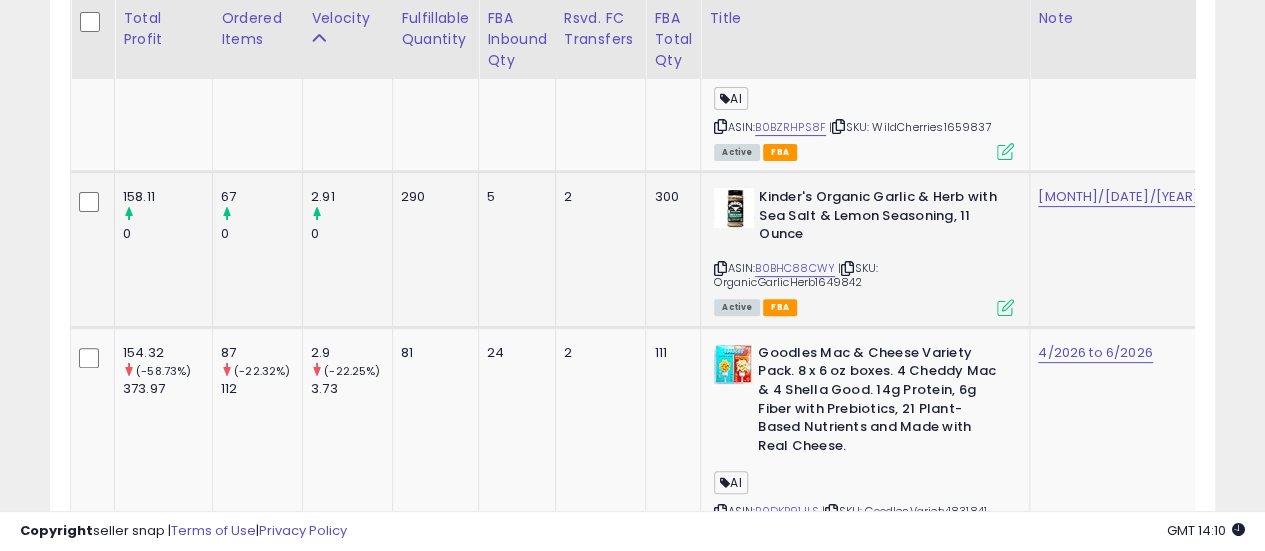 click at bounding box center (847, 268) 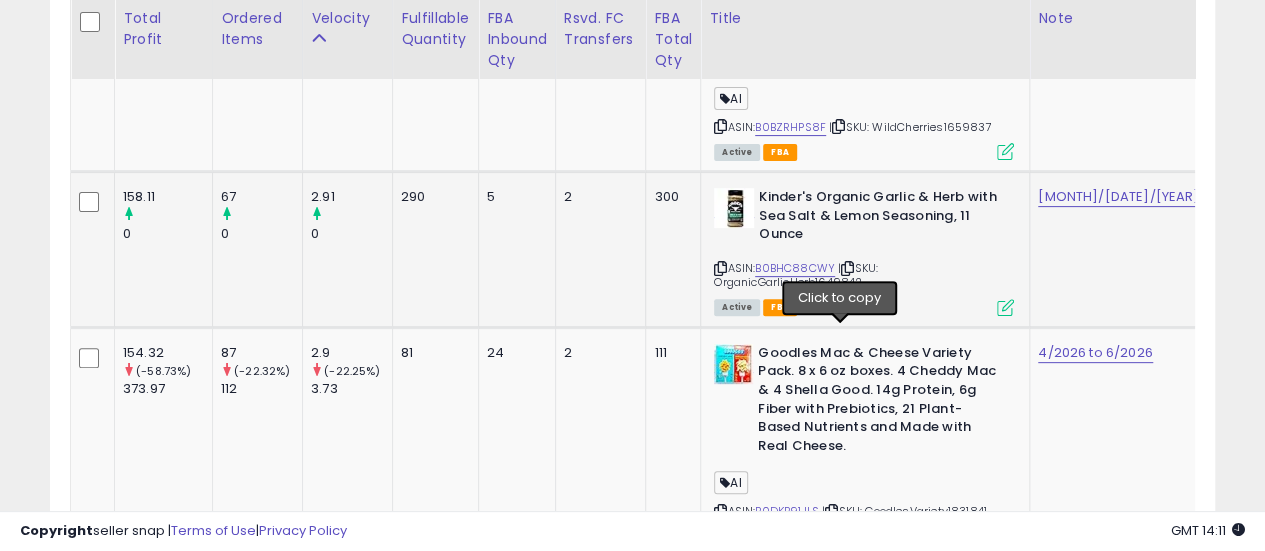 click at bounding box center [847, 268] 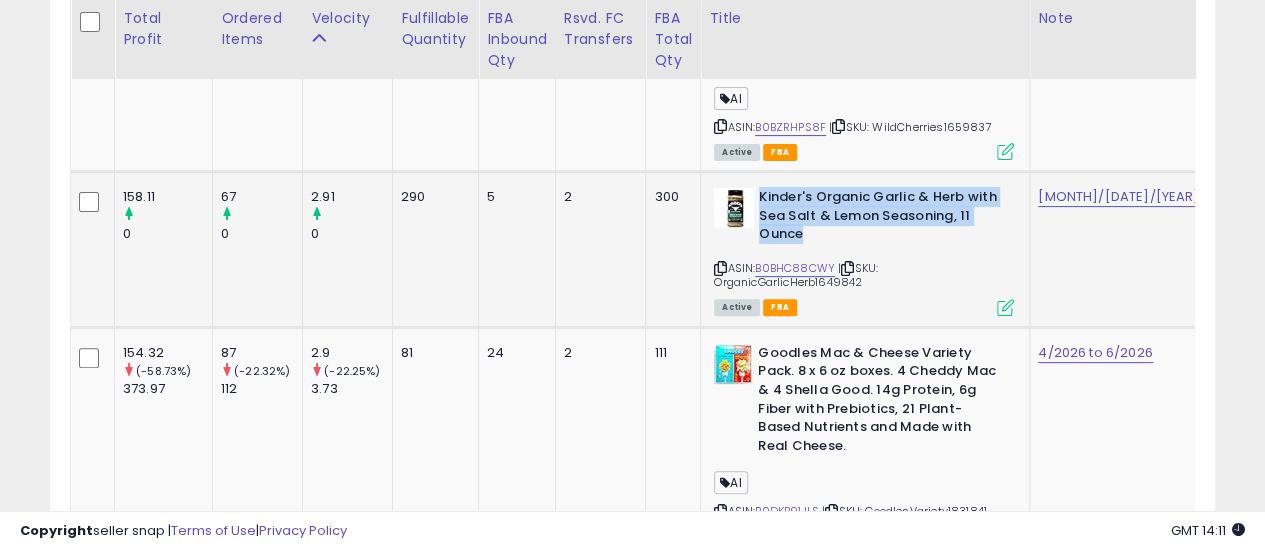 drag, startPoint x: 798, startPoint y: 296, endPoint x: 746, endPoint y: 269, distance: 58.59181 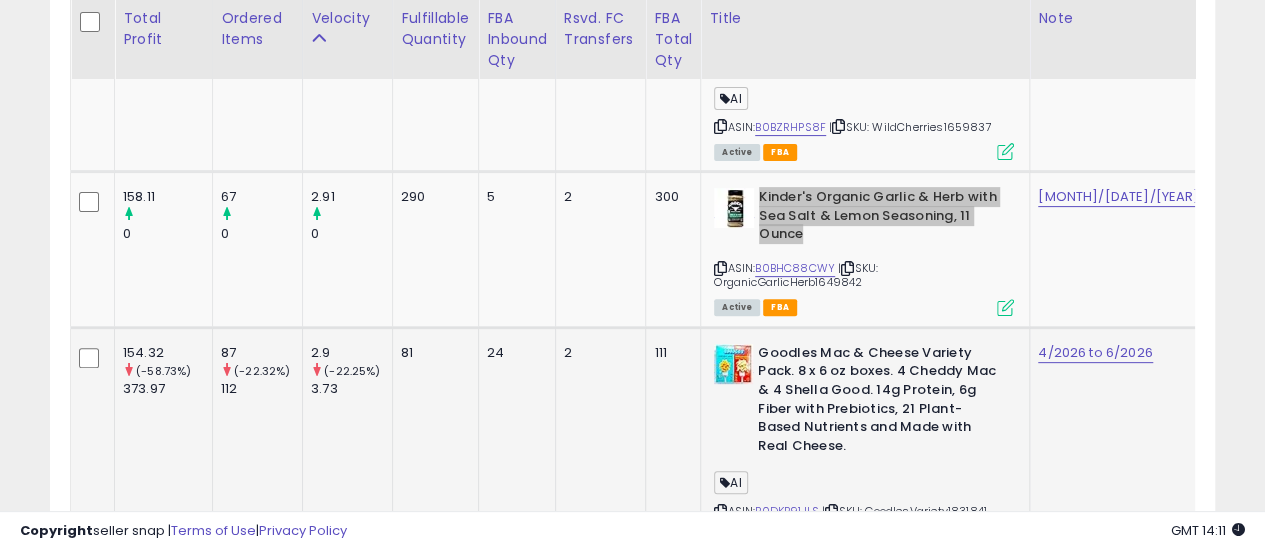 scroll, scrollTop: 7900, scrollLeft: 0, axis: vertical 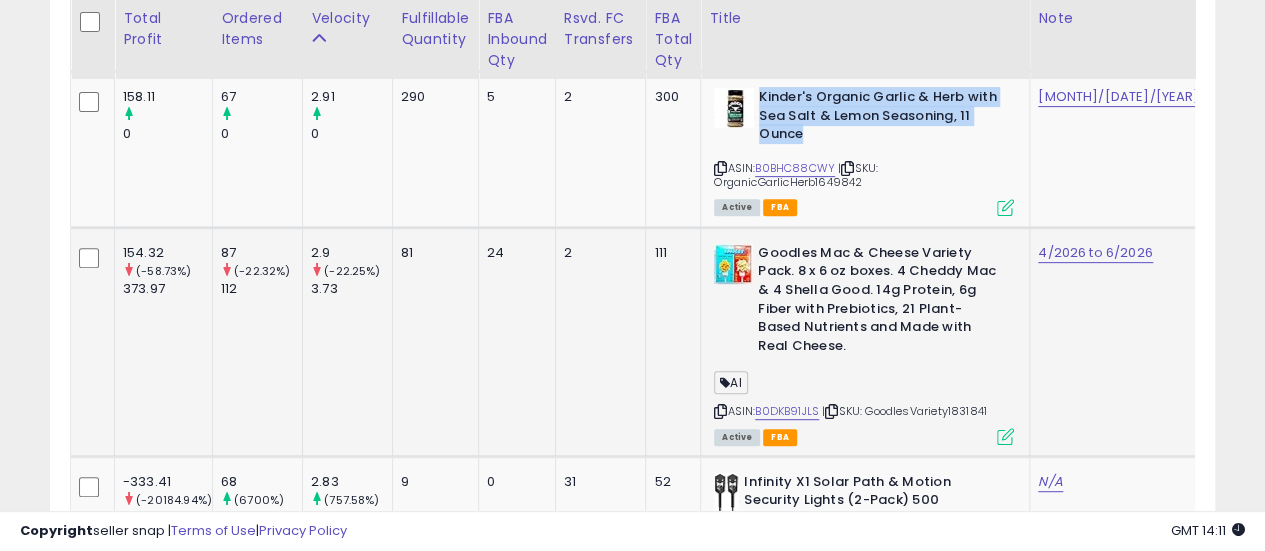click at bounding box center (831, 411) 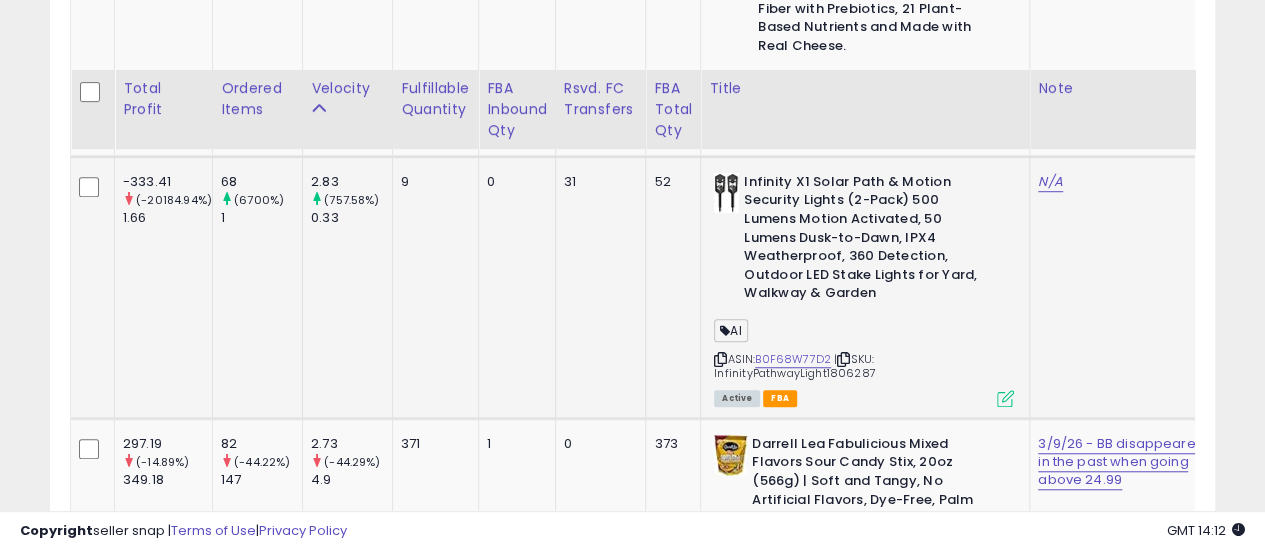 scroll, scrollTop: 8300, scrollLeft: 0, axis: vertical 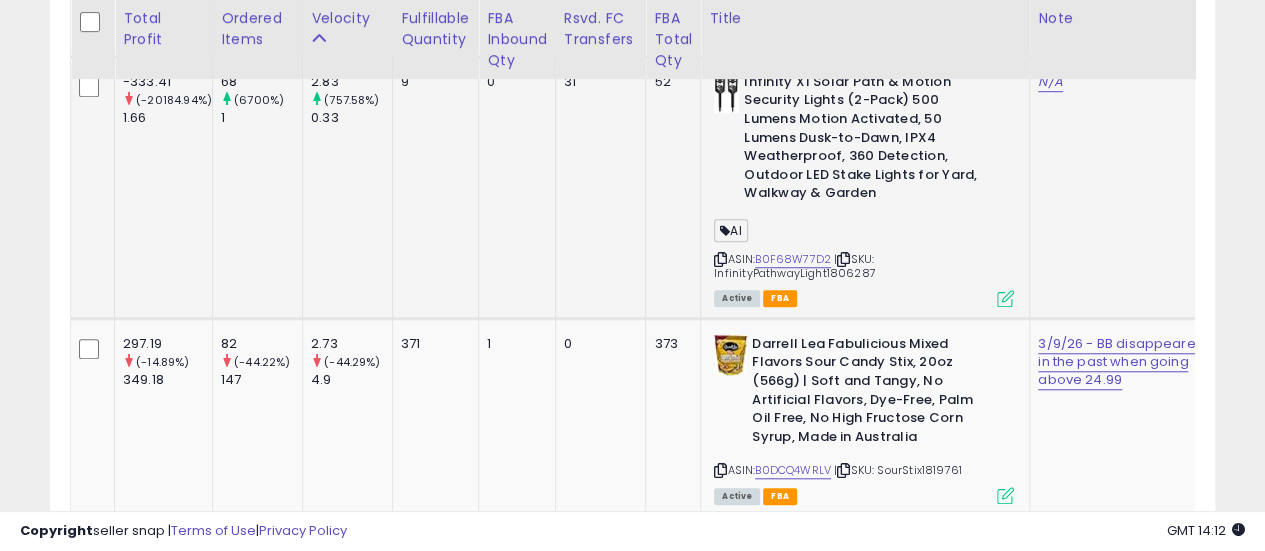 click at bounding box center [843, 259] 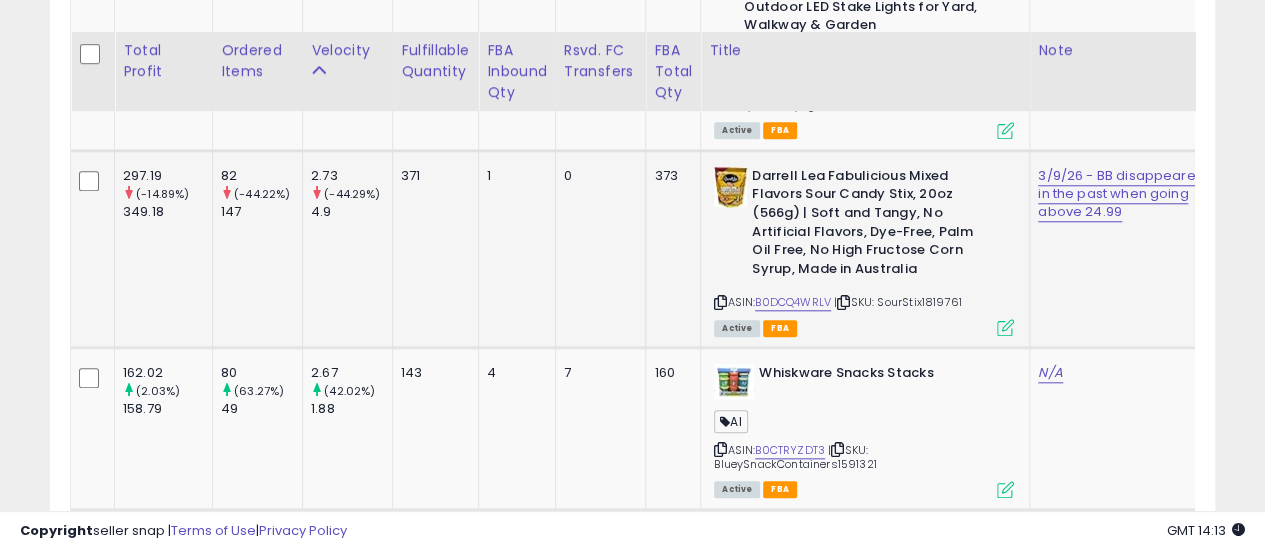 scroll, scrollTop: 8500, scrollLeft: 0, axis: vertical 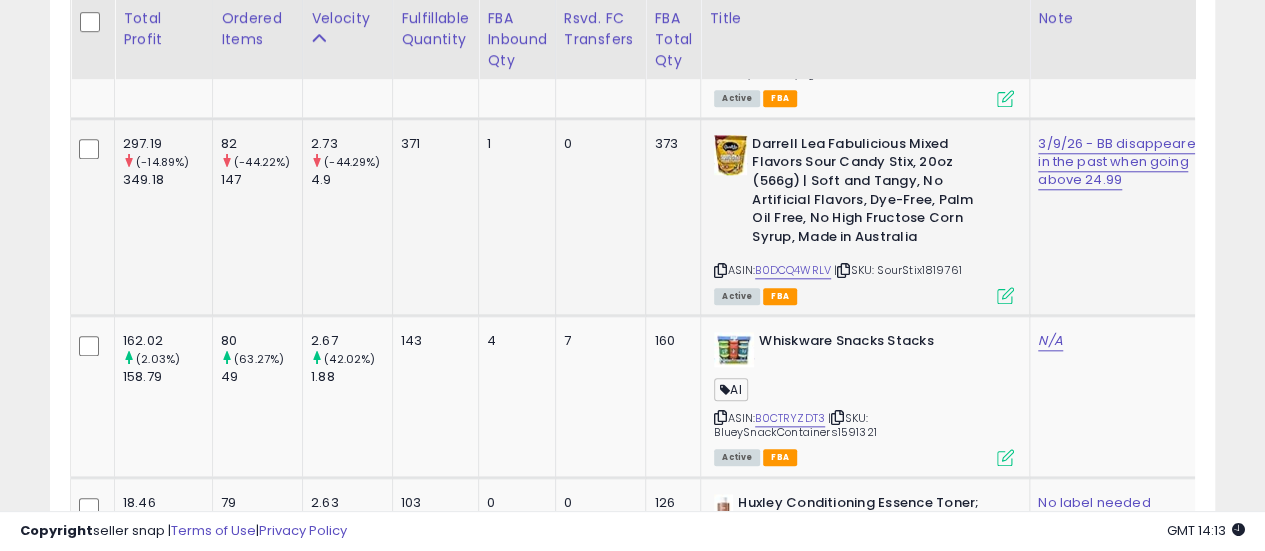 click at bounding box center [843, 270] 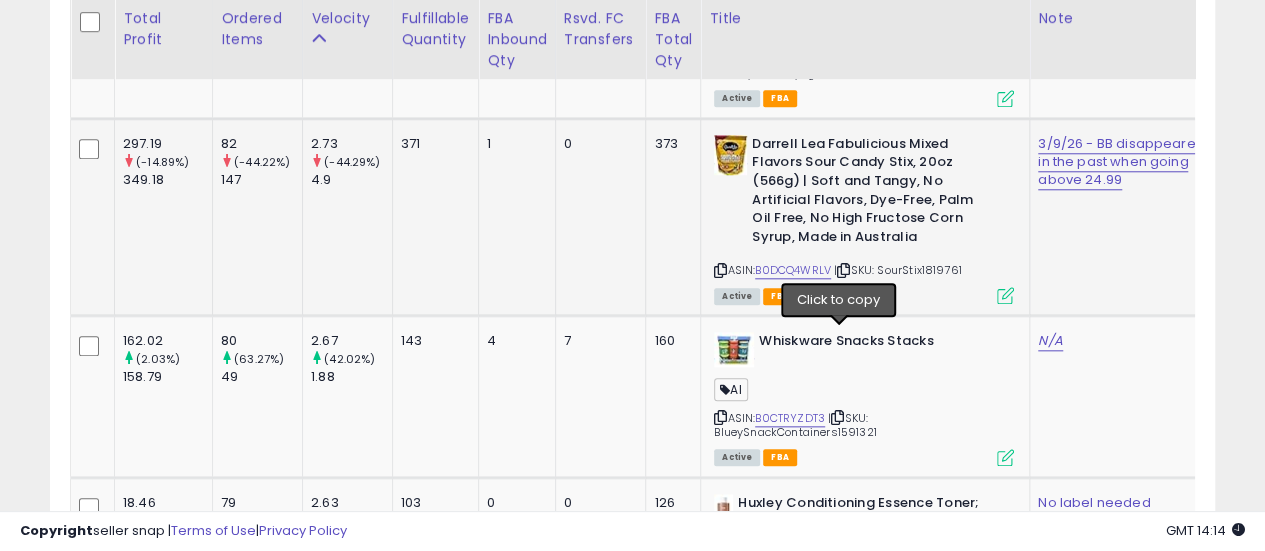 click at bounding box center (843, 270) 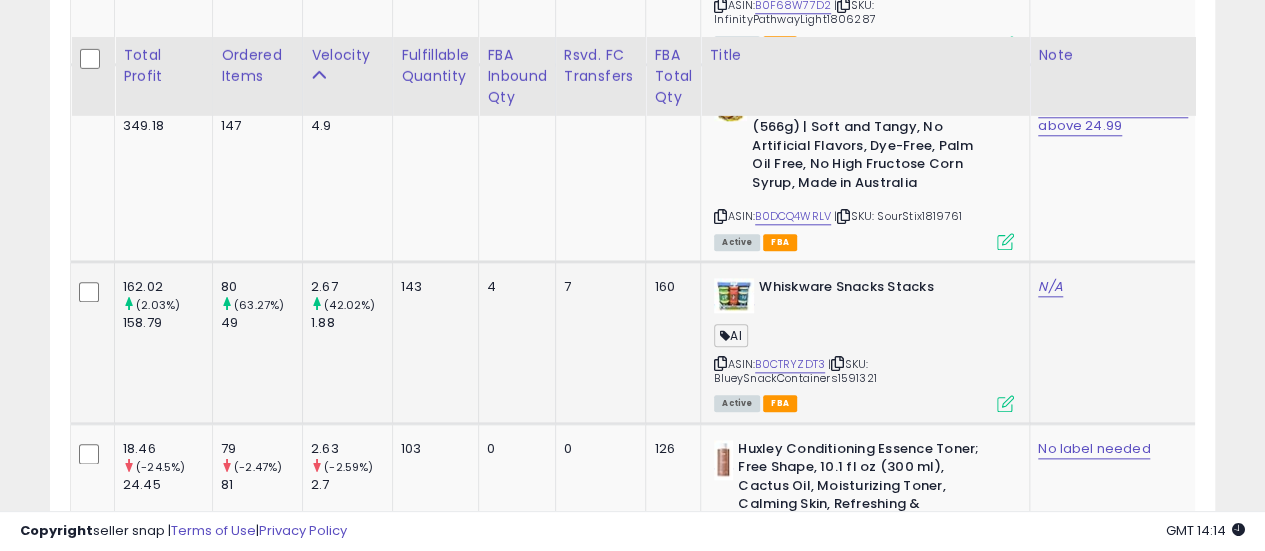 scroll, scrollTop: 8600, scrollLeft: 0, axis: vertical 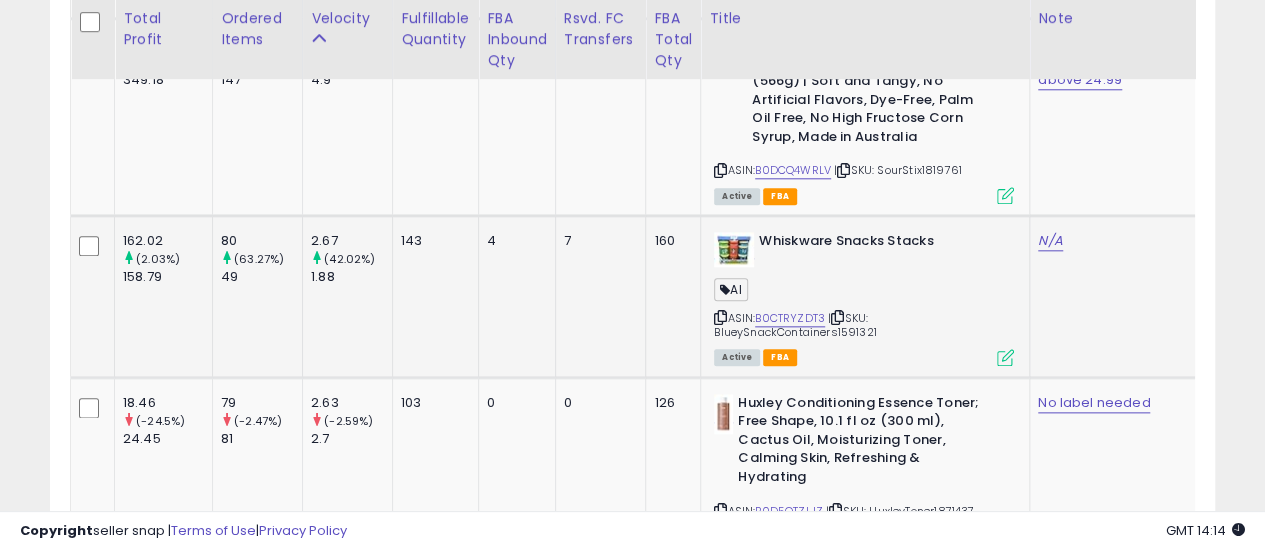 click at bounding box center [837, 317] 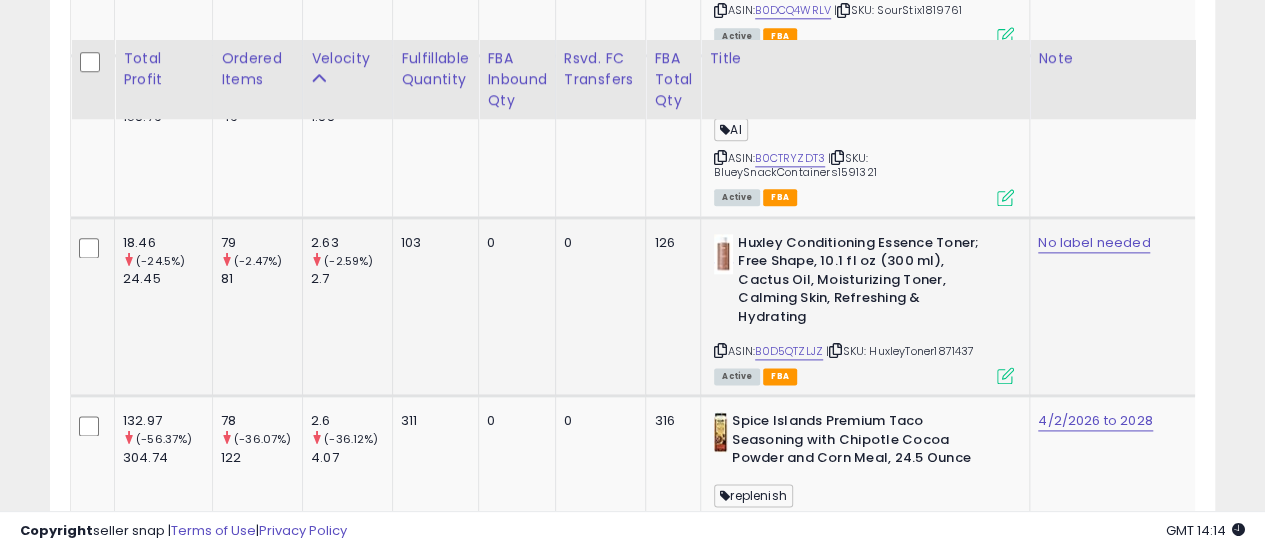 scroll, scrollTop: 8800, scrollLeft: 0, axis: vertical 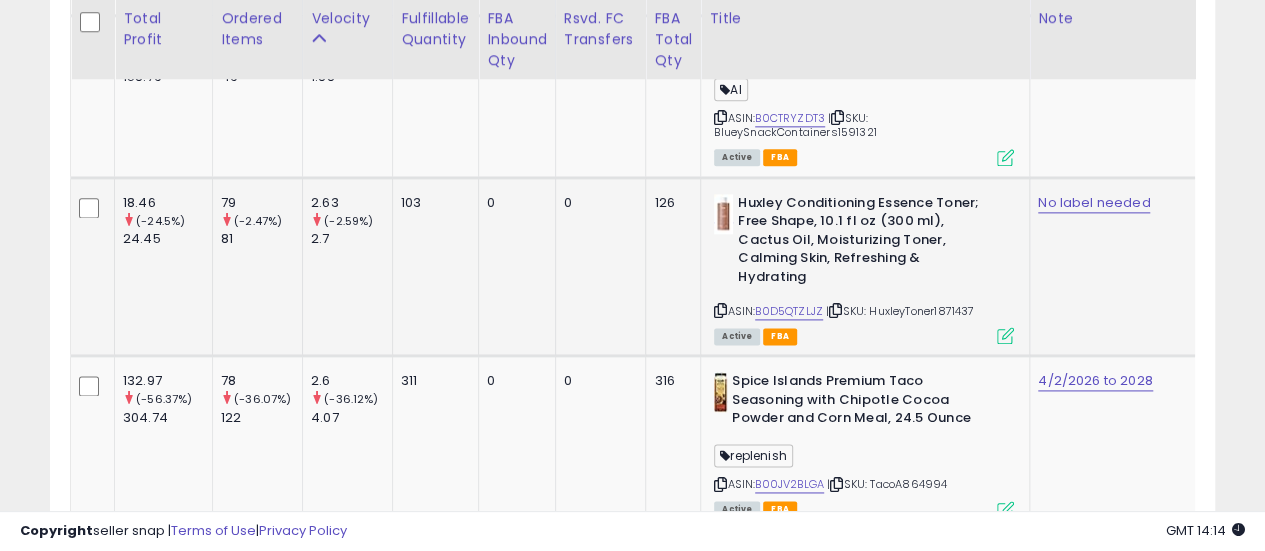 click at bounding box center (835, 310) 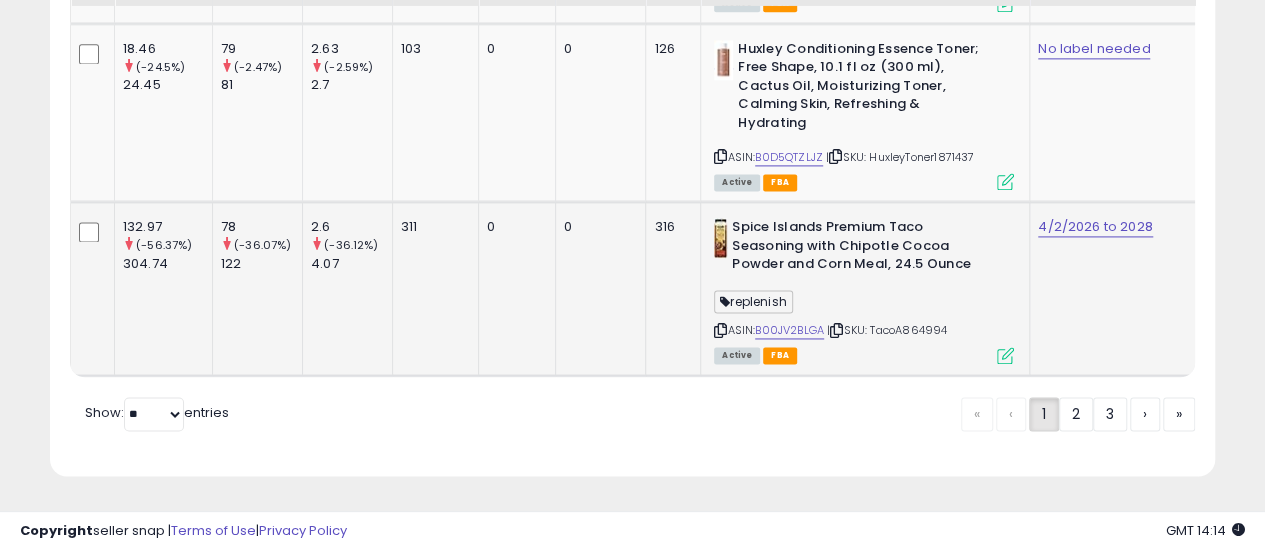 scroll, scrollTop: 9000, scrollLeft: 0, axis: vertical 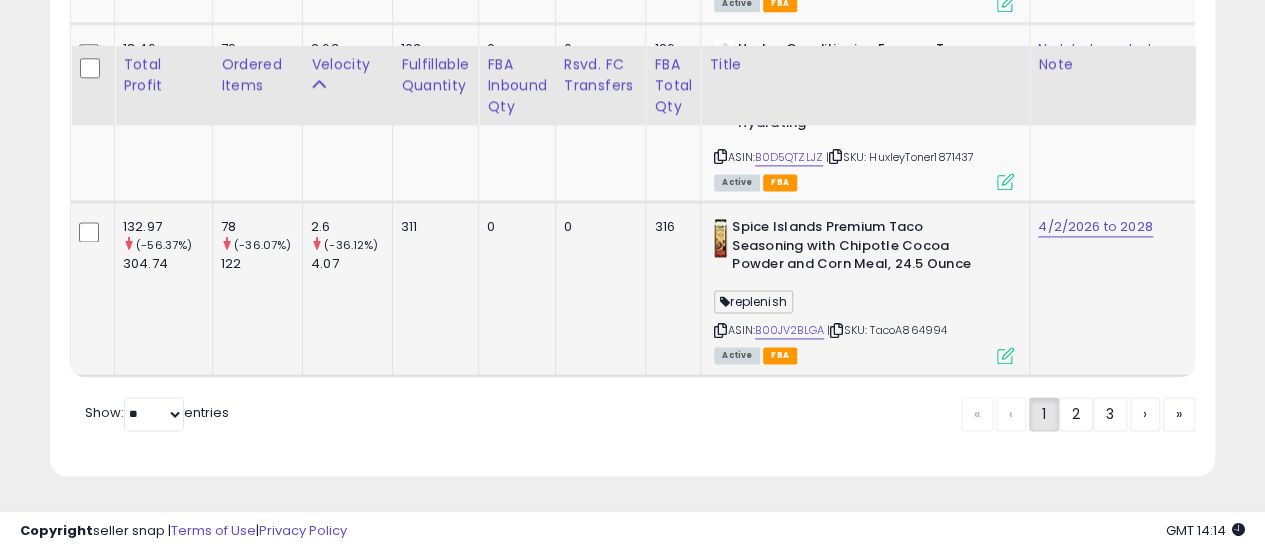 click at bounding box center [836, 330] 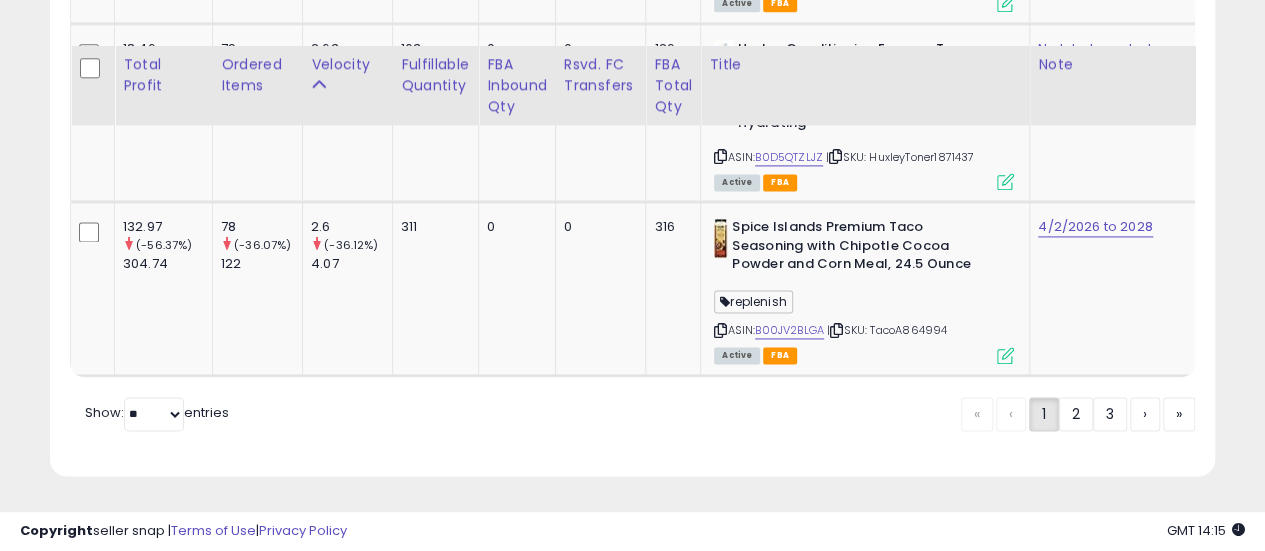 click on "2" 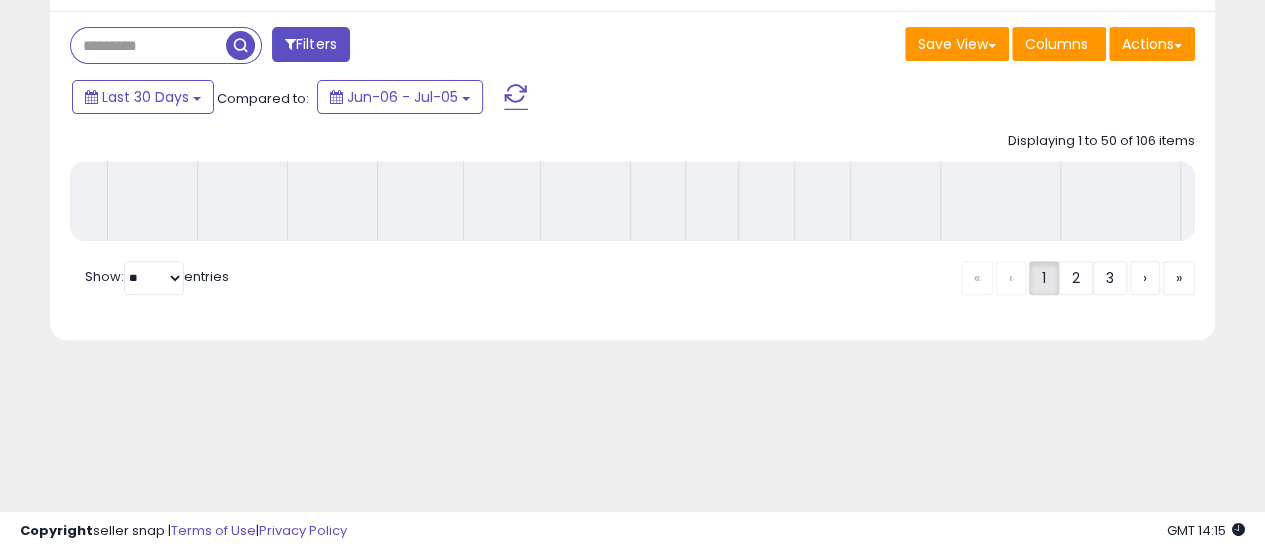 scroll, scrollTop: 344, scrollLeft: 0, axis: vertical 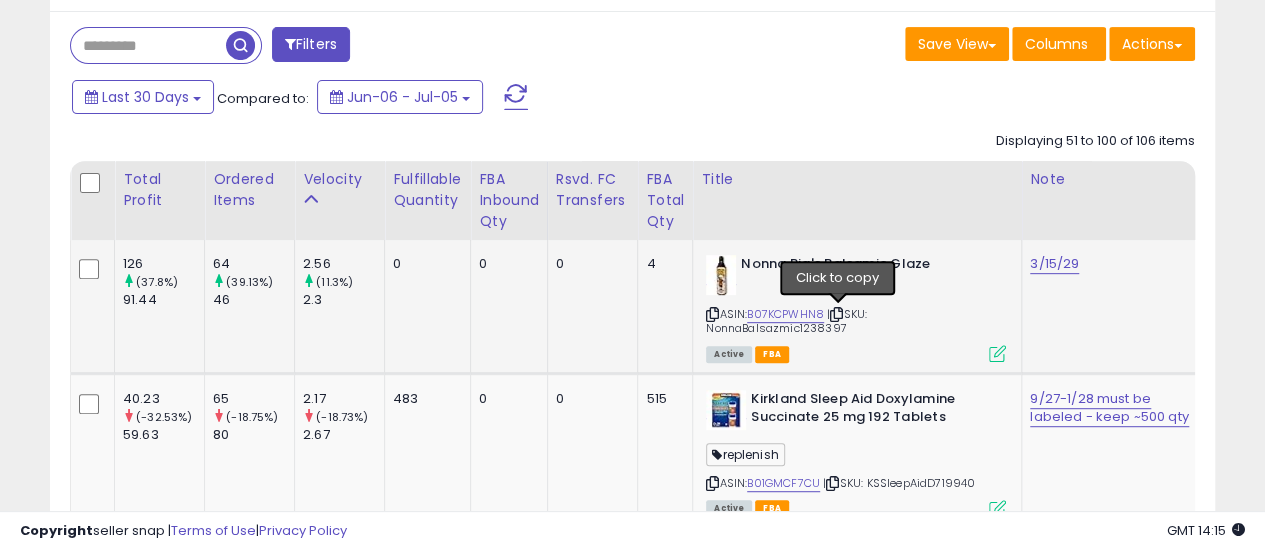 click at bounding box center [836, 314] 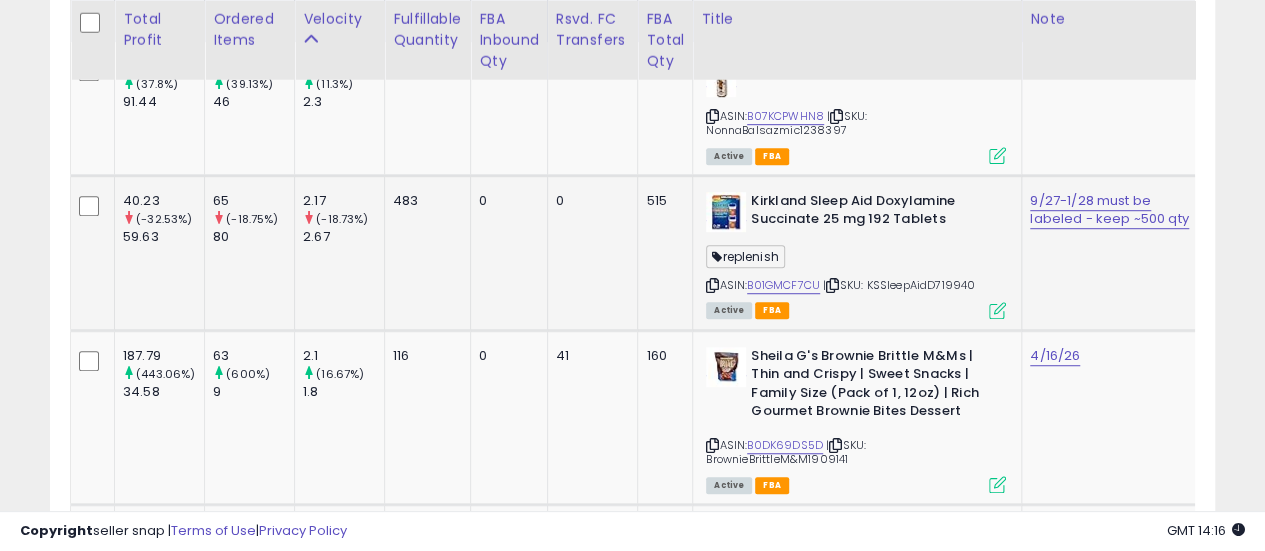 scroll, scrollTop: 544, scrollLeft: 0, axis: vertical 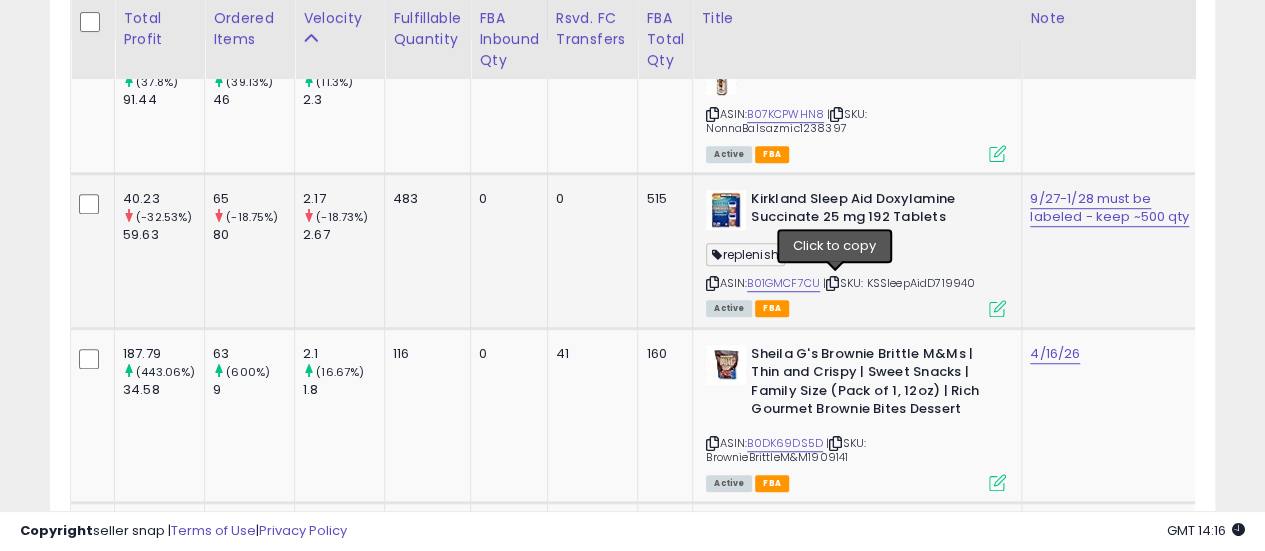 click at bounding box center [832, 283] 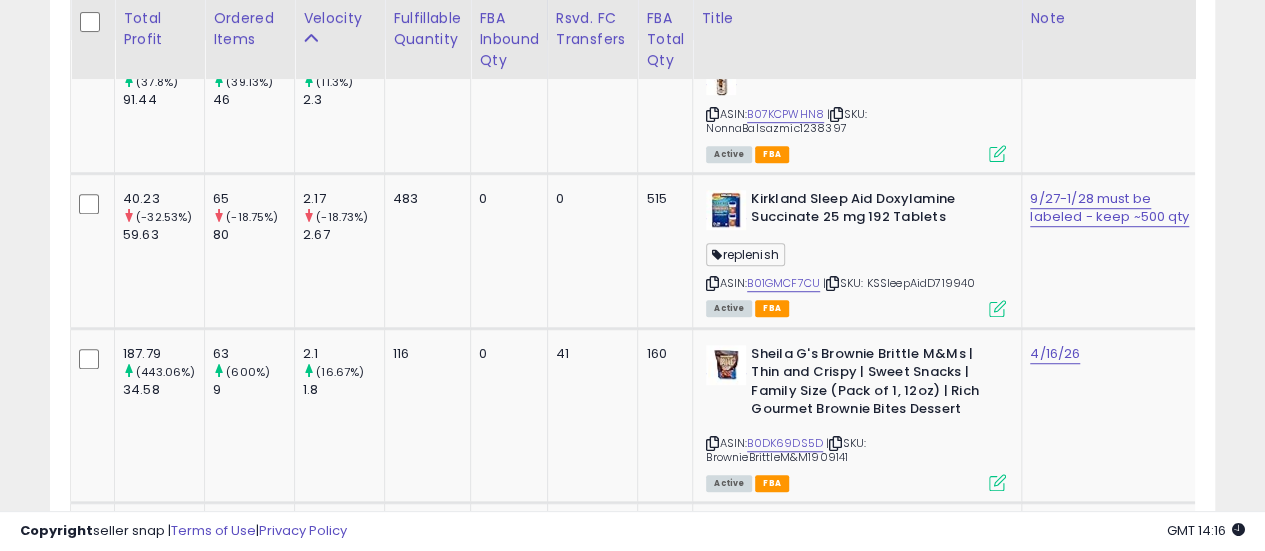 scroll, scrollTop: 0, scrollLeft: 148, axis: horizontal 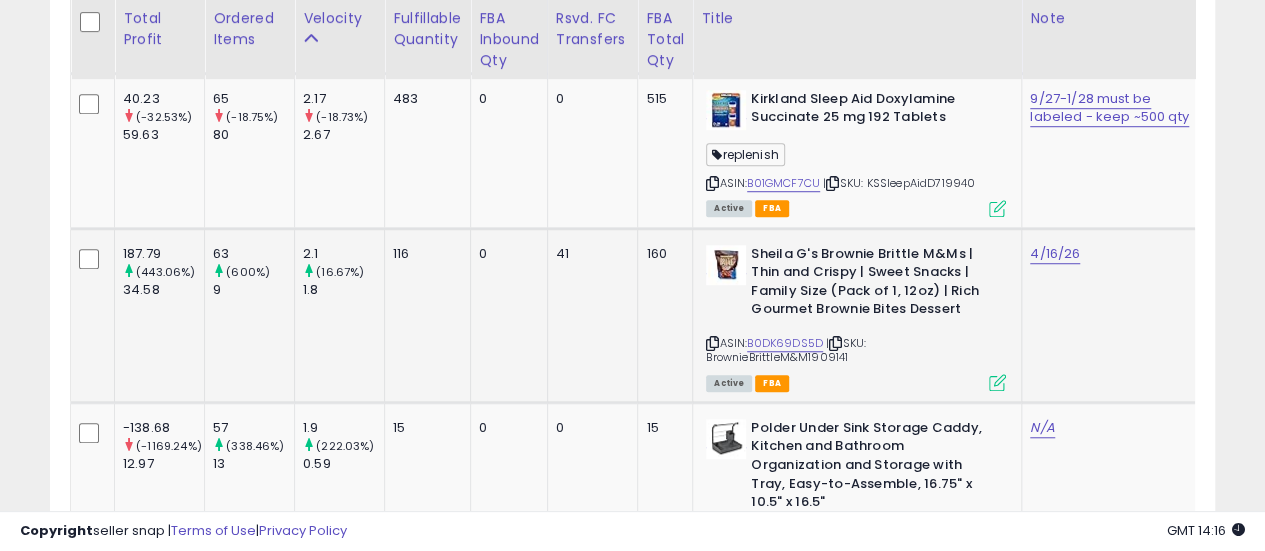 click at bounding box center [835, 343] 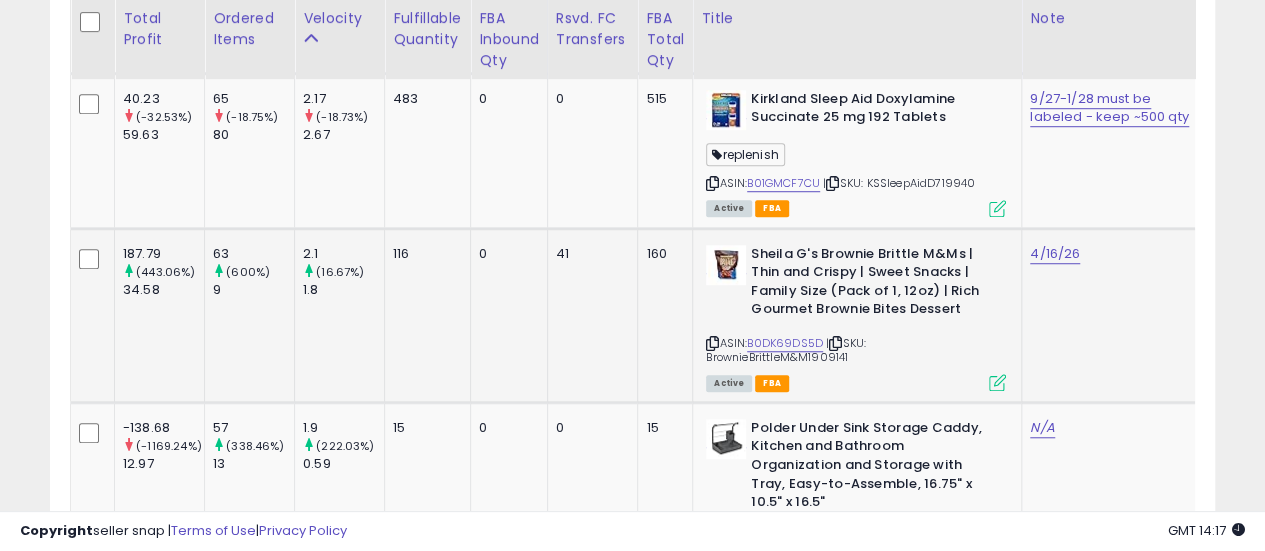 click on "160" 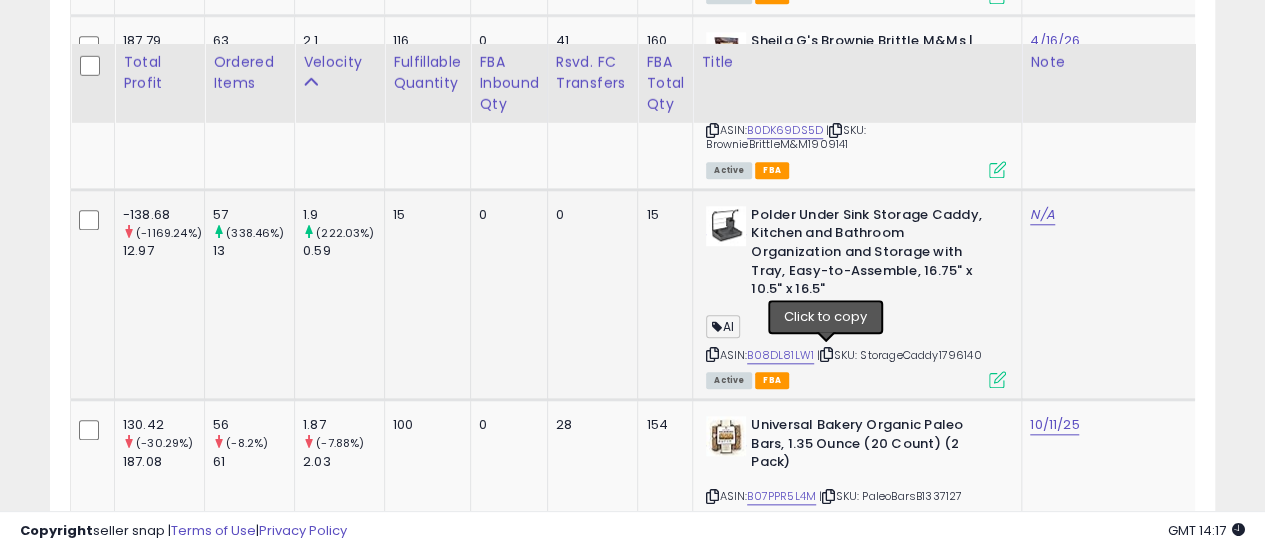 scroll, scrollTop: 844, scrollLeft: 0, axis: vertical 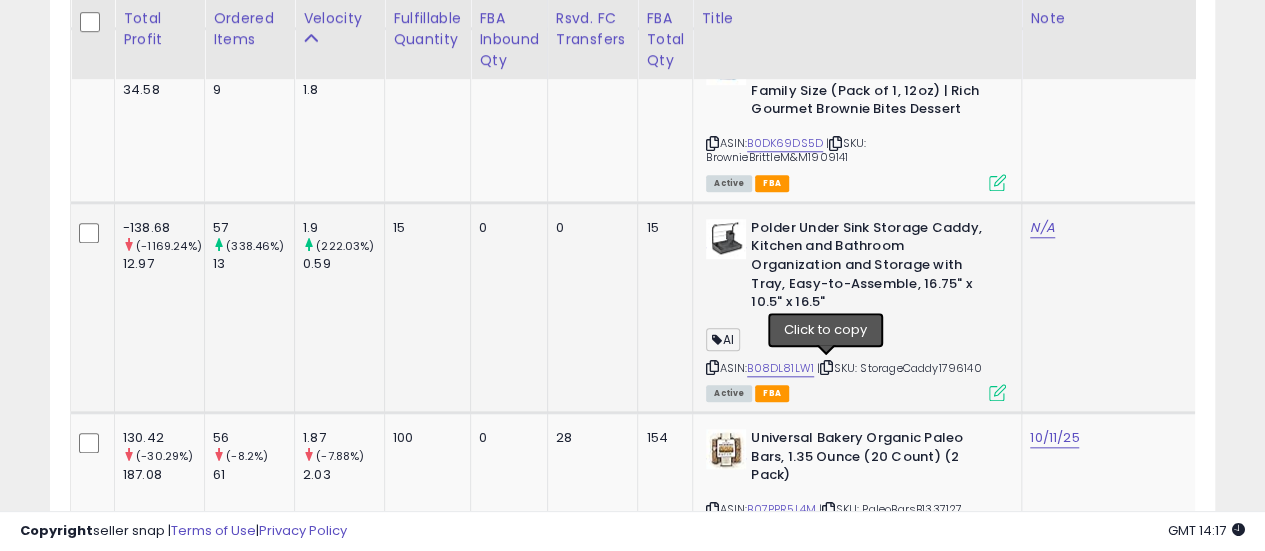 click at bounding box center (826, 367) 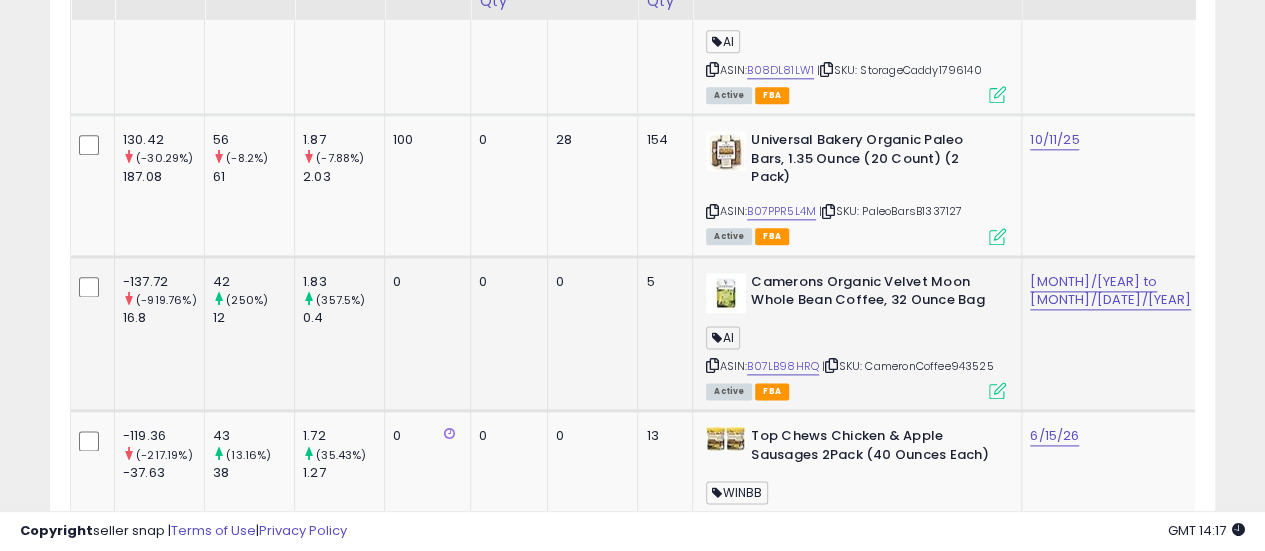 scroll, scrollTop: 1144, scrollLeft: 0, axis: vertical 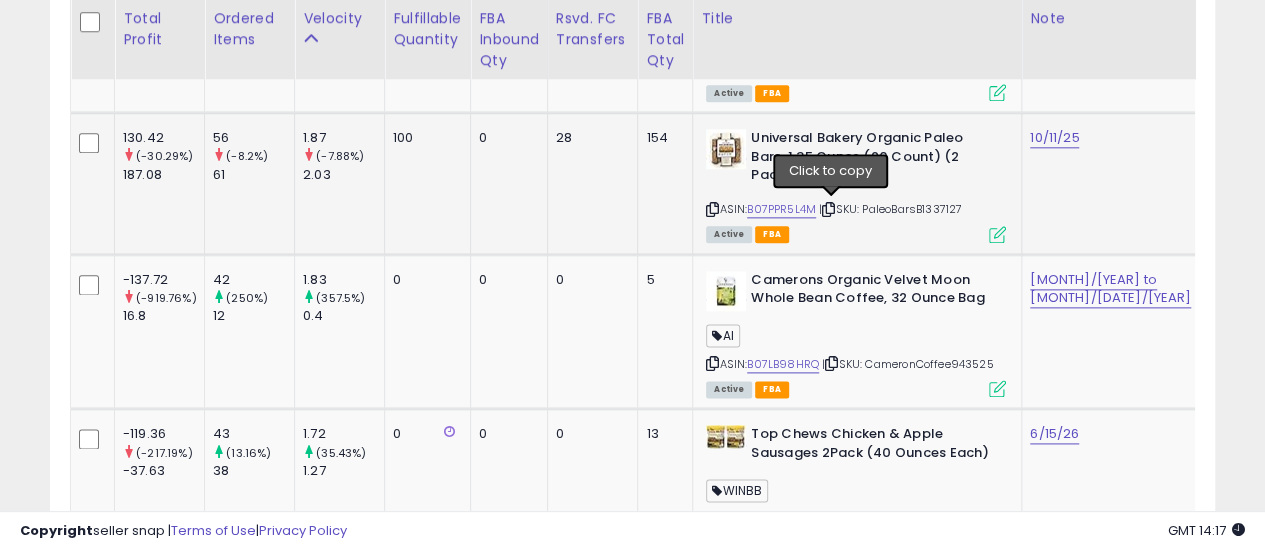 click at bounding box center (828, 209) 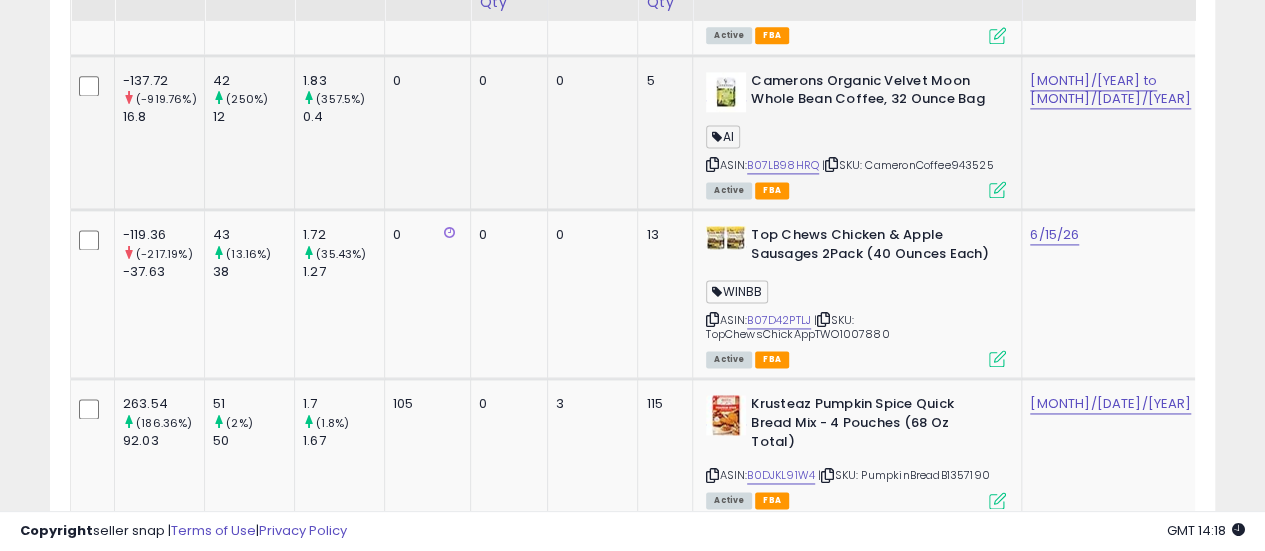 scroll, scrollTop: 1344, scrollLeft: 0, axis: vertical 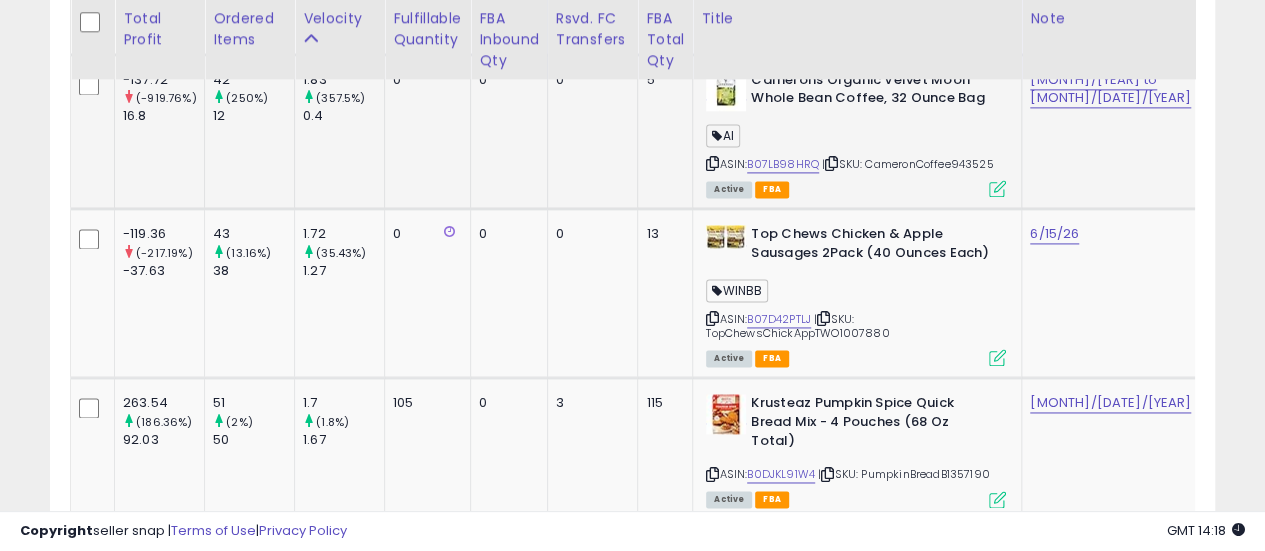 click at bounding box center (831, 163) 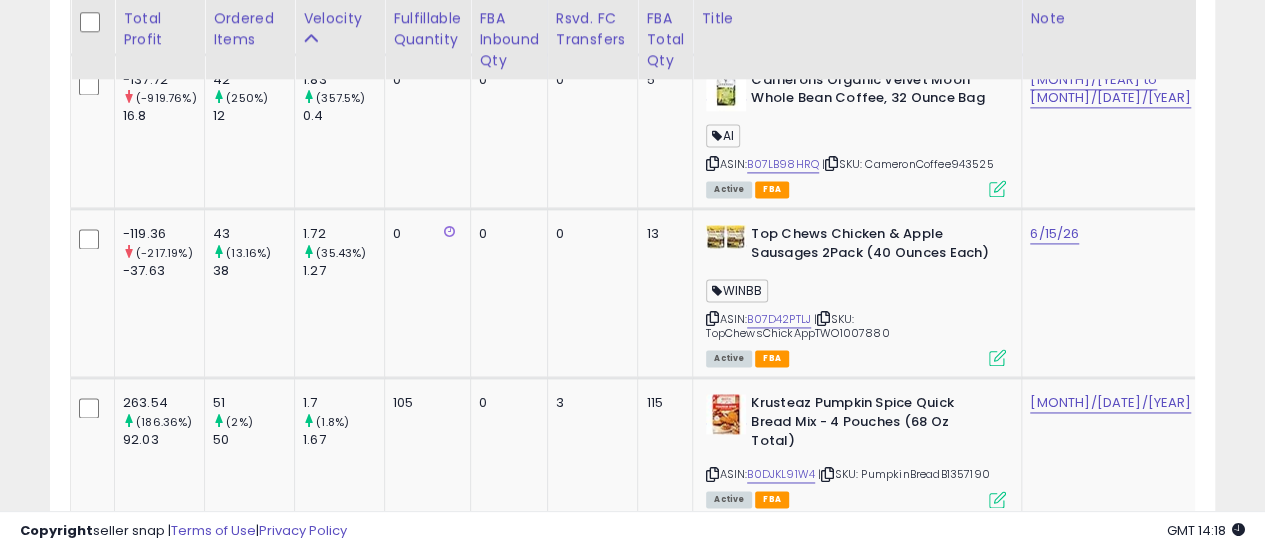 scroll, scrollTop: 0, scrollLeft: 2, axis: horizontal 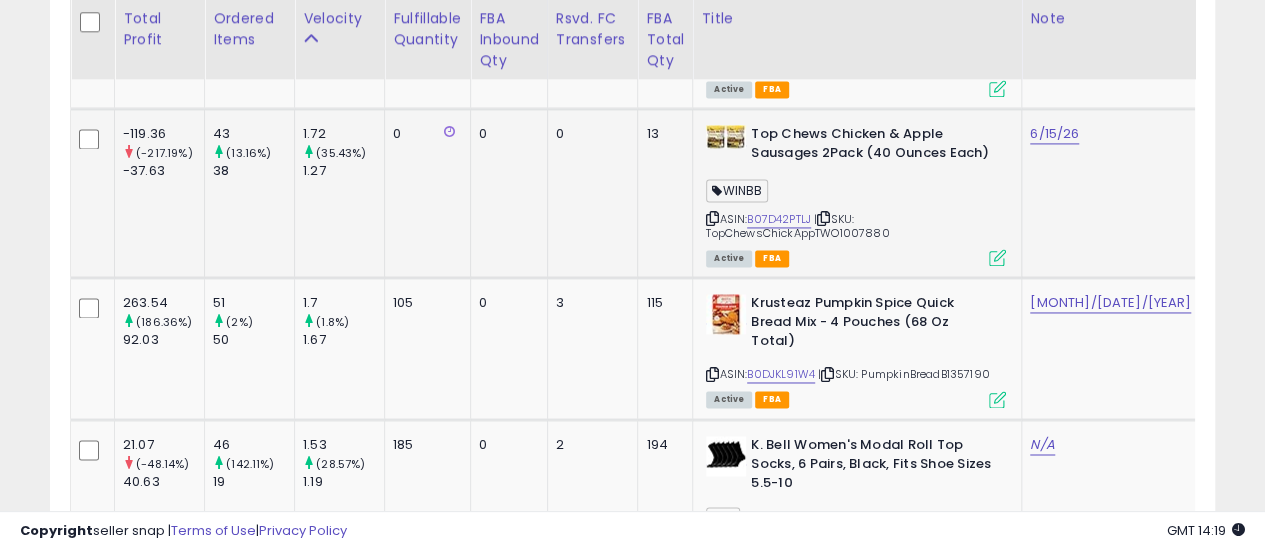 click at bounding box center [823, 218] 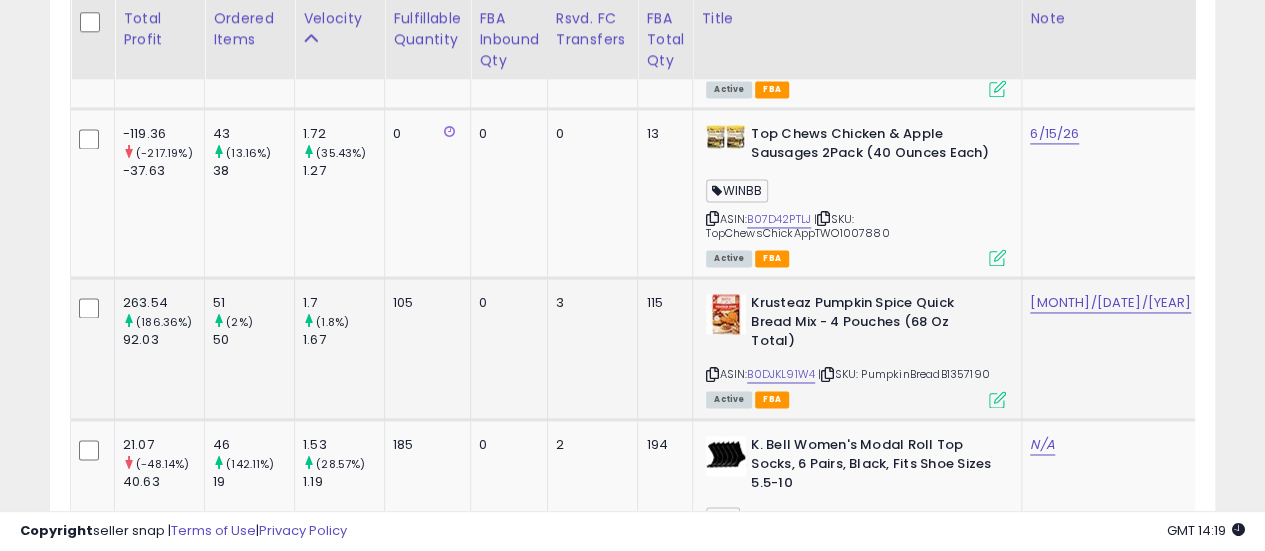 click at bounding box center [827, 374] 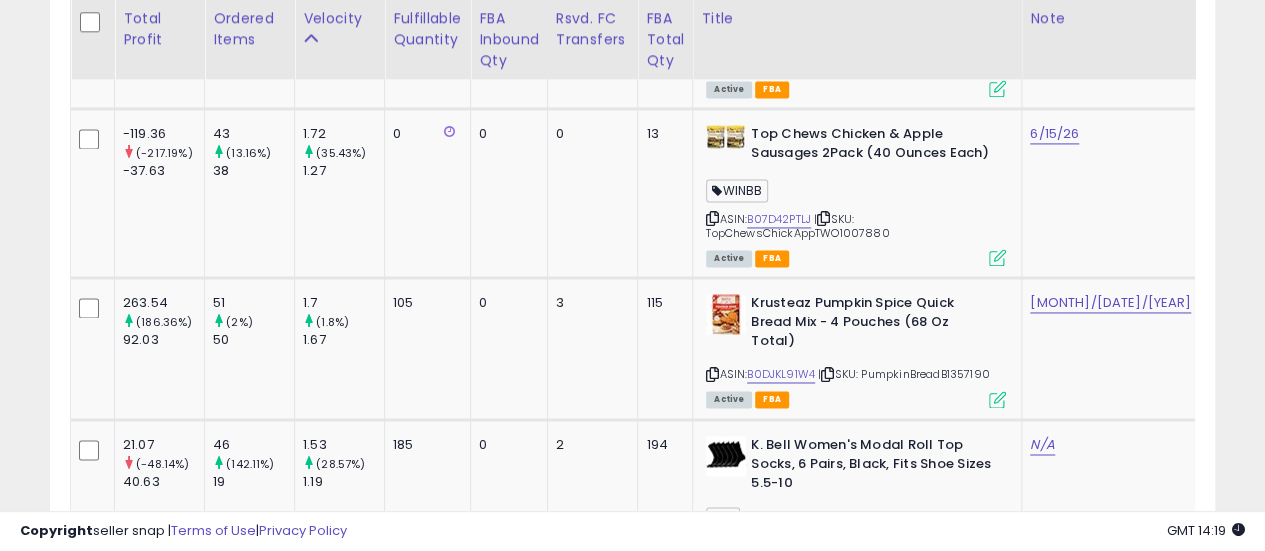 scroll, scrollTop: 0, scrollLeft: 351, axis: horizontal 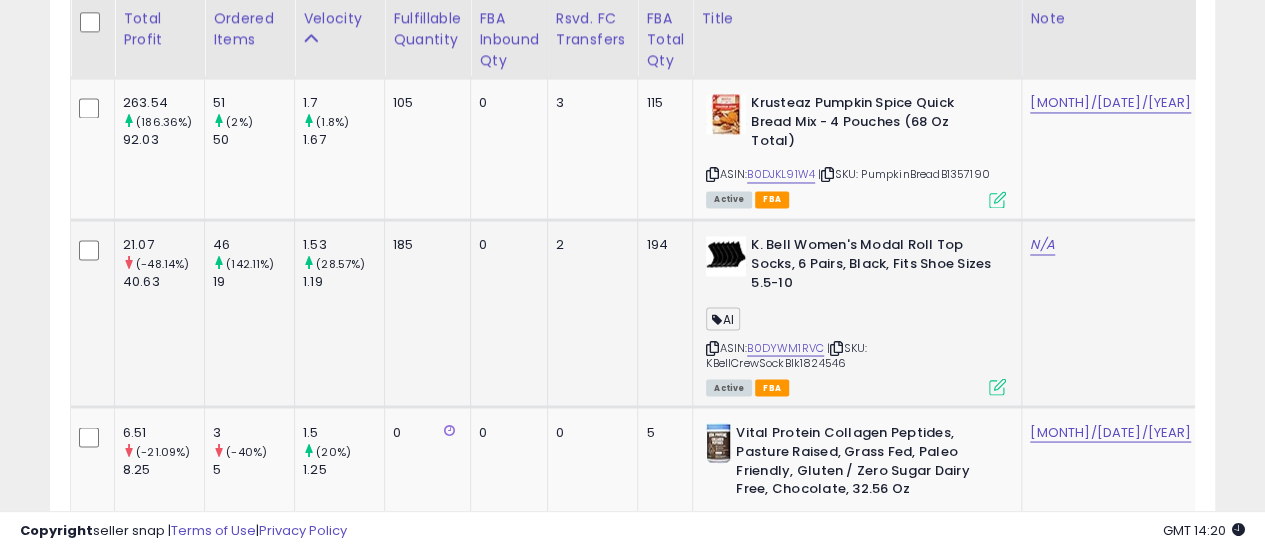 click at bounding box center (836, 347) 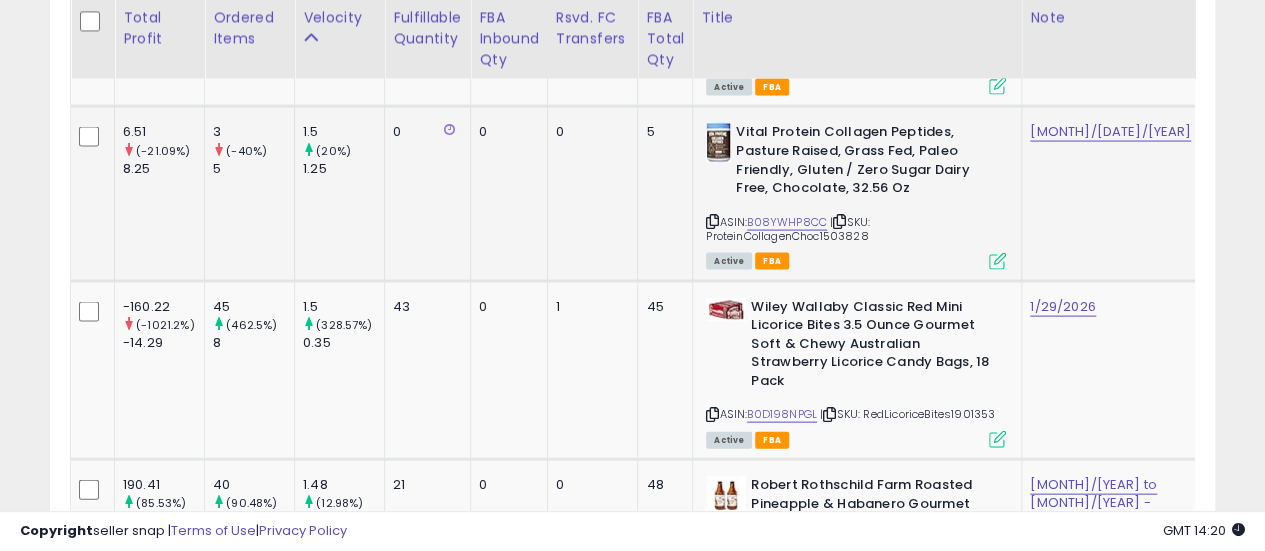 click at bounding box center (839, 221) 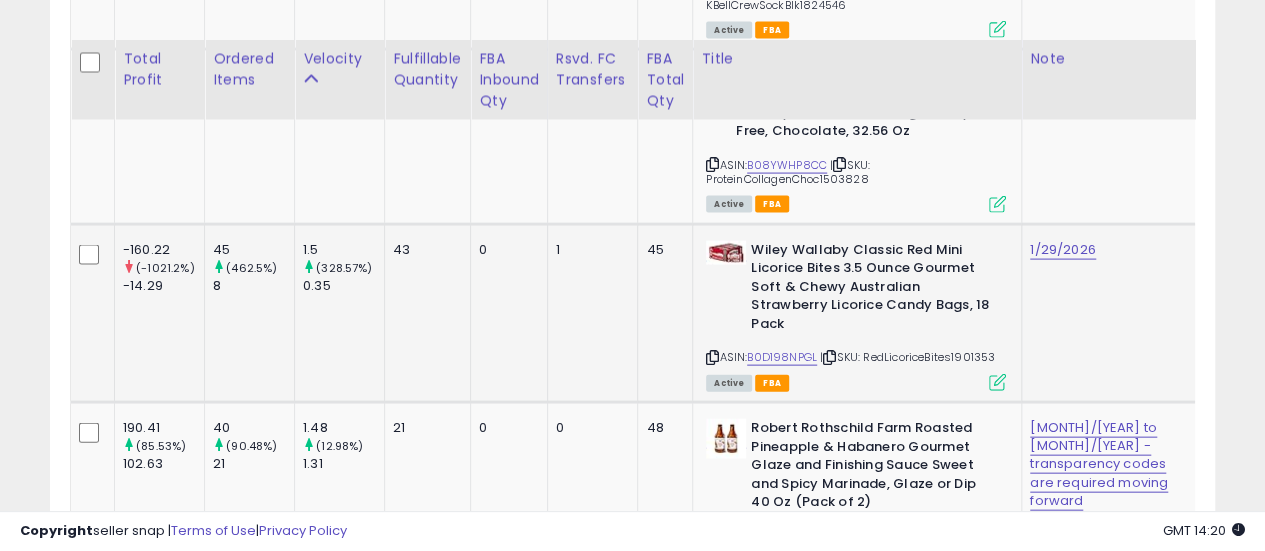 scroll, scrollTop: 2044, scrollLeft: 0, axis: vertical 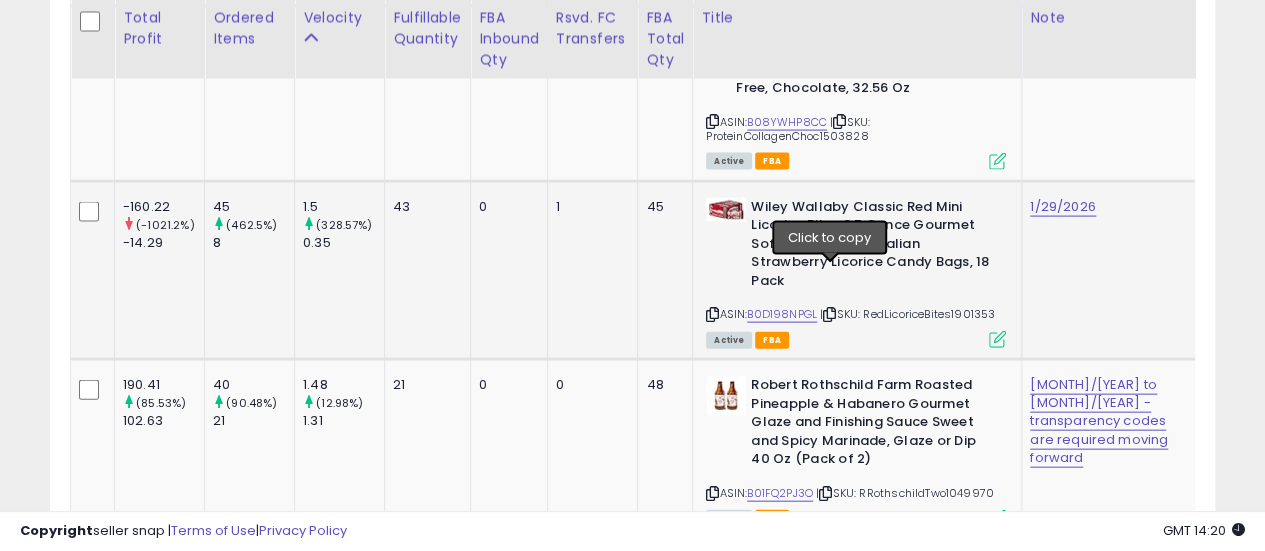 click at bounding box center (829, 314) 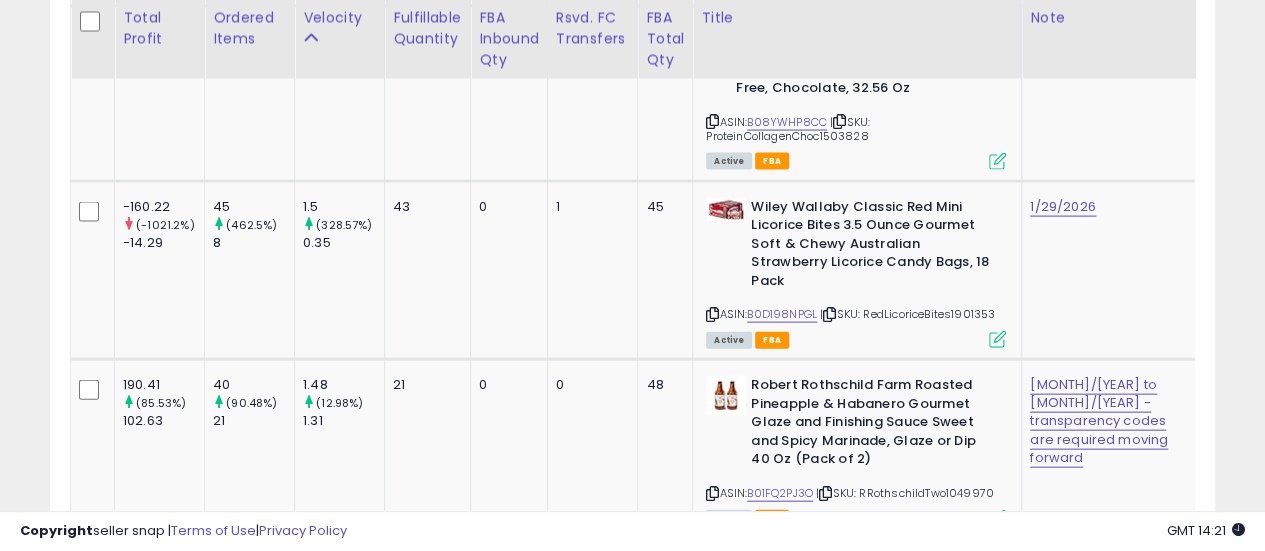 scroll, scrollTop: 0, scrollLeft: 667, axis: horizontal 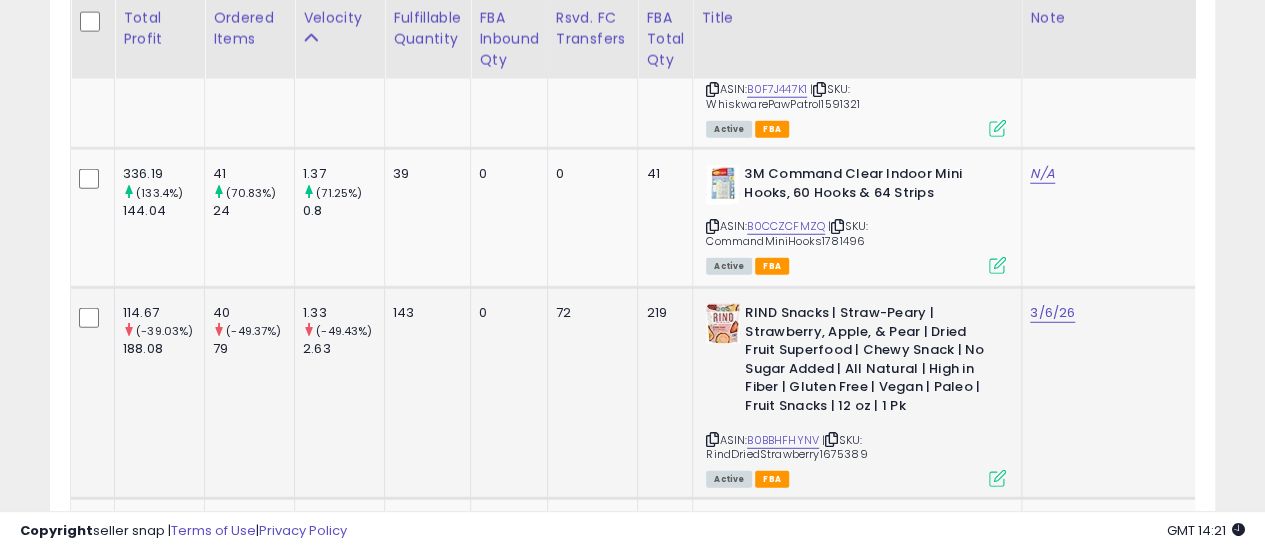 click at bounding box center [831, 439] 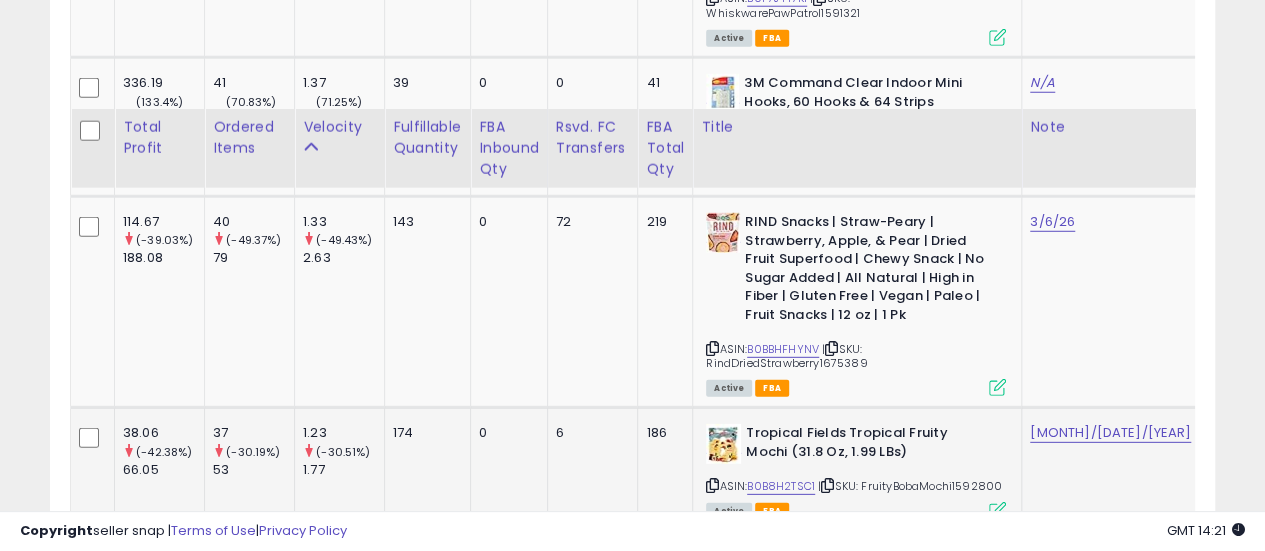 scroll, scrollTop: 2826, scrollLeft: 0, axis: vertical 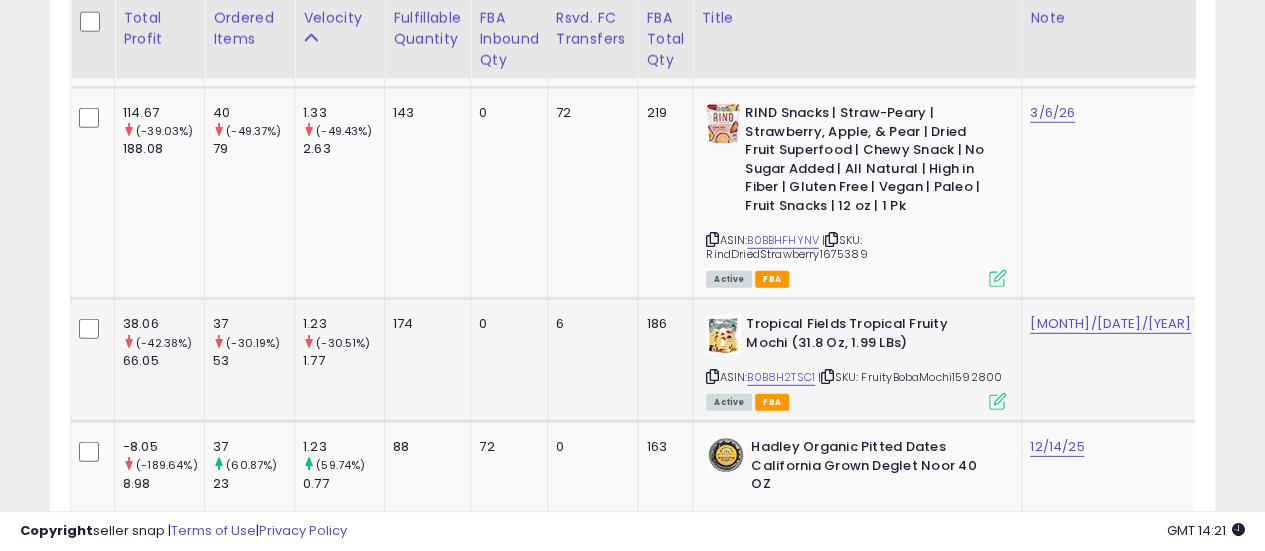 click at bounding box center [827, 376] 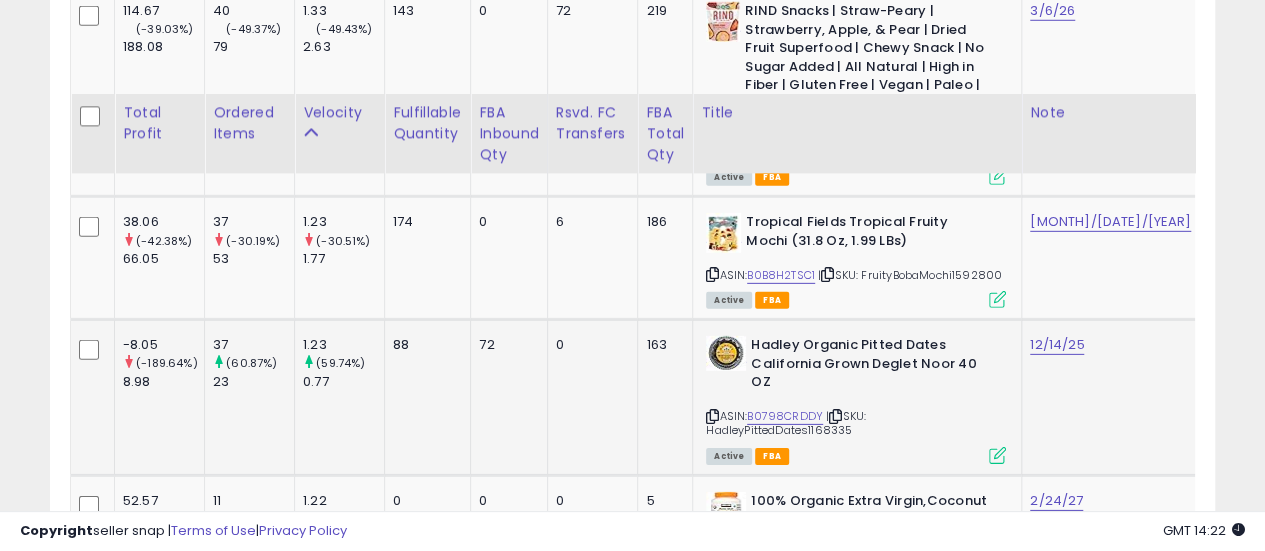 scroll, scrollTop: 3026, scrollLeft: 0, axis: vertical 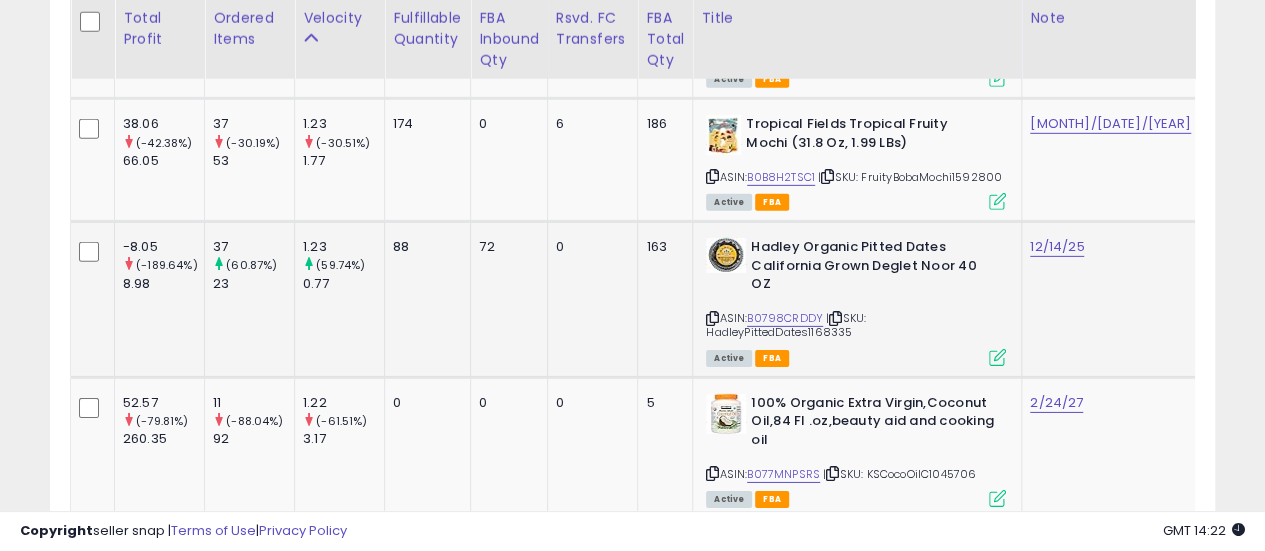 click at bounding box center (835, 318) 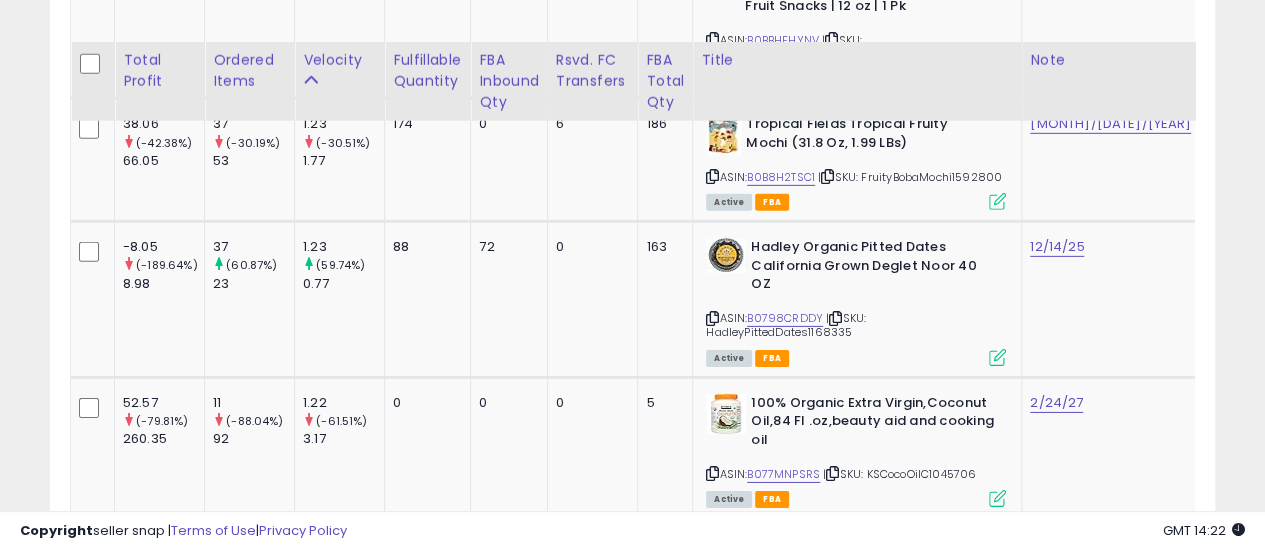 scroll, scrollTop: 3226, scrollLeft: 0, axis: vertical 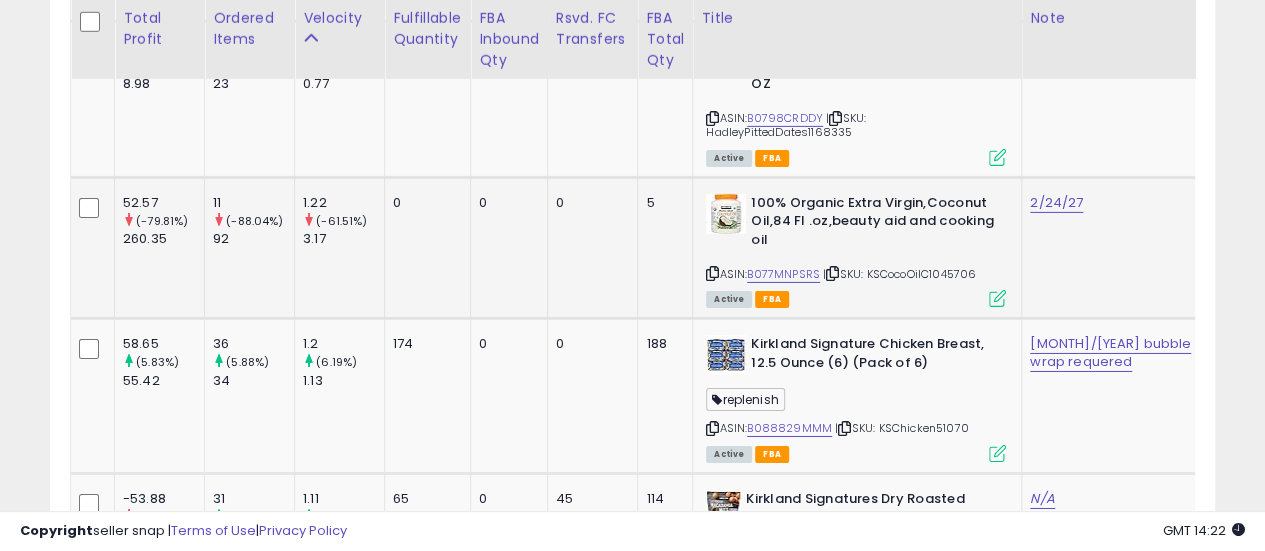 click at bounding box center [832, 273] 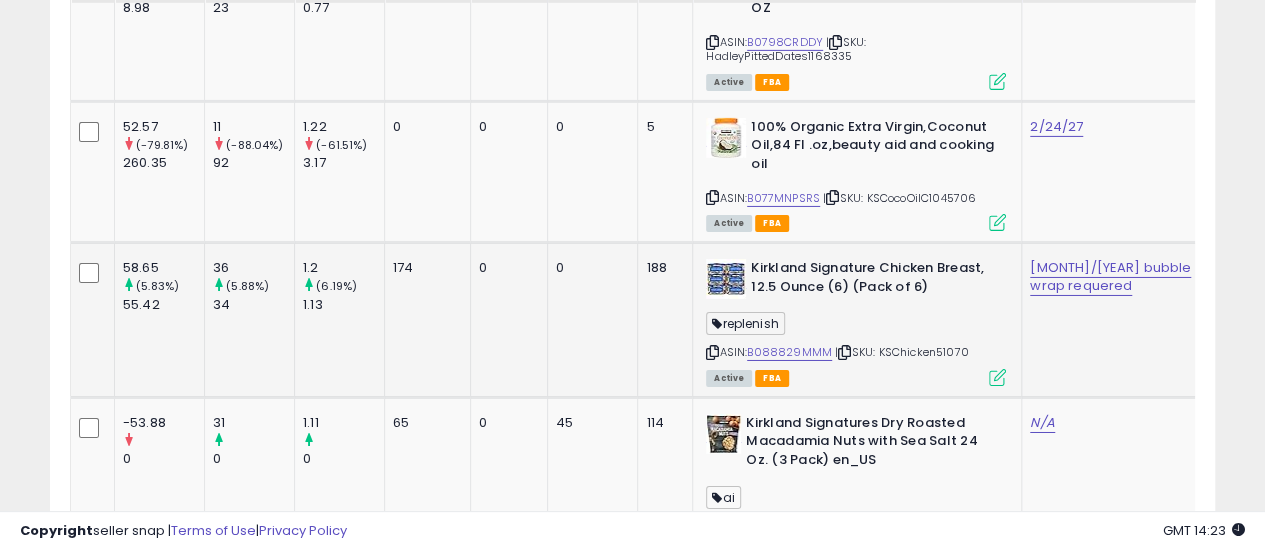 scroll, scrollTop: 3326, scrollLeft: 0, axis: vertical 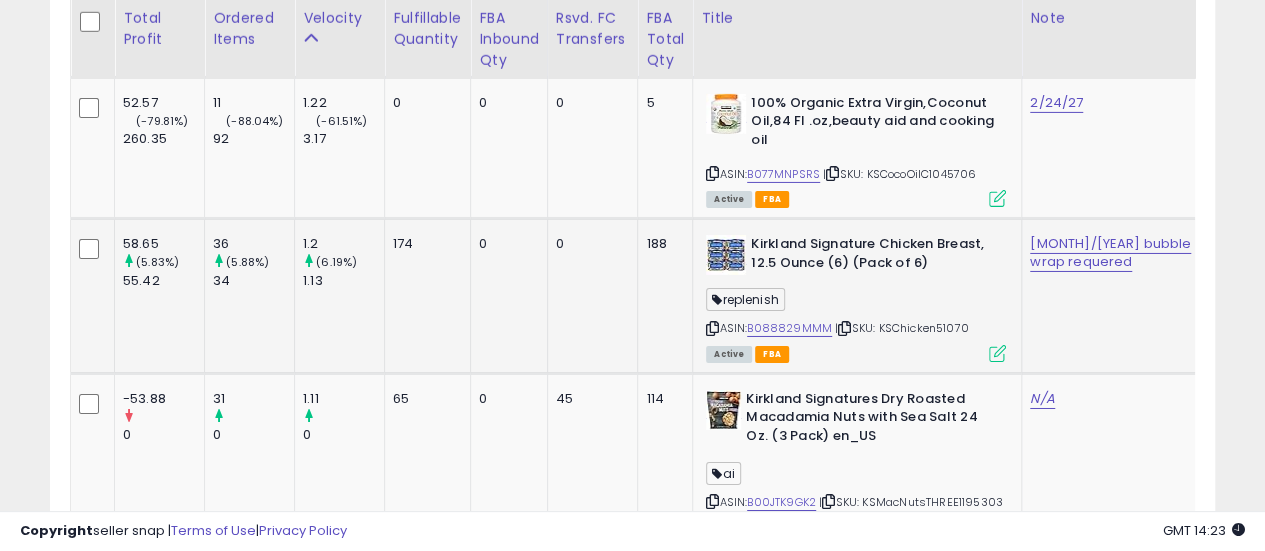 click at bounding box center (844, 328) 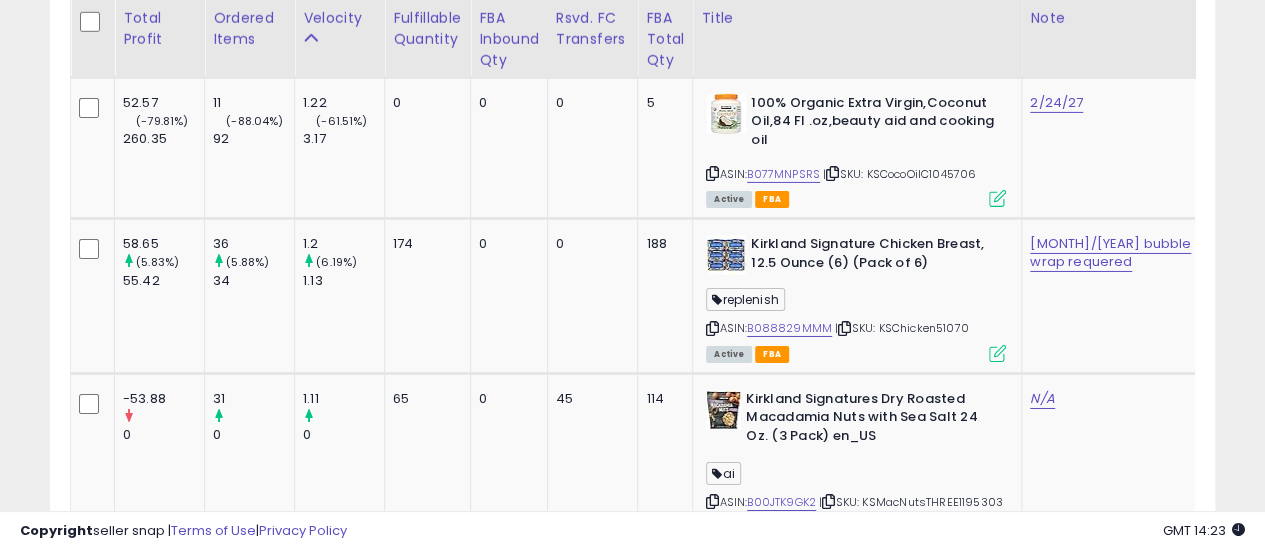 scroll, scrollTop: 0, scrollLeft: 750, axis: horizontal 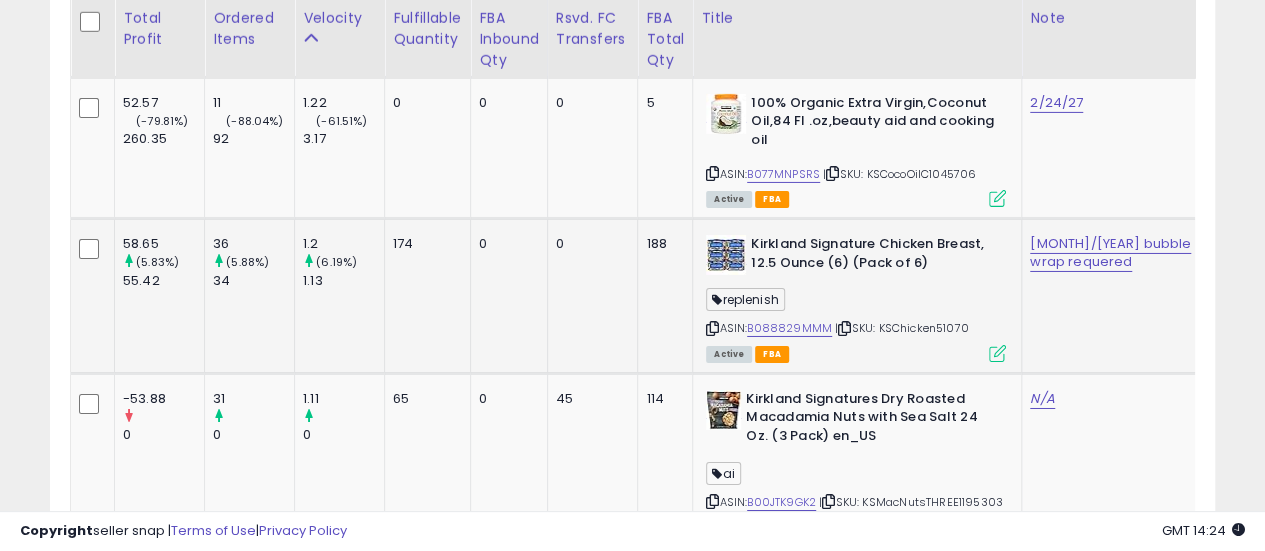 click on "0" 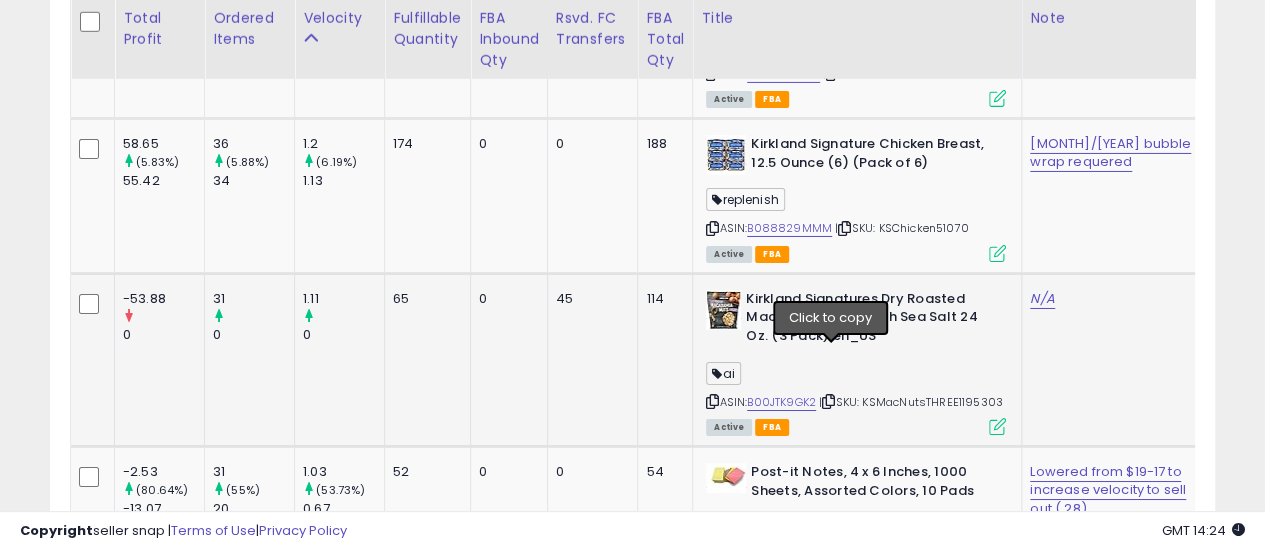 click at bounding box center [828, 401] 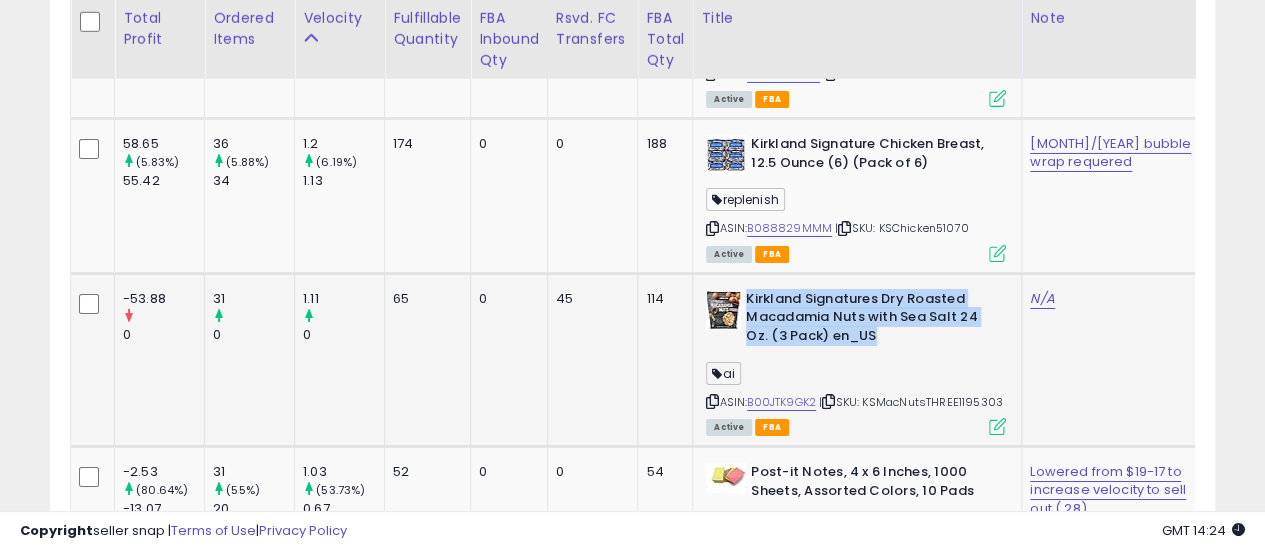 drag, startPoint x: 876, startPoint y: 289, endPoint x: 742, endPoint y: 259, distance: 137.31715 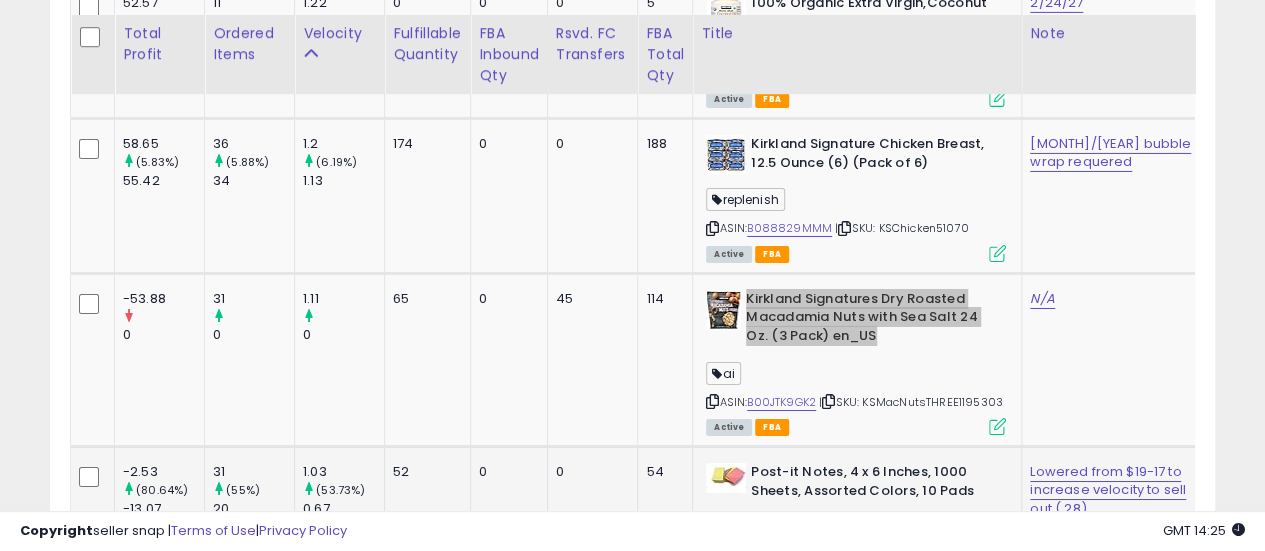 scroll, scrollTop: 3526, scrollLeft: 0, axis: vertical 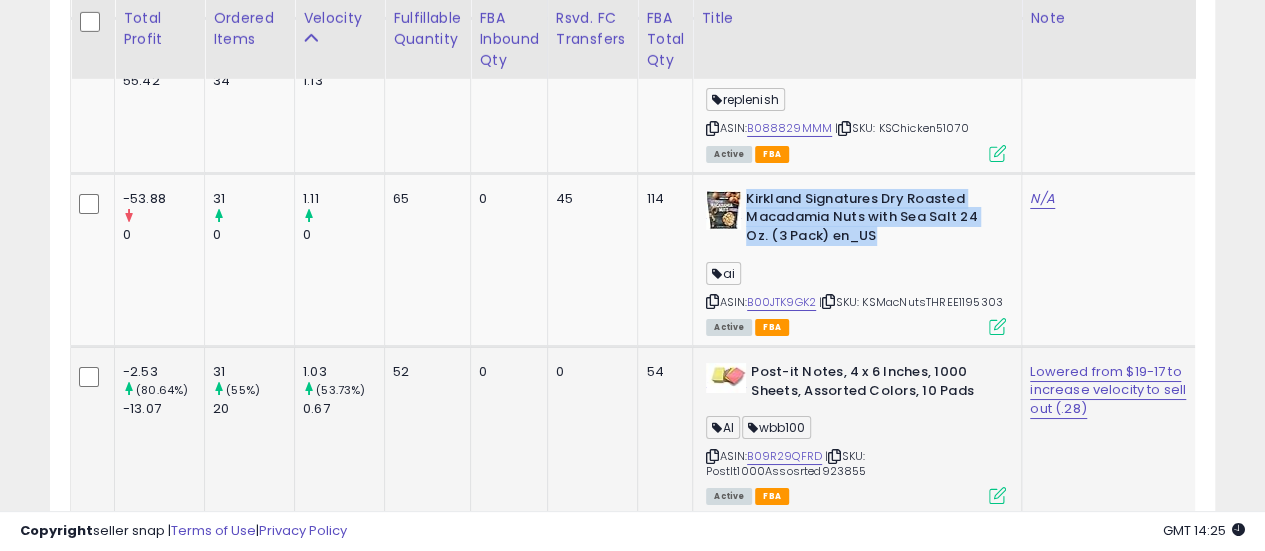 click at bounding box center [834, 456] 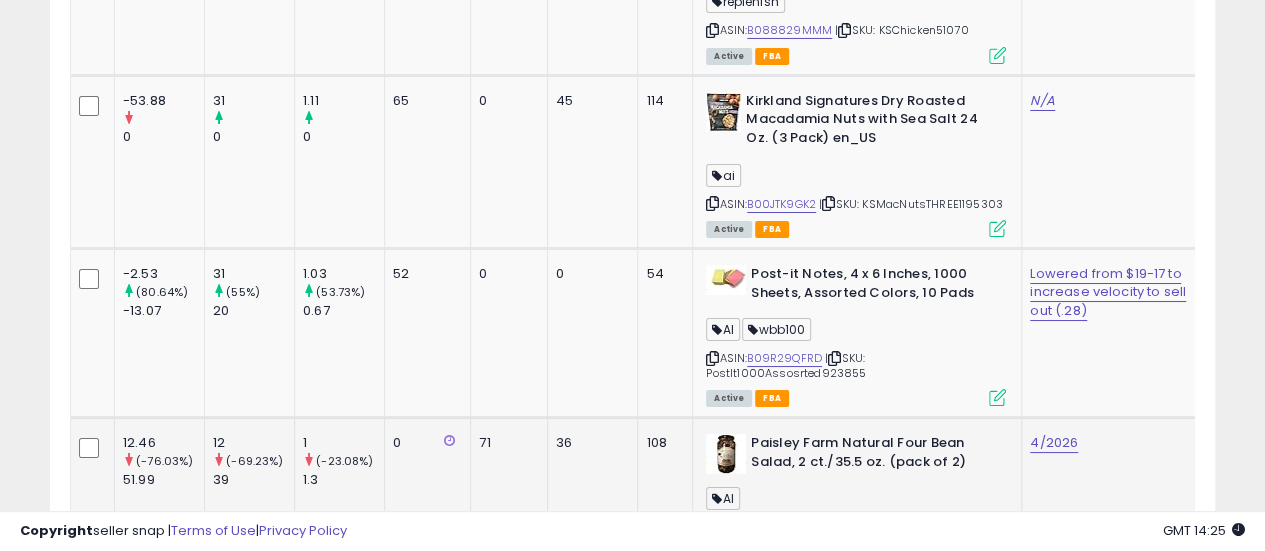 scroll, scrollTop: 3726, scrollLeft: 0, axis: vertical 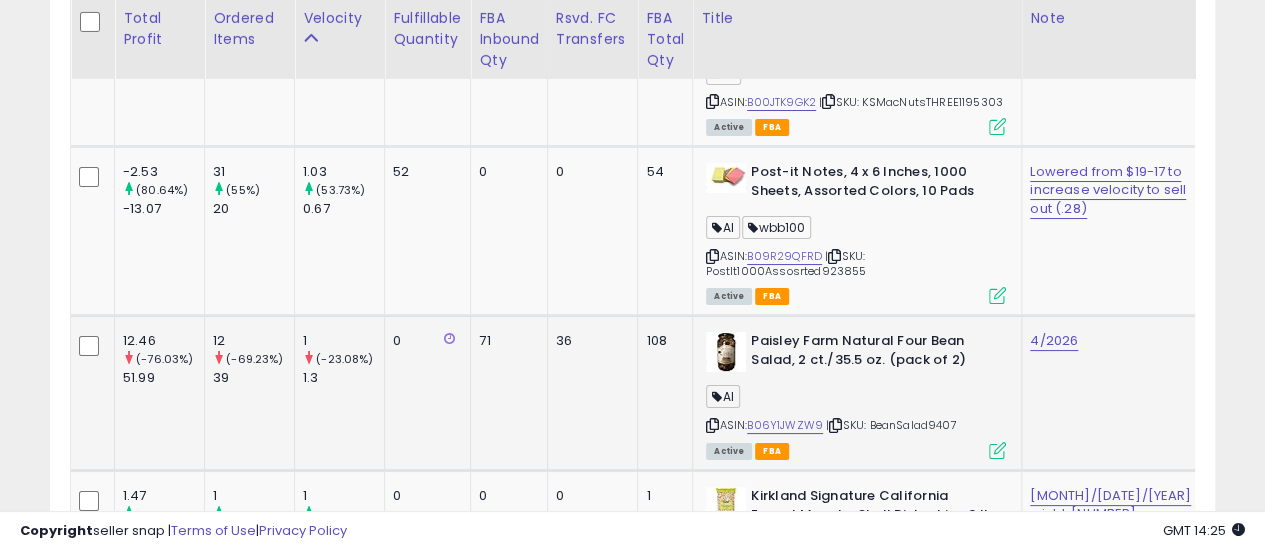 click at bounding box center [835, 425] 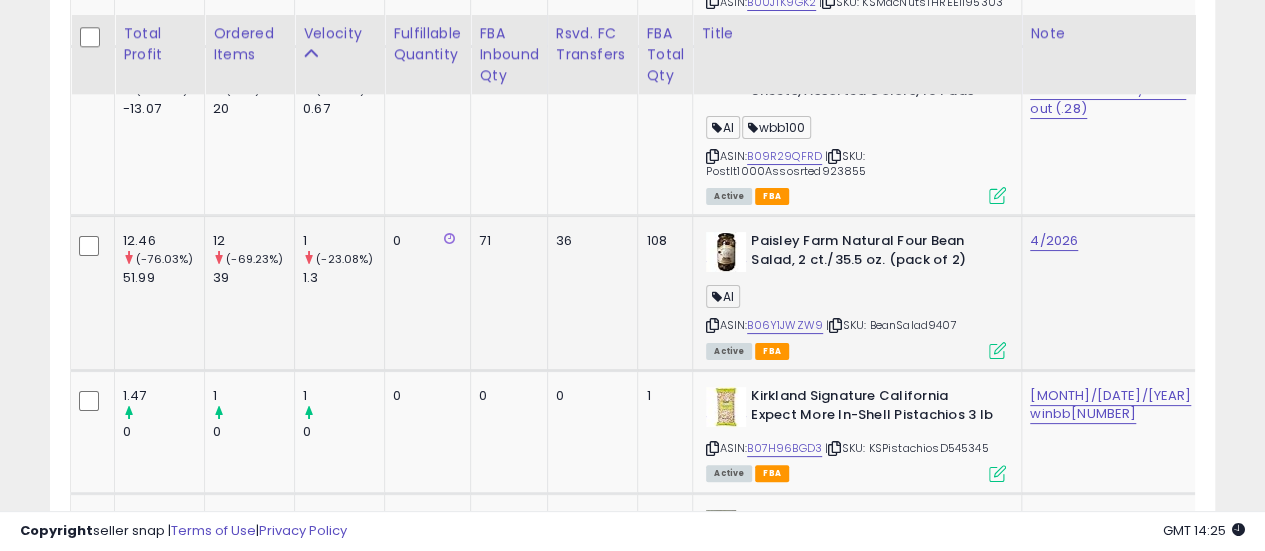 scroll, scrollTop: 3926, scrollLeft: 0, axis: vertical 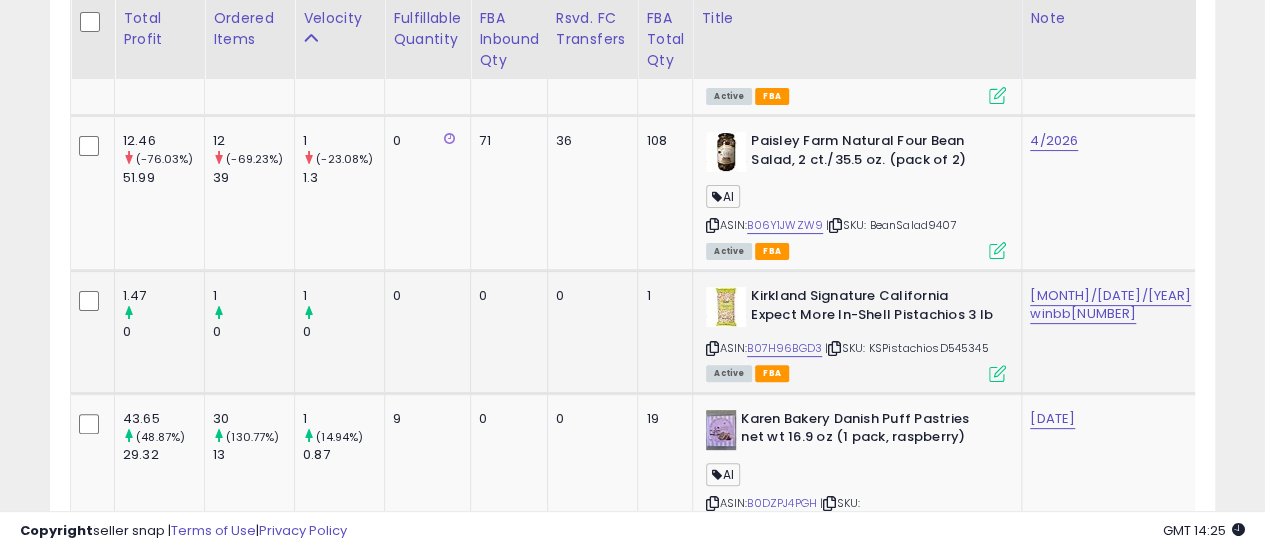 click at bounding box center [834, 348] 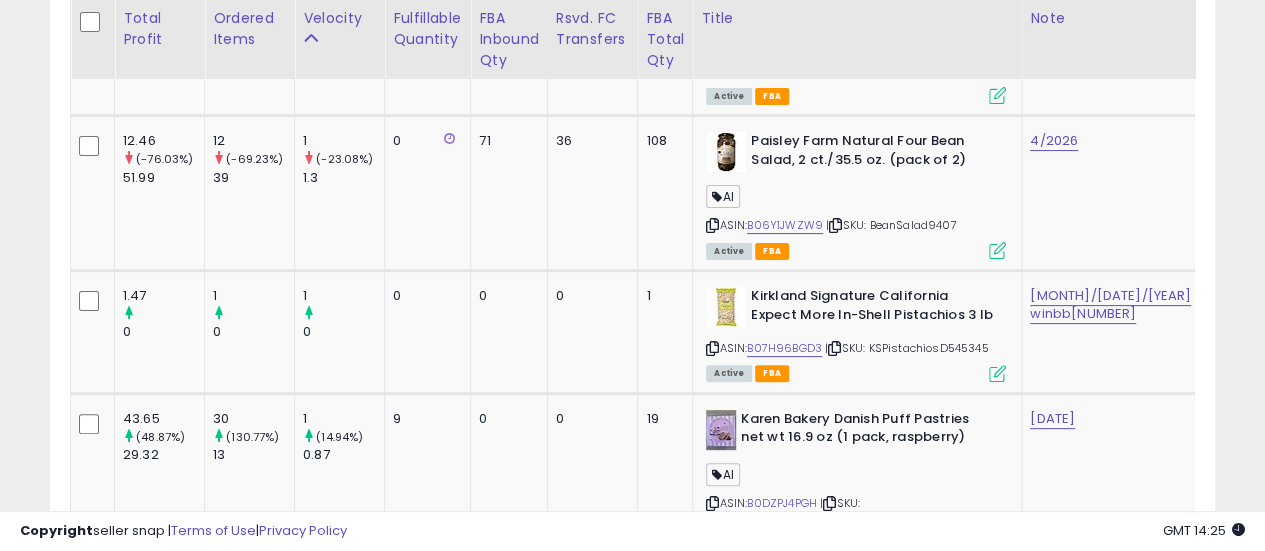 scroll, scrollTop: 0, scrollLeft: 886, axis: horizontal 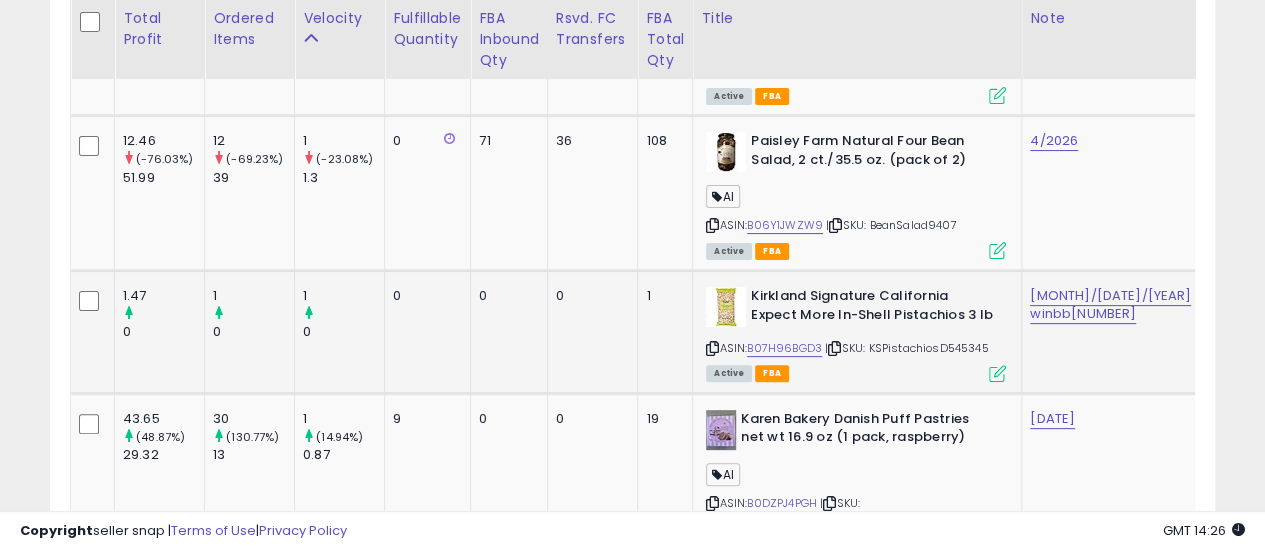 drag, startPoint x: 990, startPoint y: 293, endPoint x: 949, endPoint y: 294, distance: 41.01219 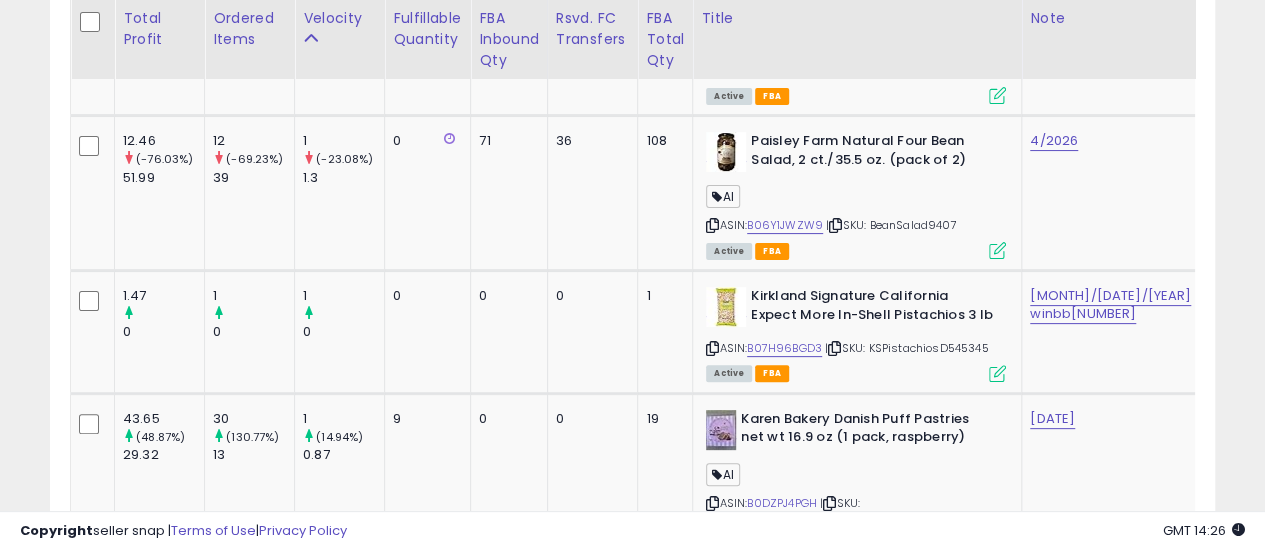 scroll, scrollTop: 0, scrollLeft: 394, axis: horizontal 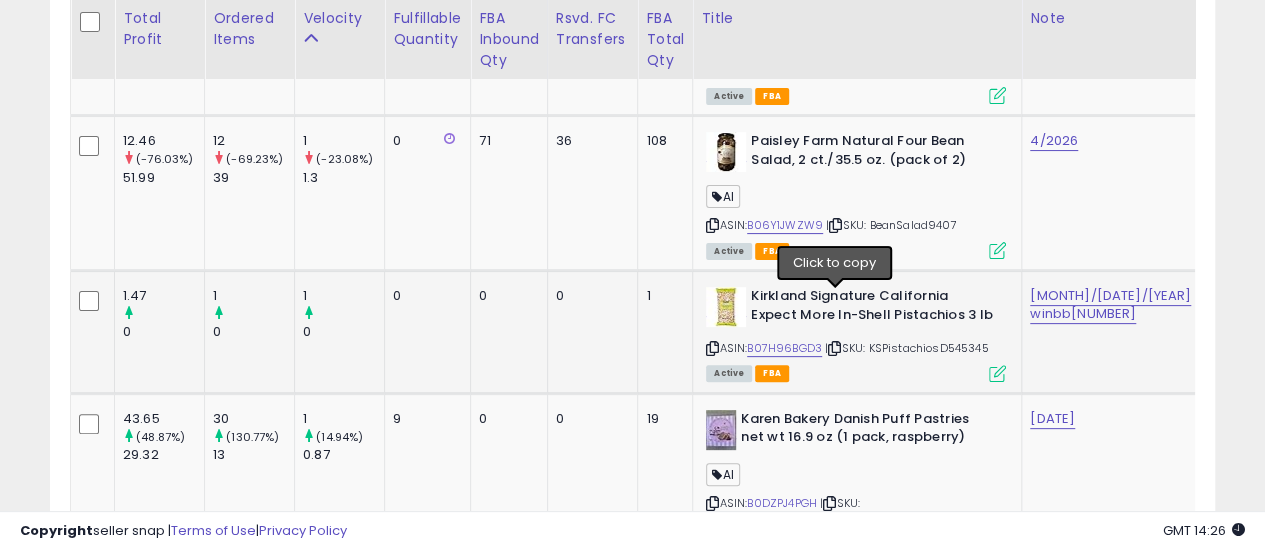 click at bounding box center [834, 348] 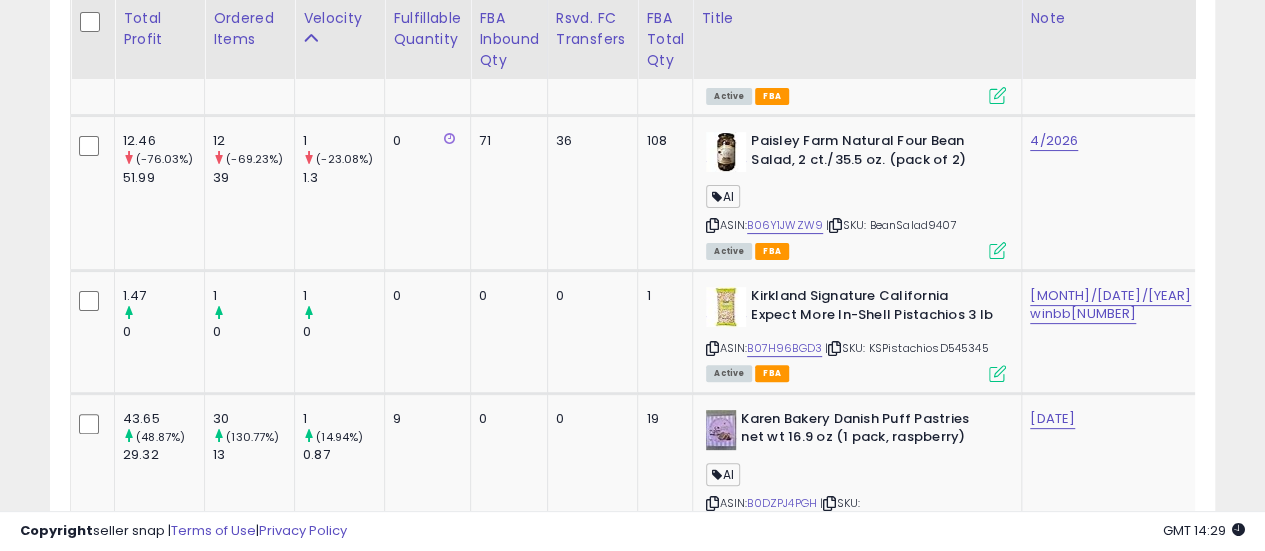 scroll, scrollTop: 0, scrollLeft: 408, axis: horizontal 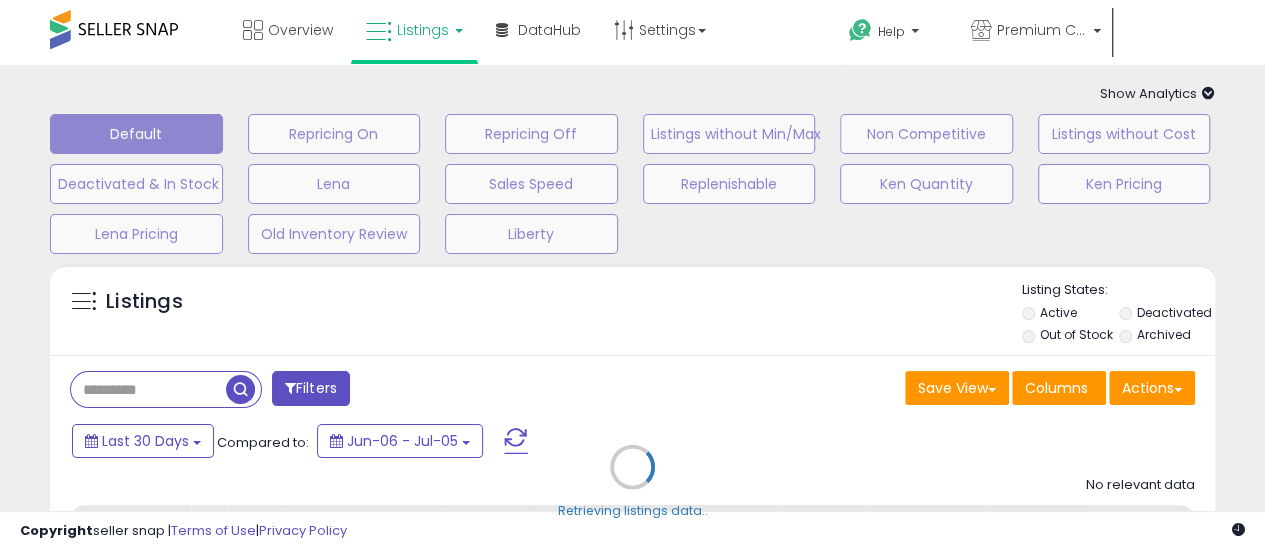type on "*****" 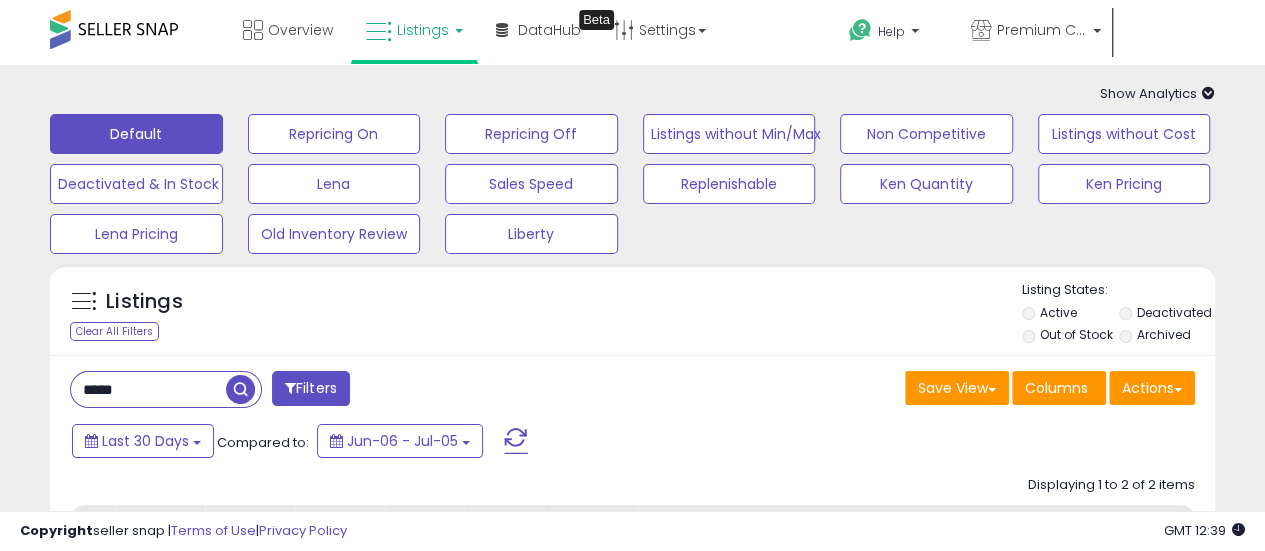click on "*****" at bounding box center [148, 389] 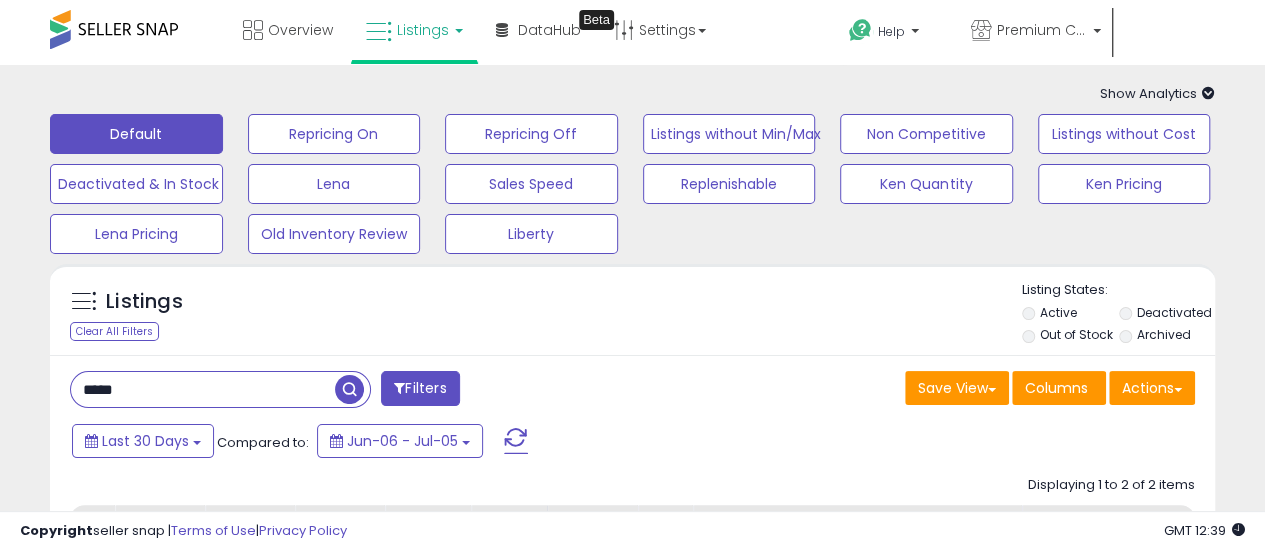 click on "*****" at bounding box center (203, 389) 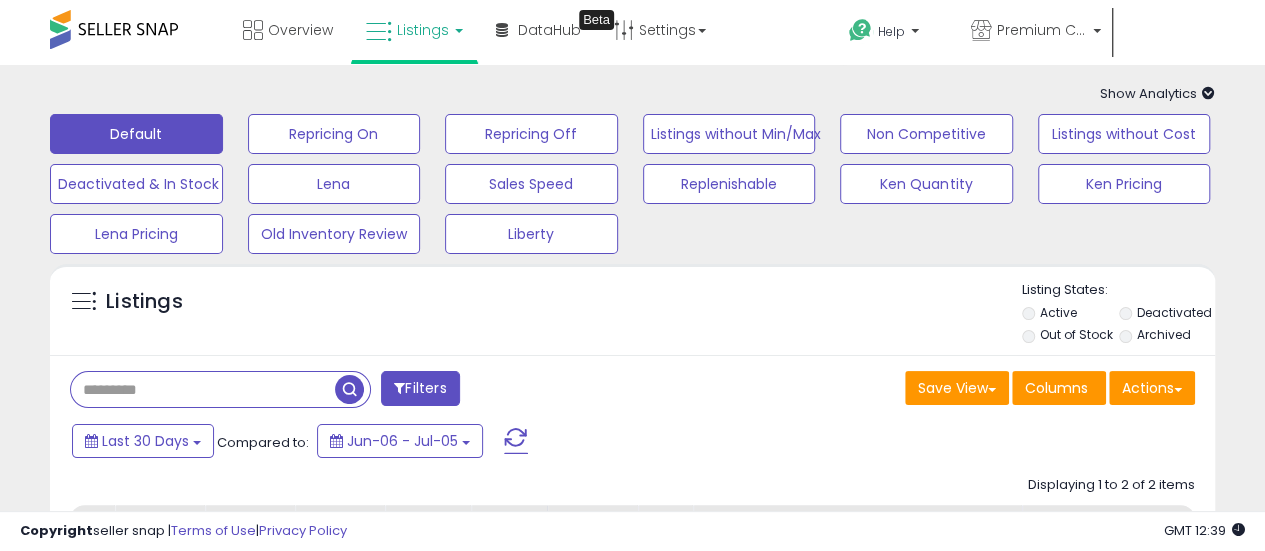 paste on "******" 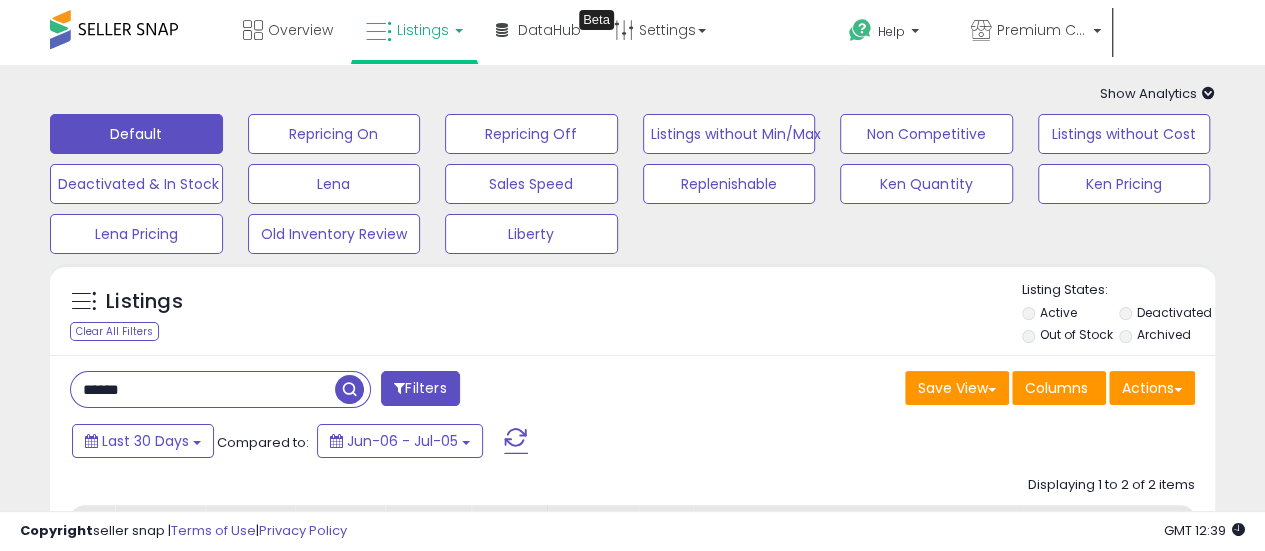 type on "******" 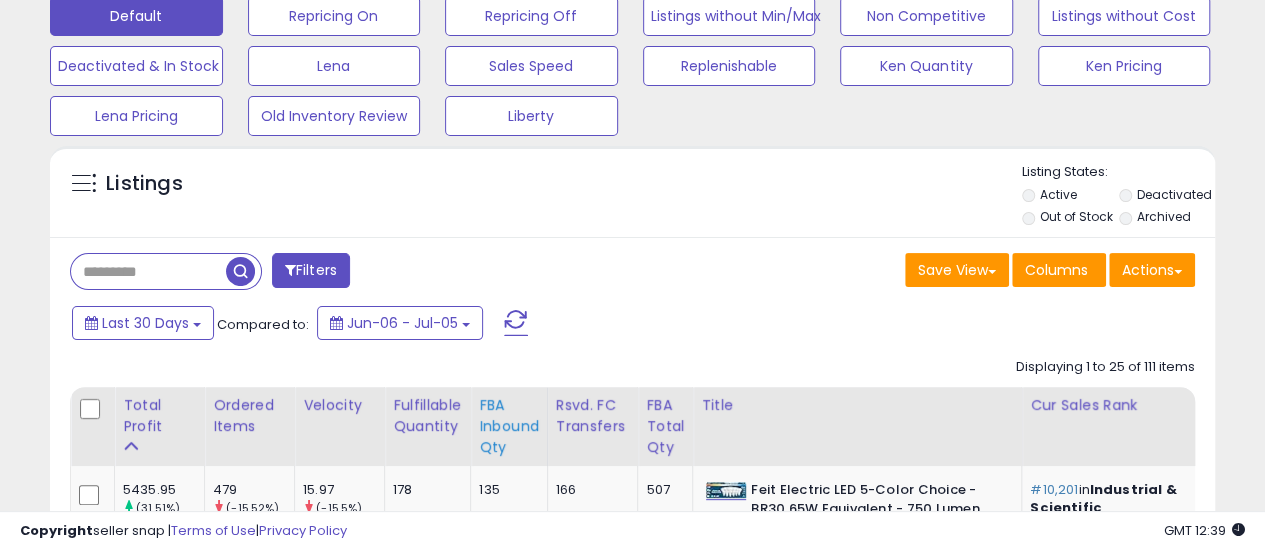 scroll, scrollTop: 300, scrollLeft: 0, axis: vertical 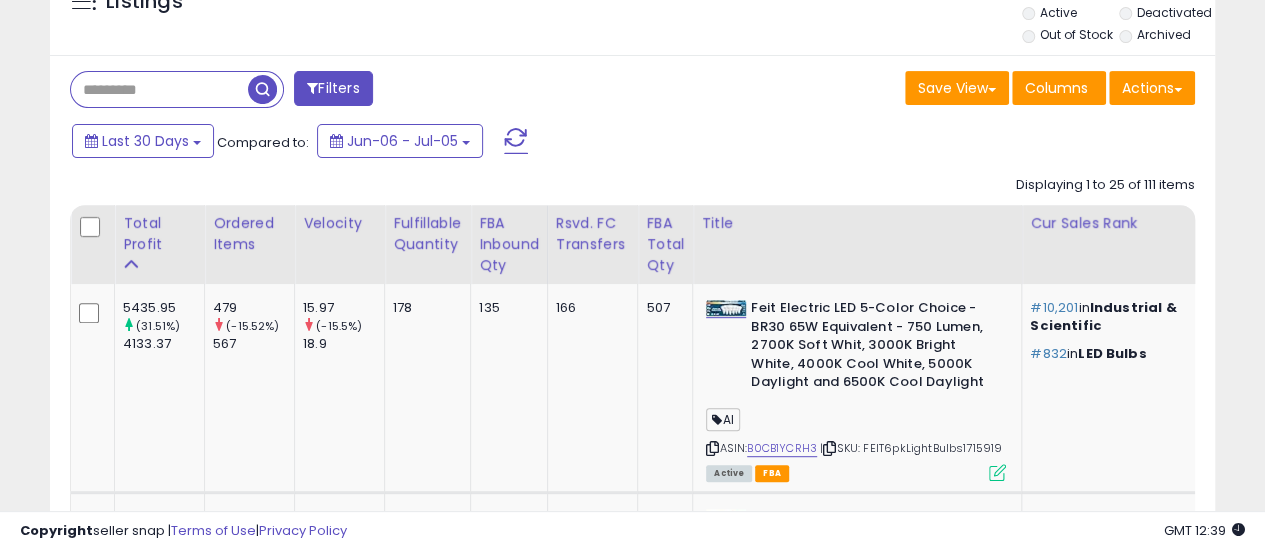 click at bounding box center [159, 89] 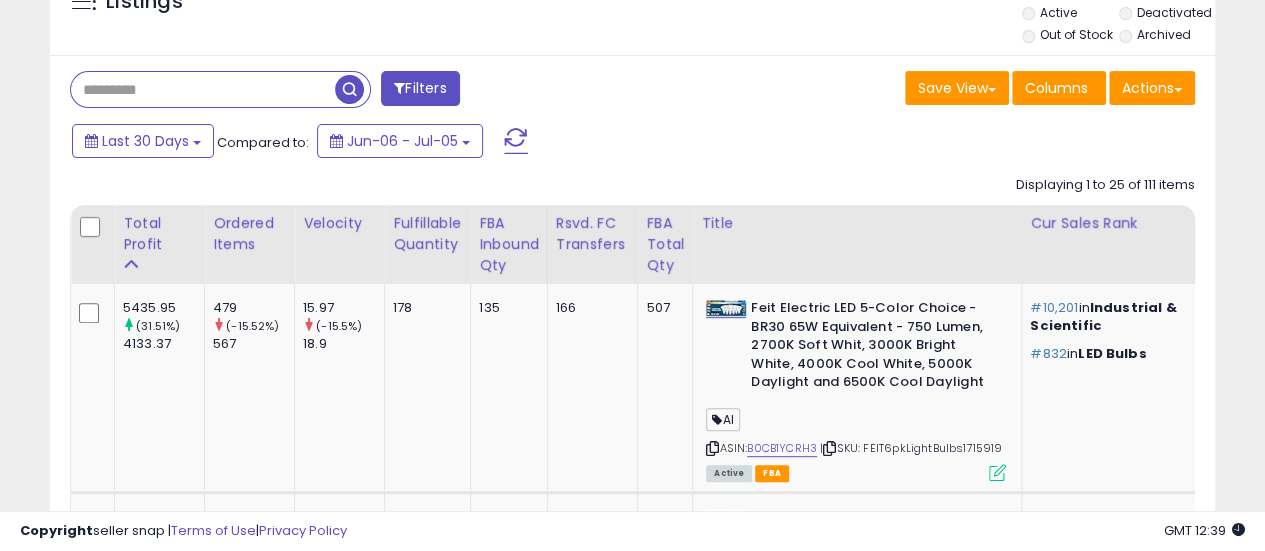 paste on "******" 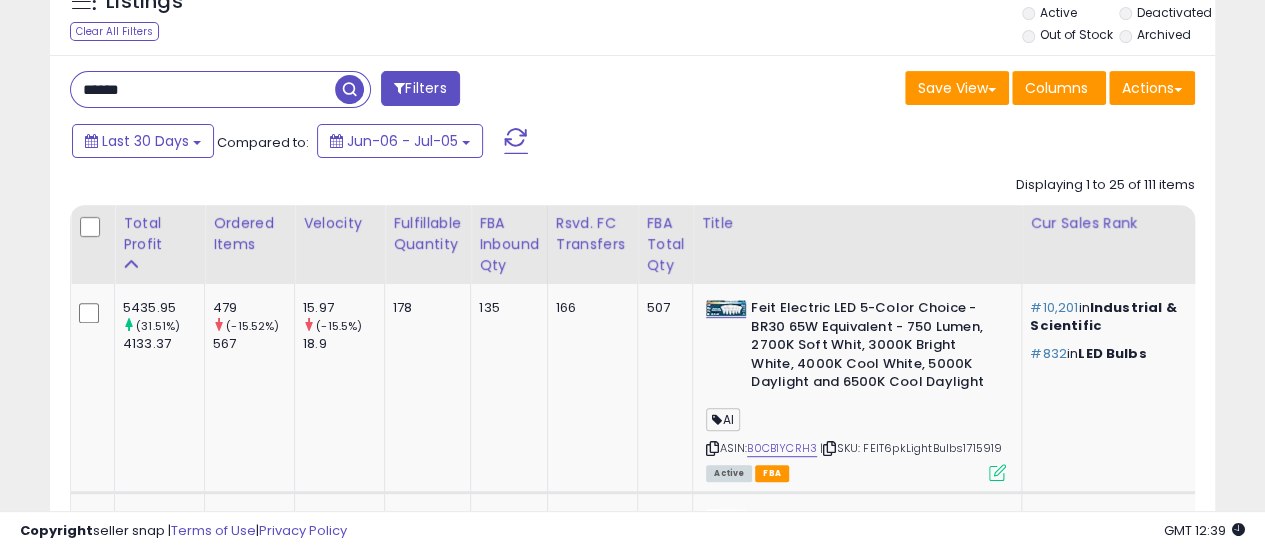 type on "******" 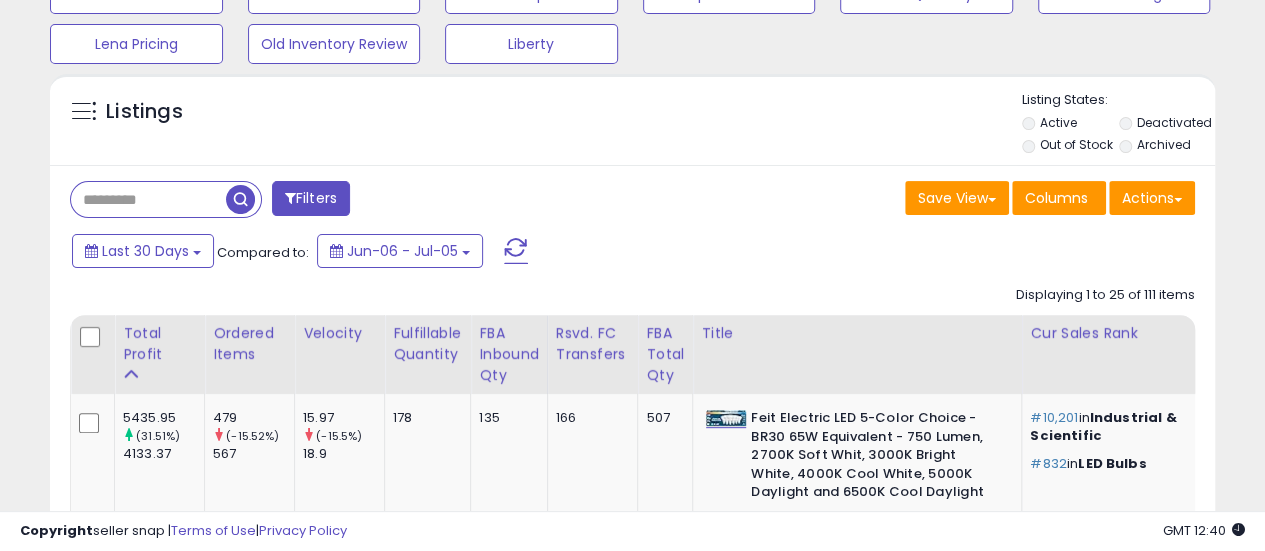 scroll, scrollTop: 100, scrollLeft: 0, axis: vertical 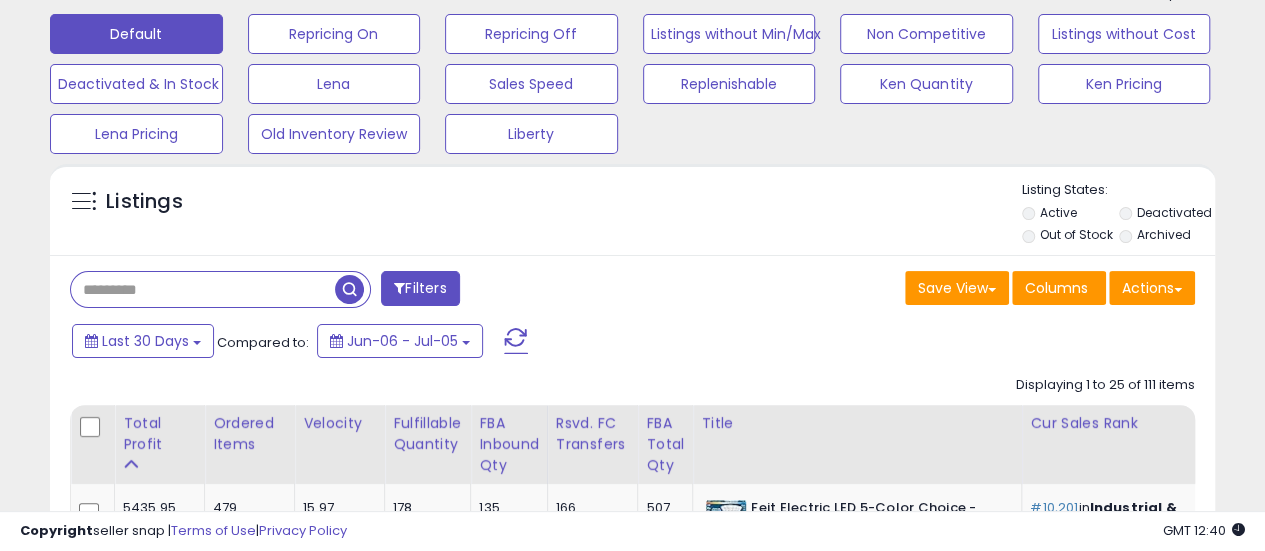 click at bounding box center [203, 289] 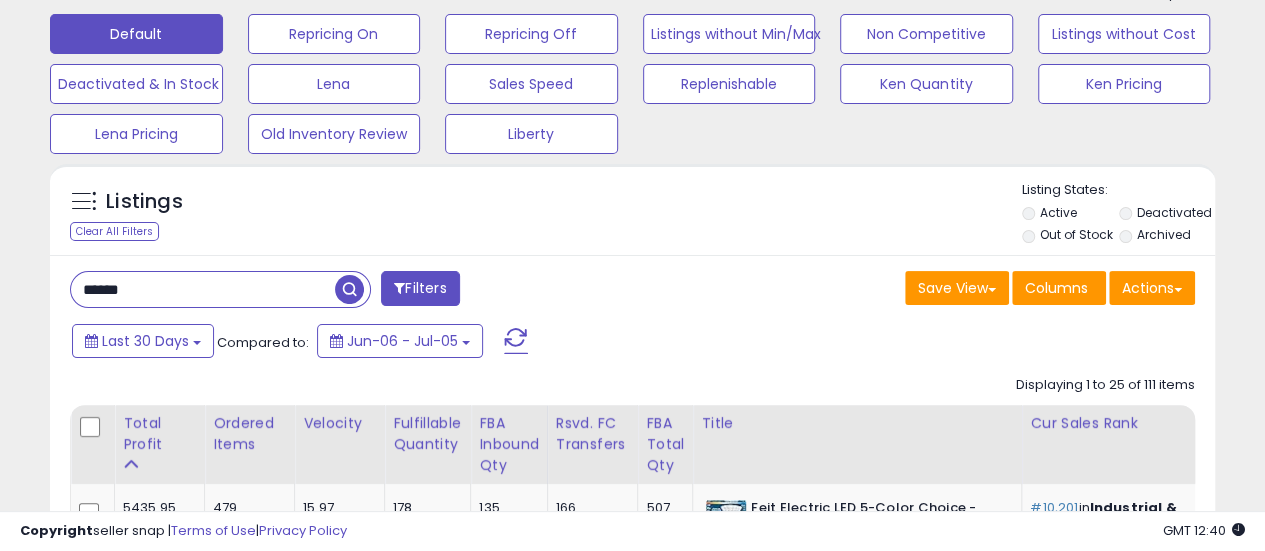 type on "******" 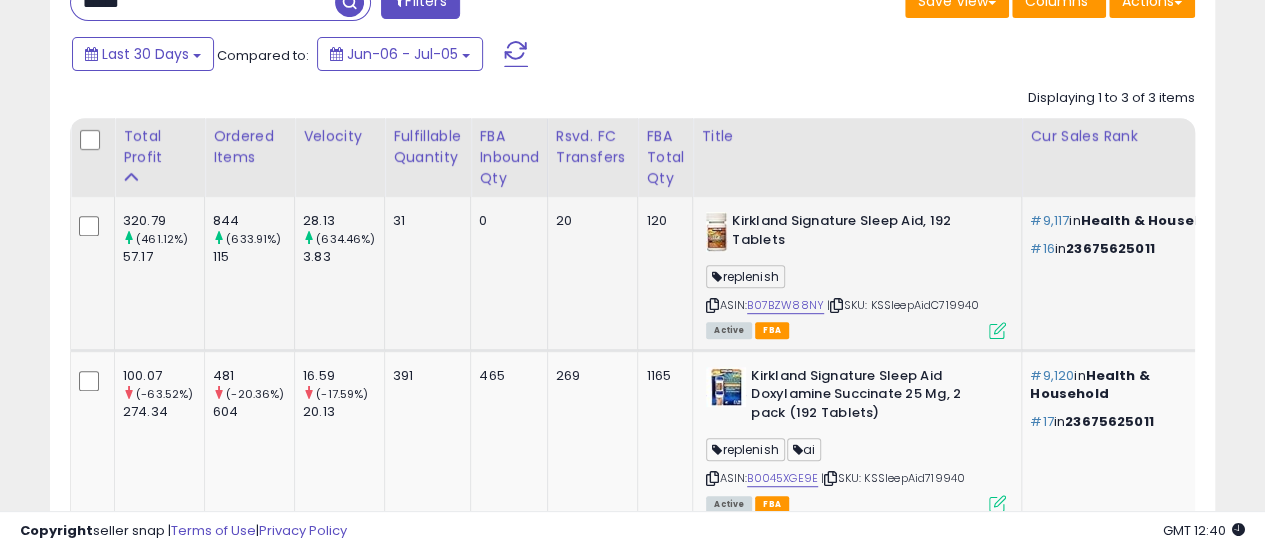 scroll, scrollTop: 300, scrollLeft: 0, axis: vertical 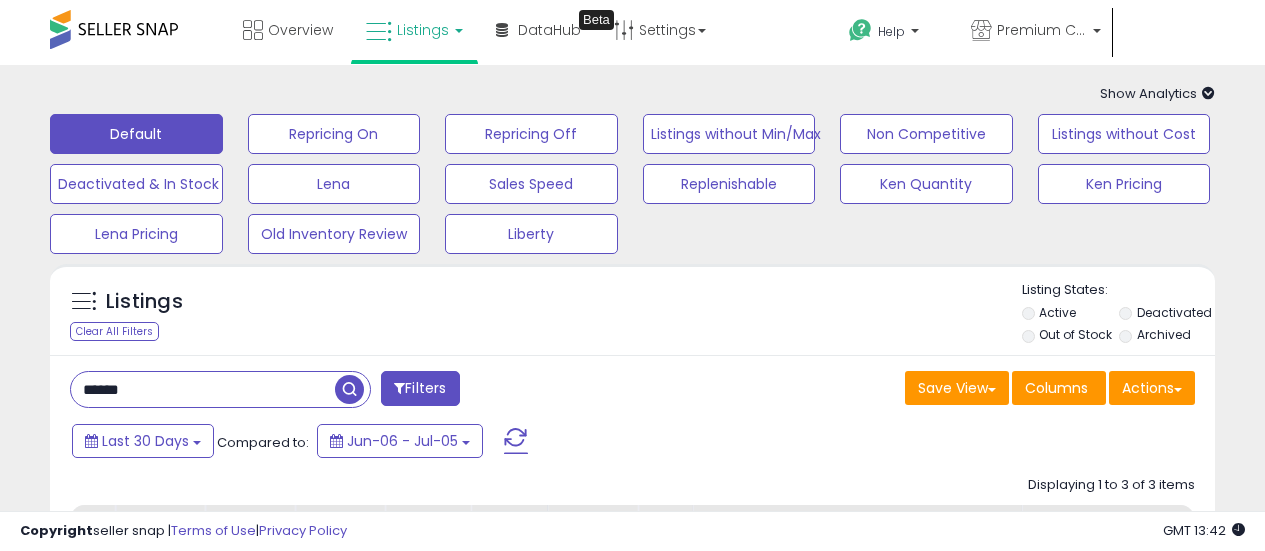 click on "******" at bounding box center [203, 389] 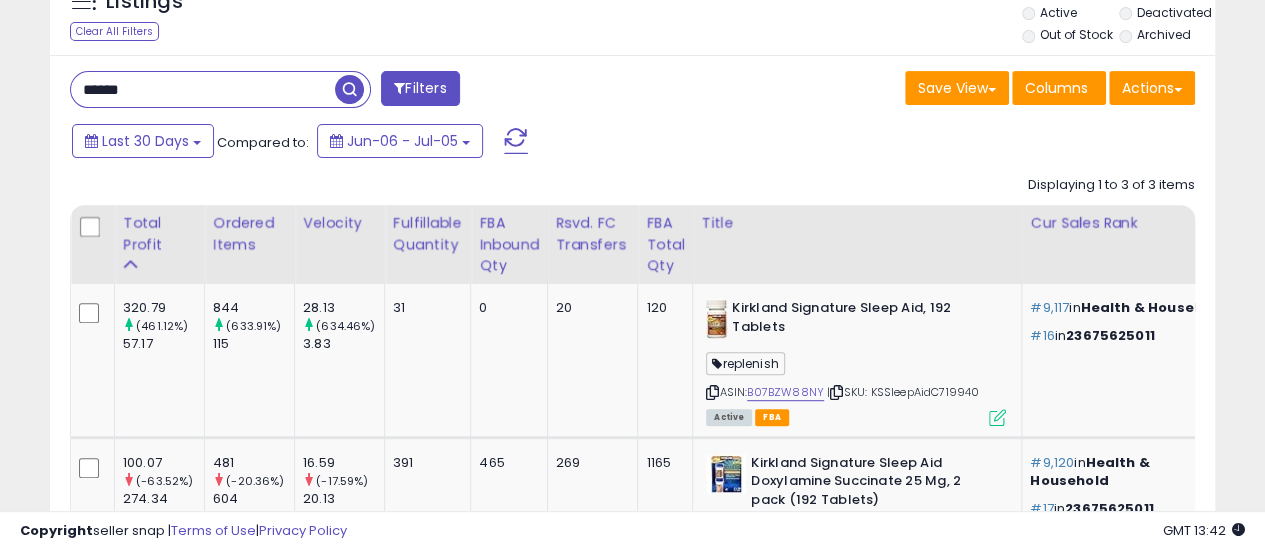 click on "******" at bounding box center [203, 89] 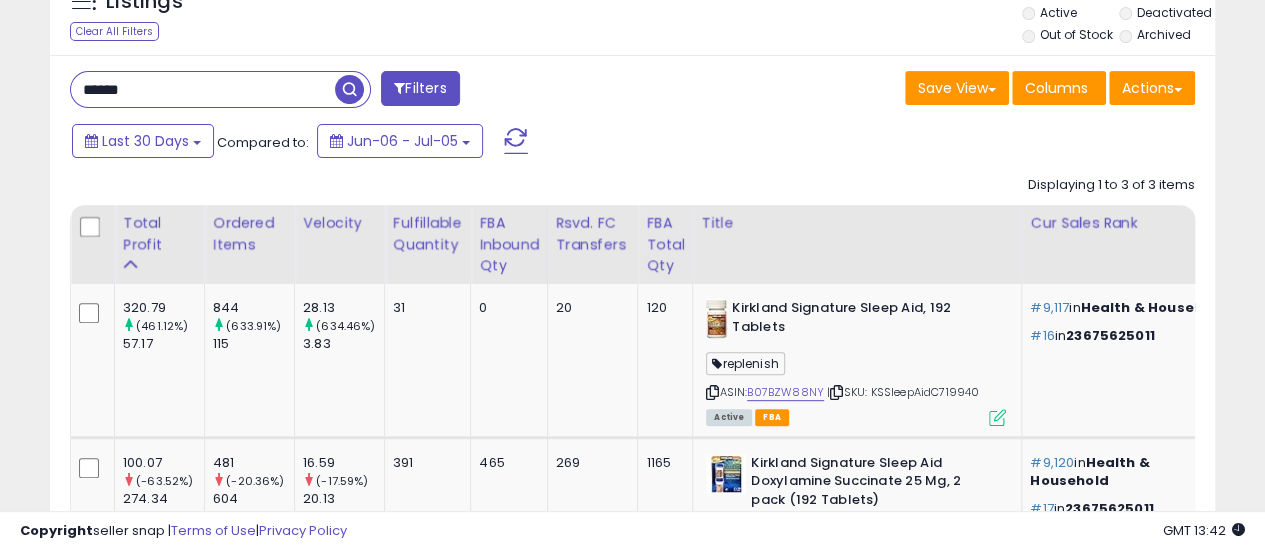 type on "******" 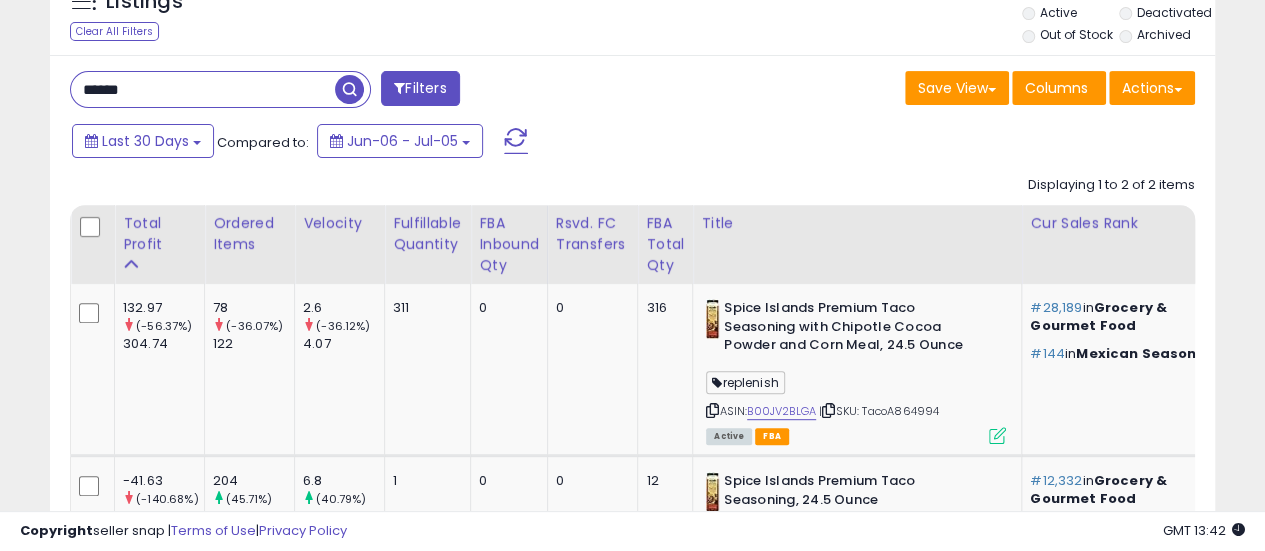 scroll, scrollTop: 0, scrollLeft: 24, axis: horizontal 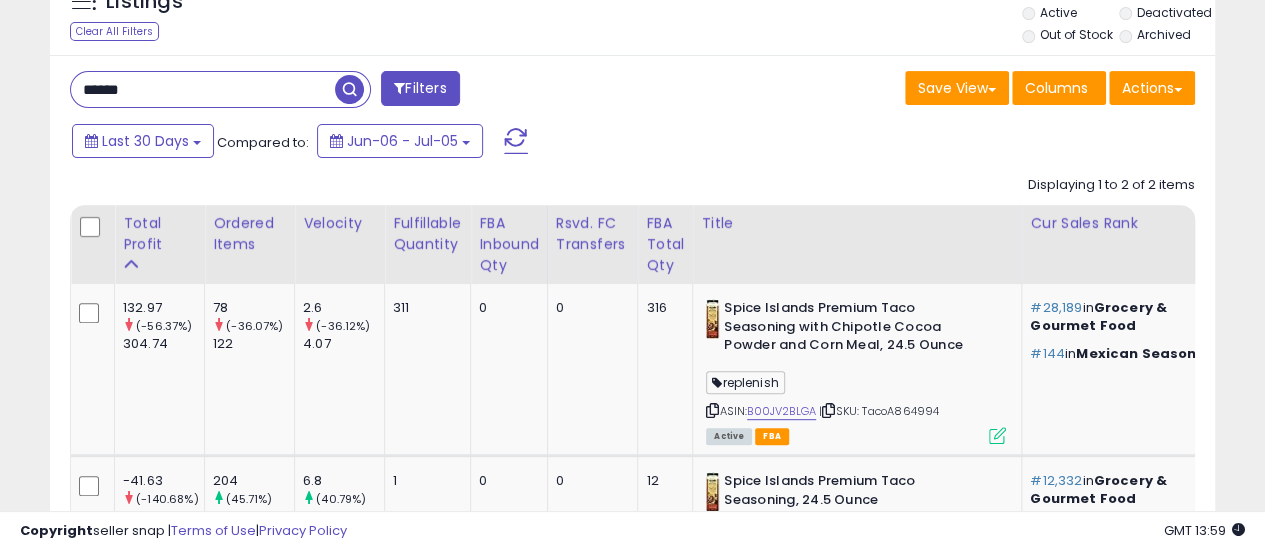 click on "******" at bounding box center [203, 89] 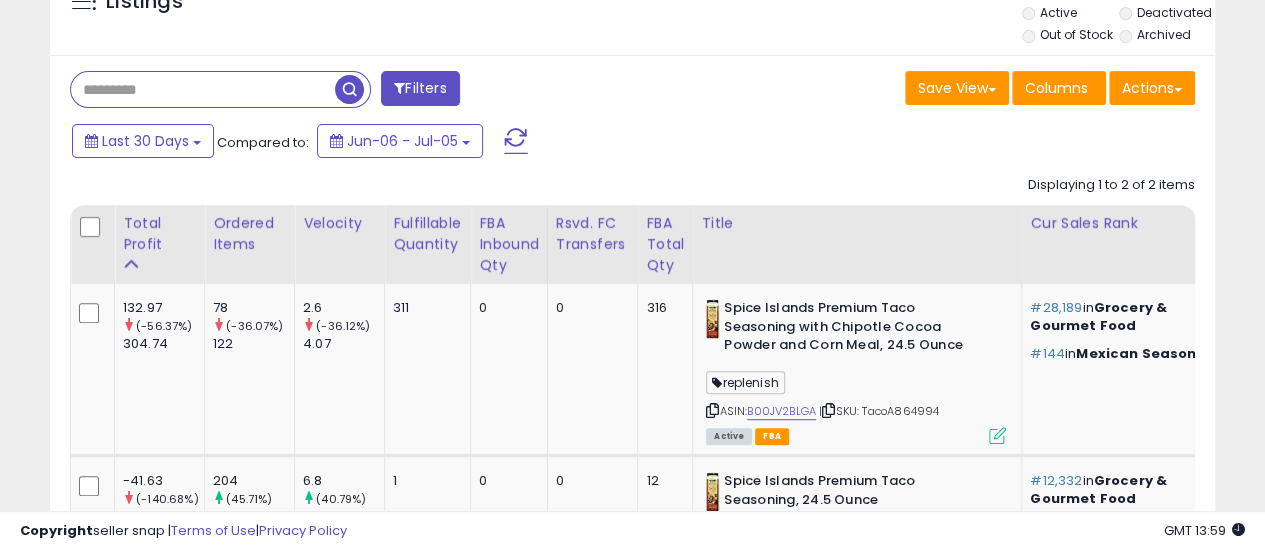 paste on "*******" 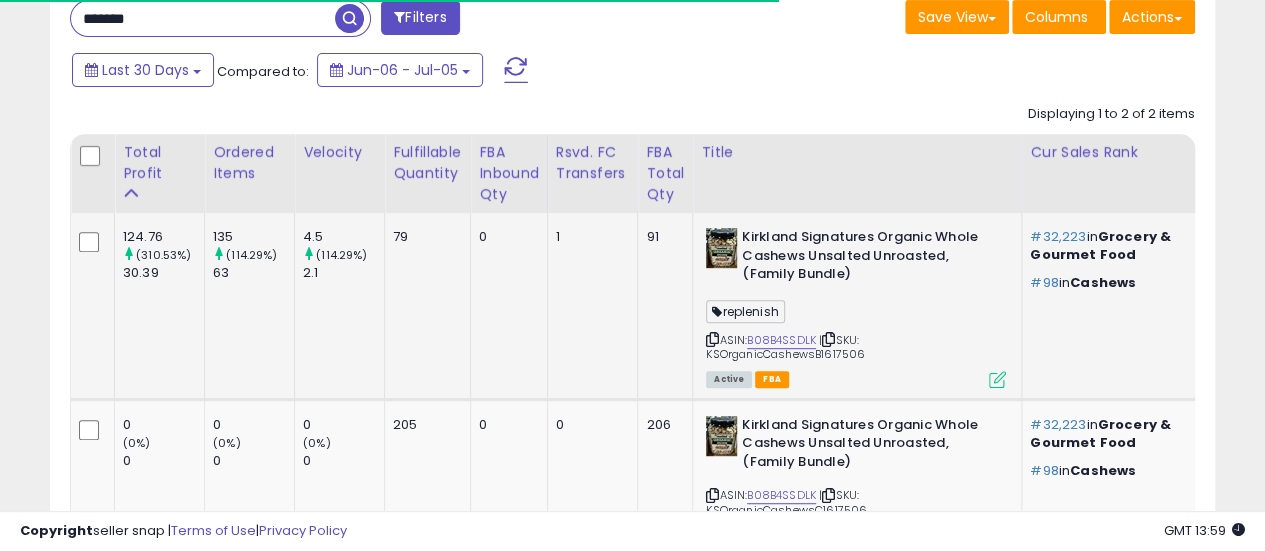 scroll, scrollTop: 400, scrollLeft: 0, axis: vertical 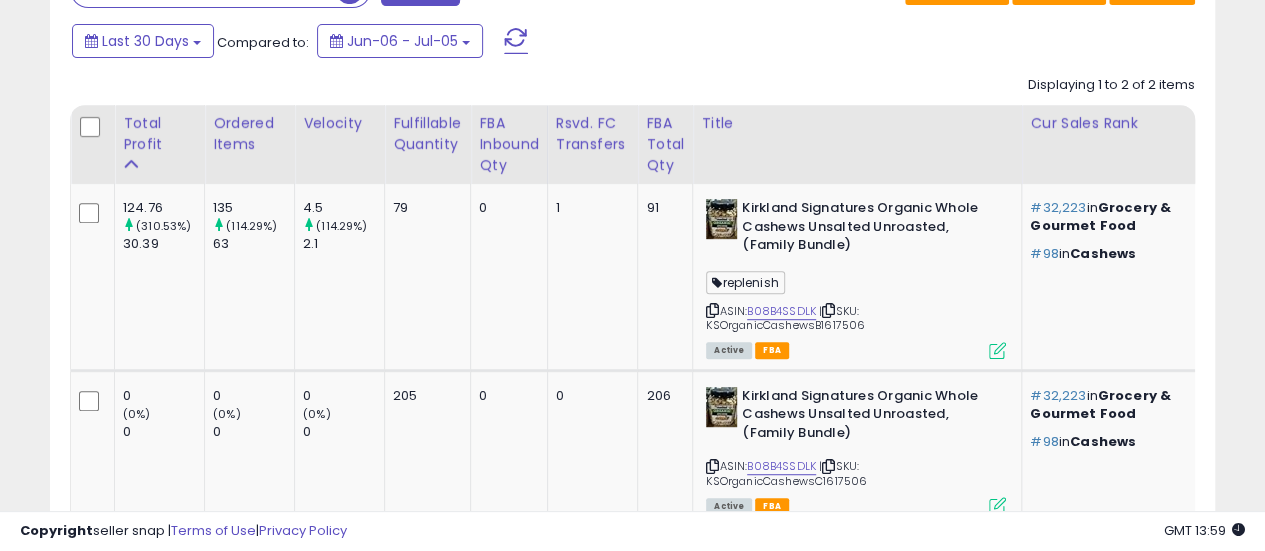 type on "*******" 